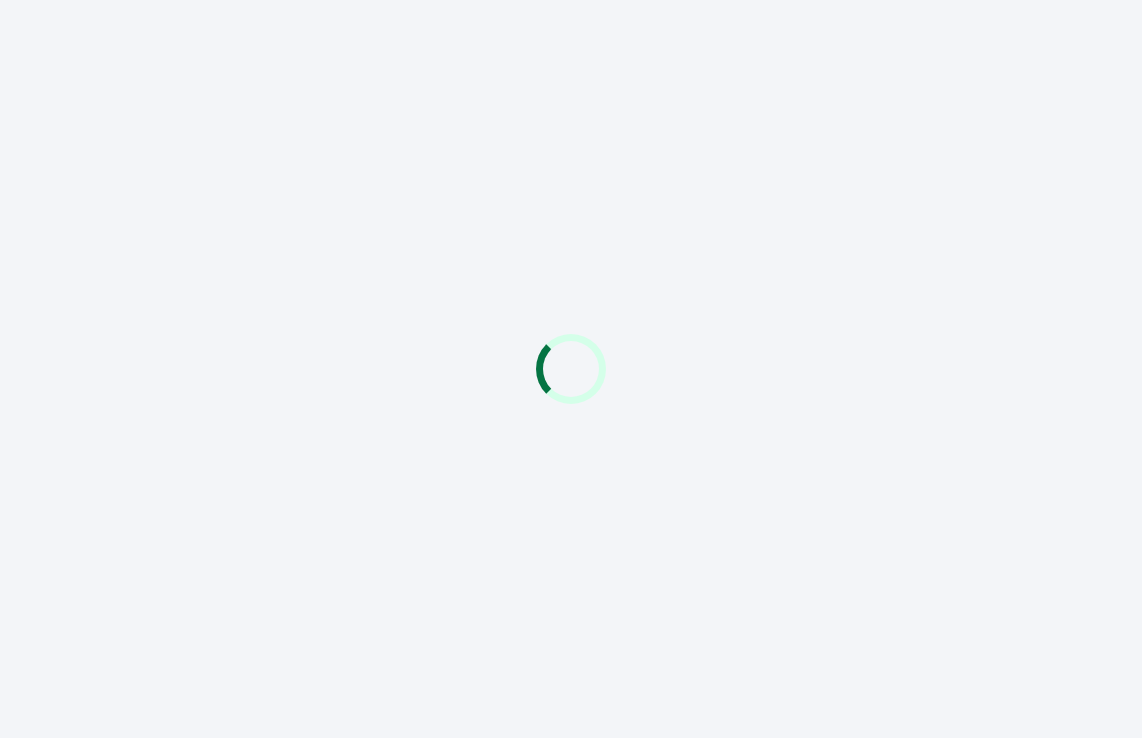 scroll, scrollTop: 0, scrollLeft: 0, axis: both 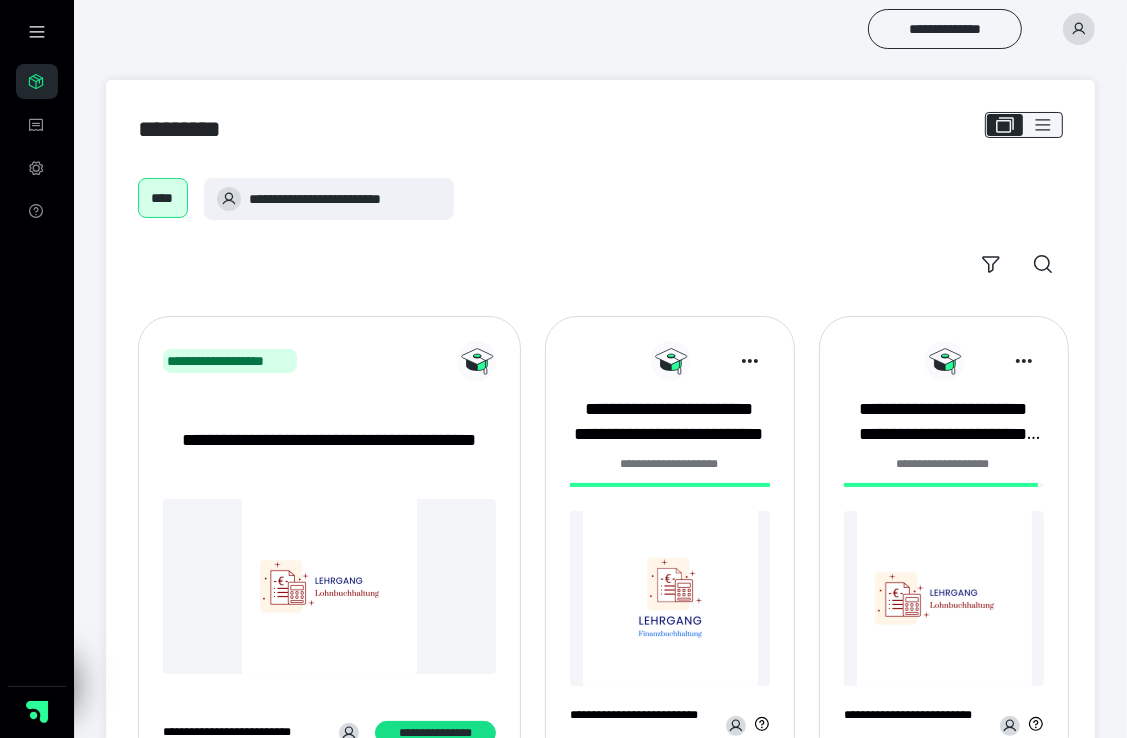 click at bounding box center [670, 598] 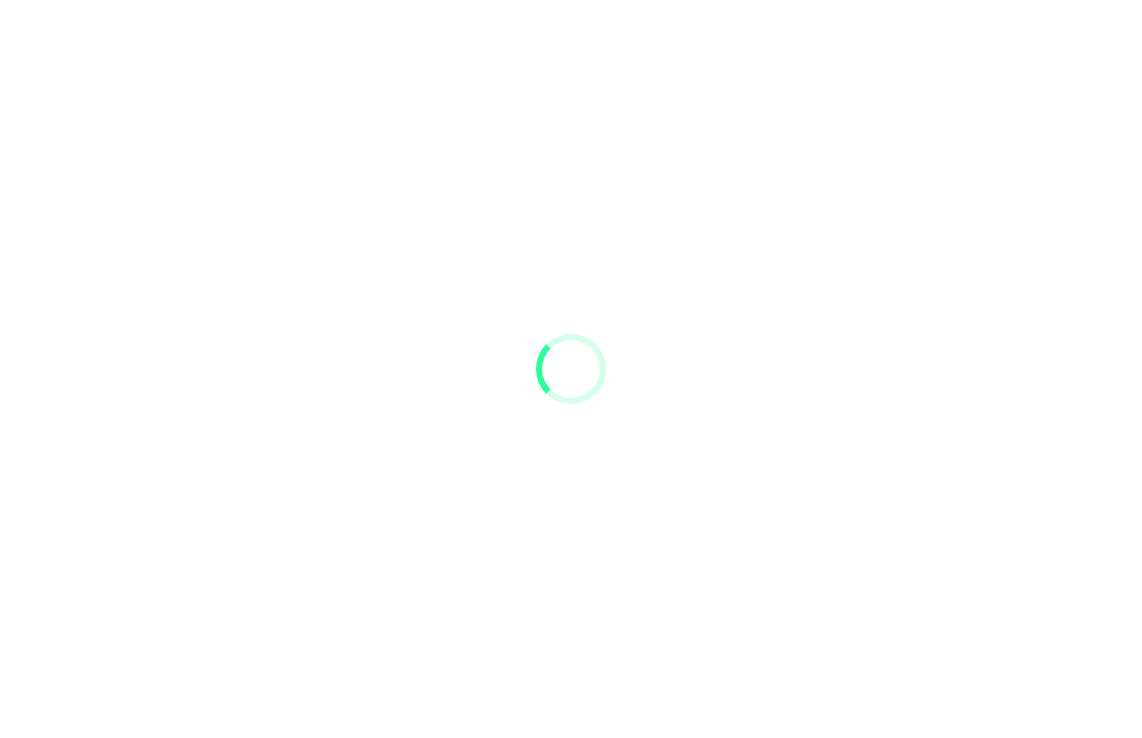 scroll, scrollTop: 0, scrollLeft: 0, axis: both 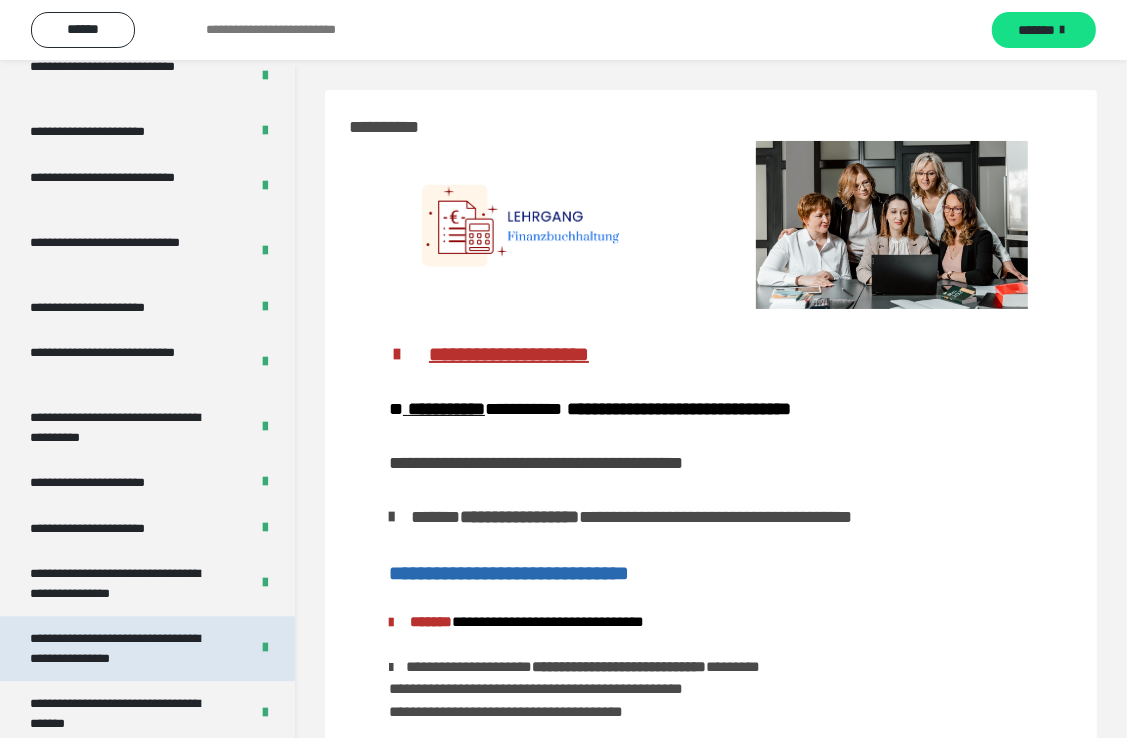 click on "**********" at bounding box center (124, 648) 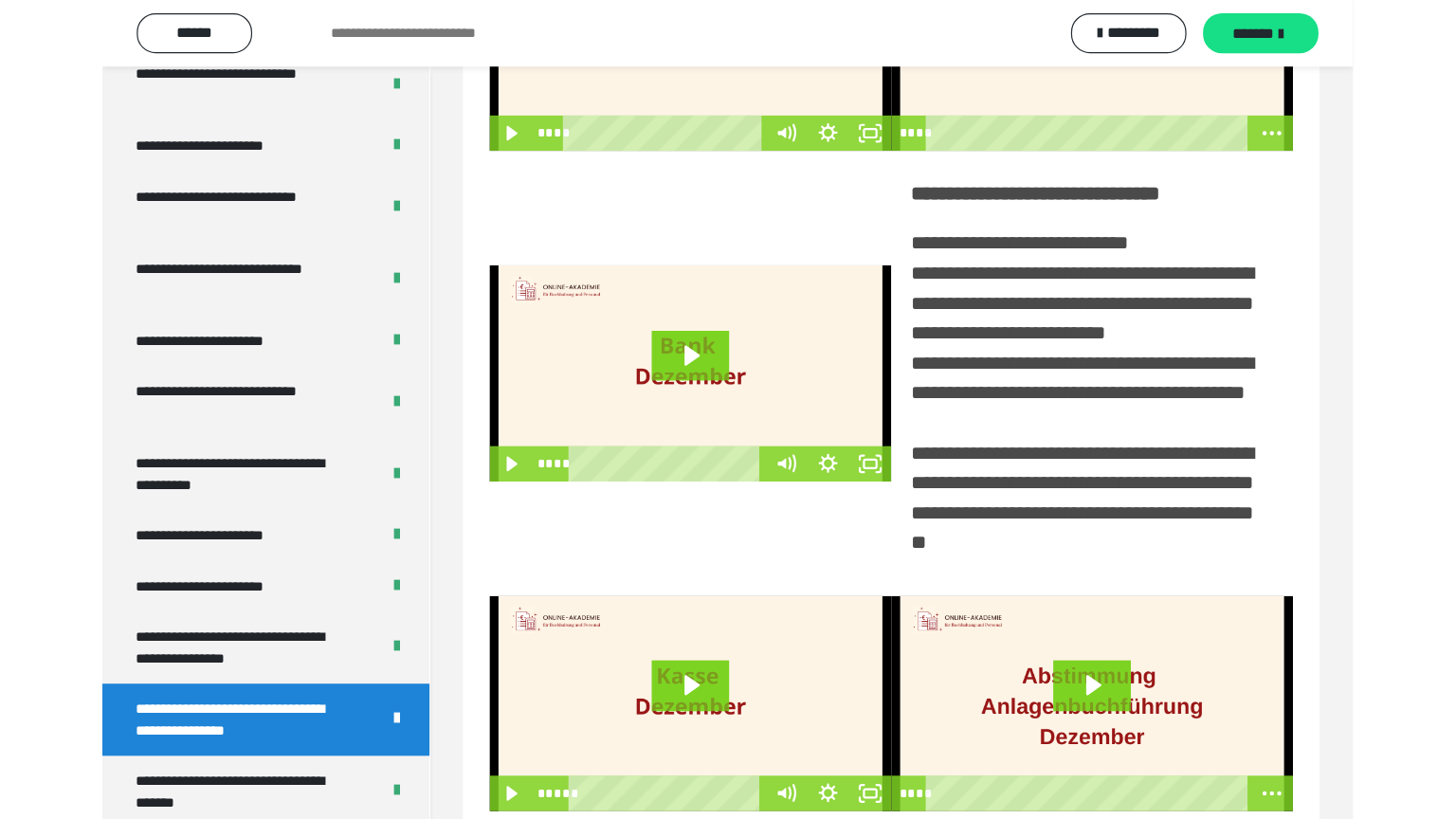 scroll, scrollTop: 311, scrollLeft: 0, axis: vertical 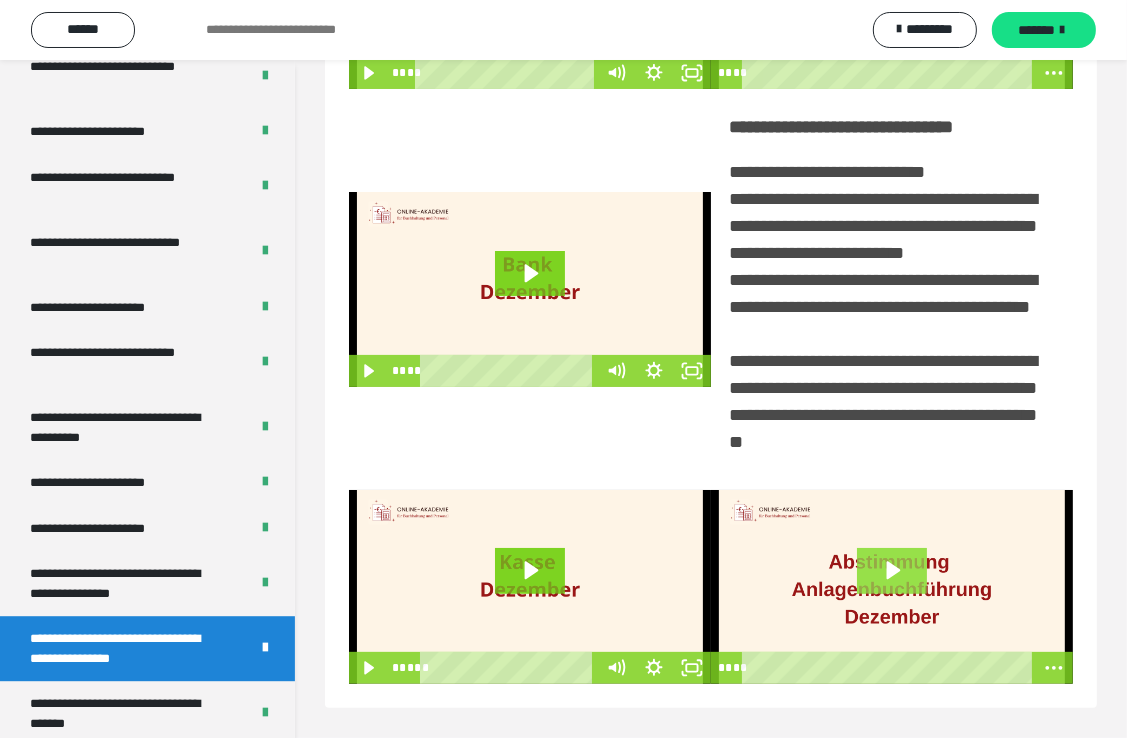 click 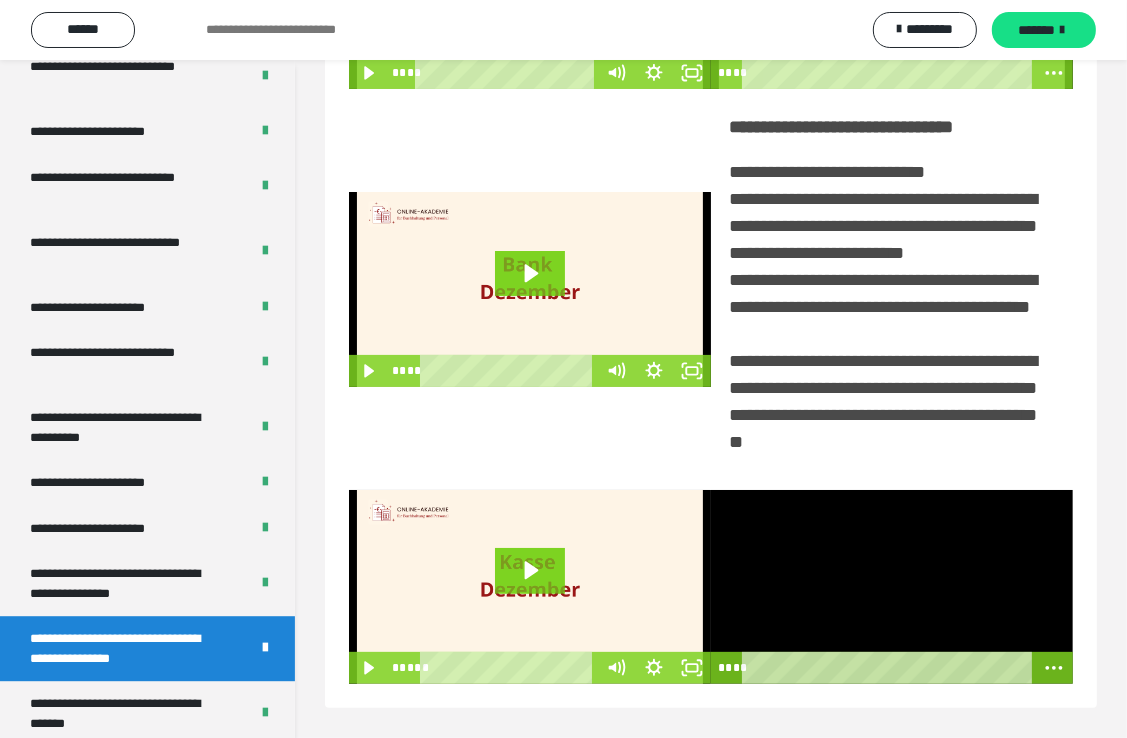 click at bounding box center [892, 587] 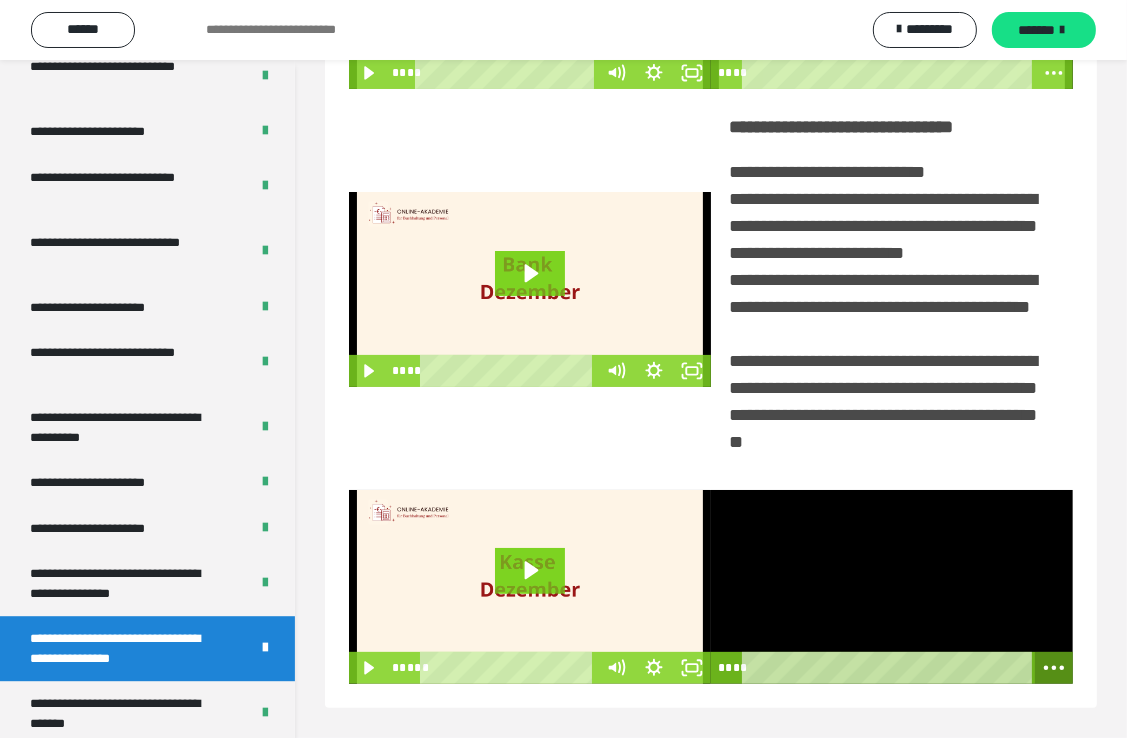 click 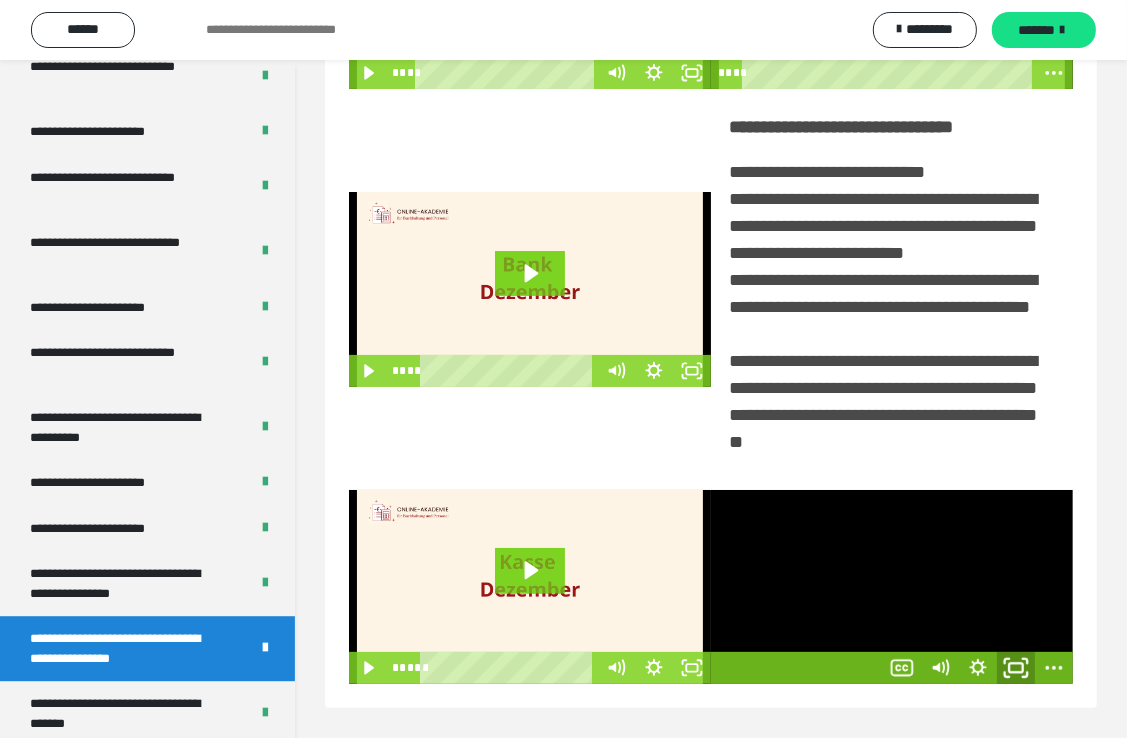 click 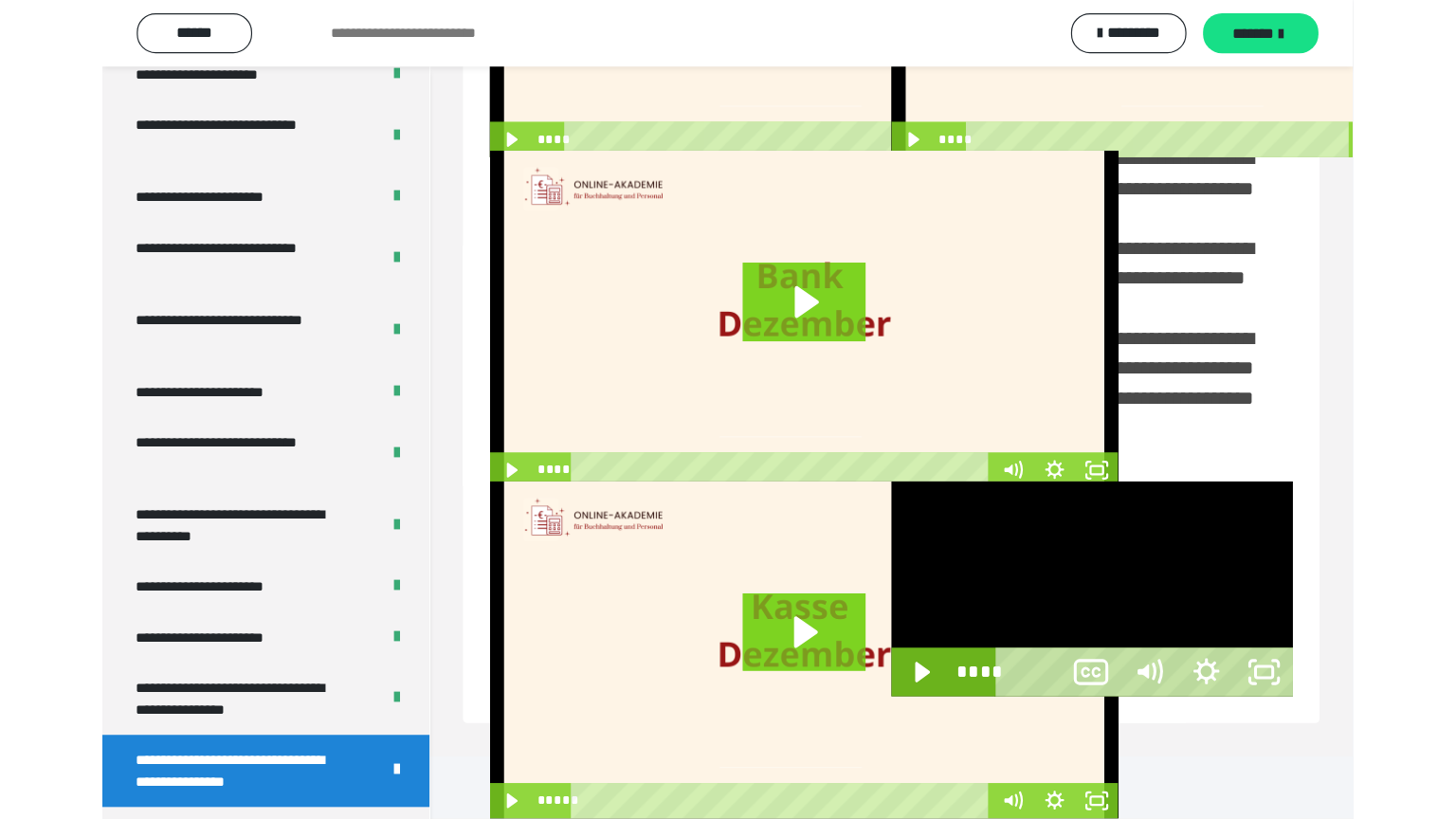 scroll, scrollTop: 3624, scrollLeft: 0, axis: vertical 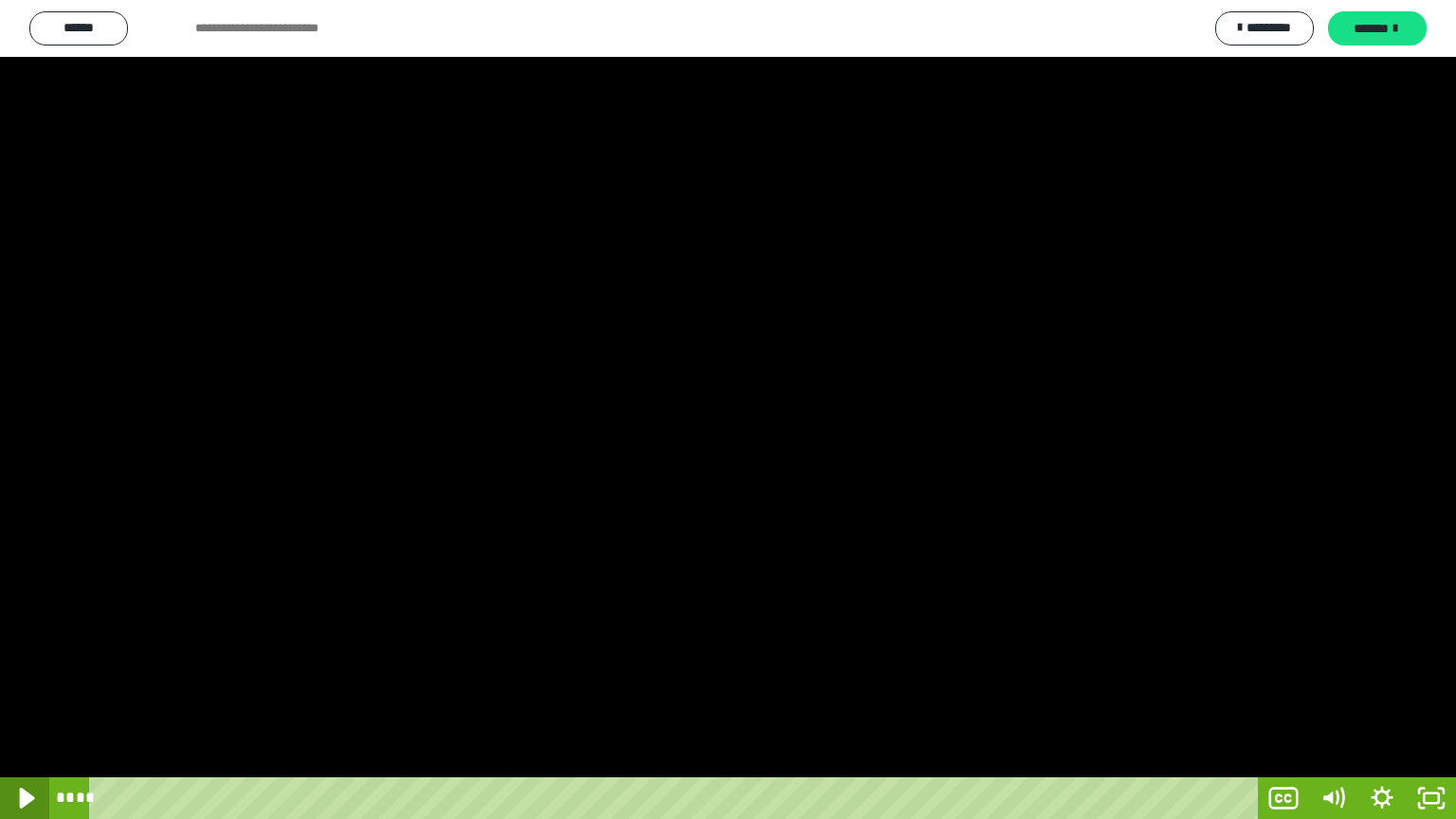click 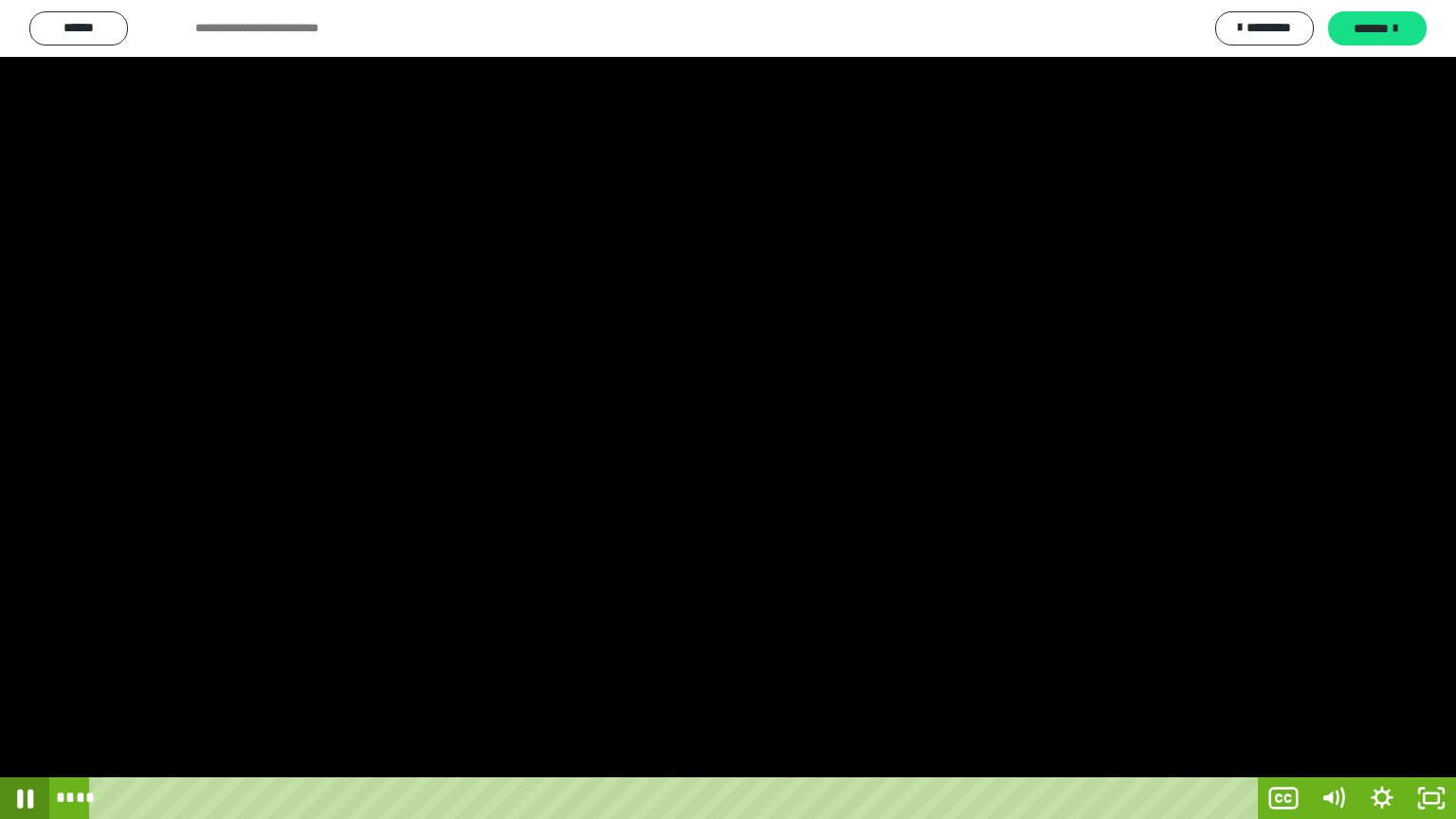click 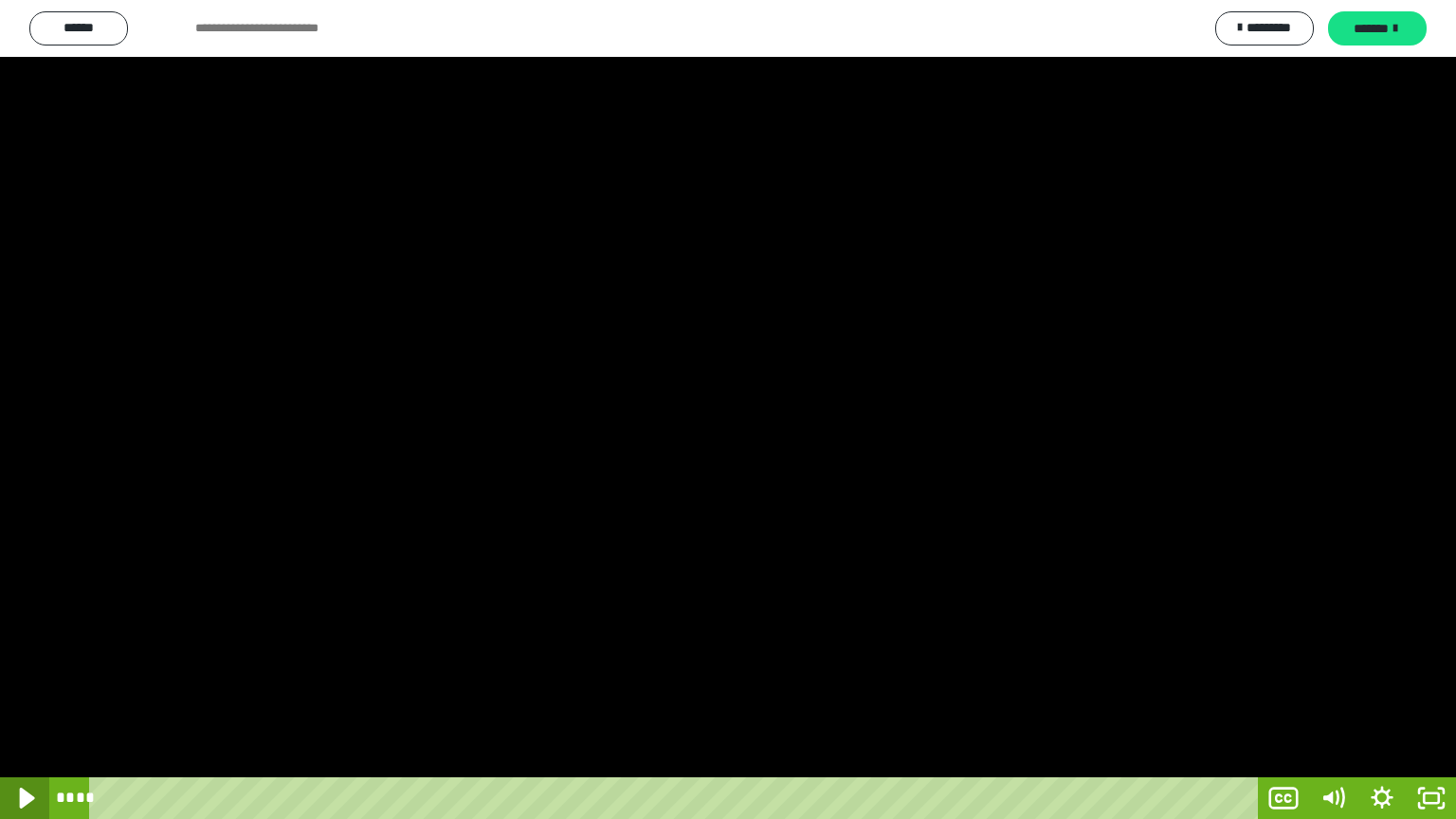 click 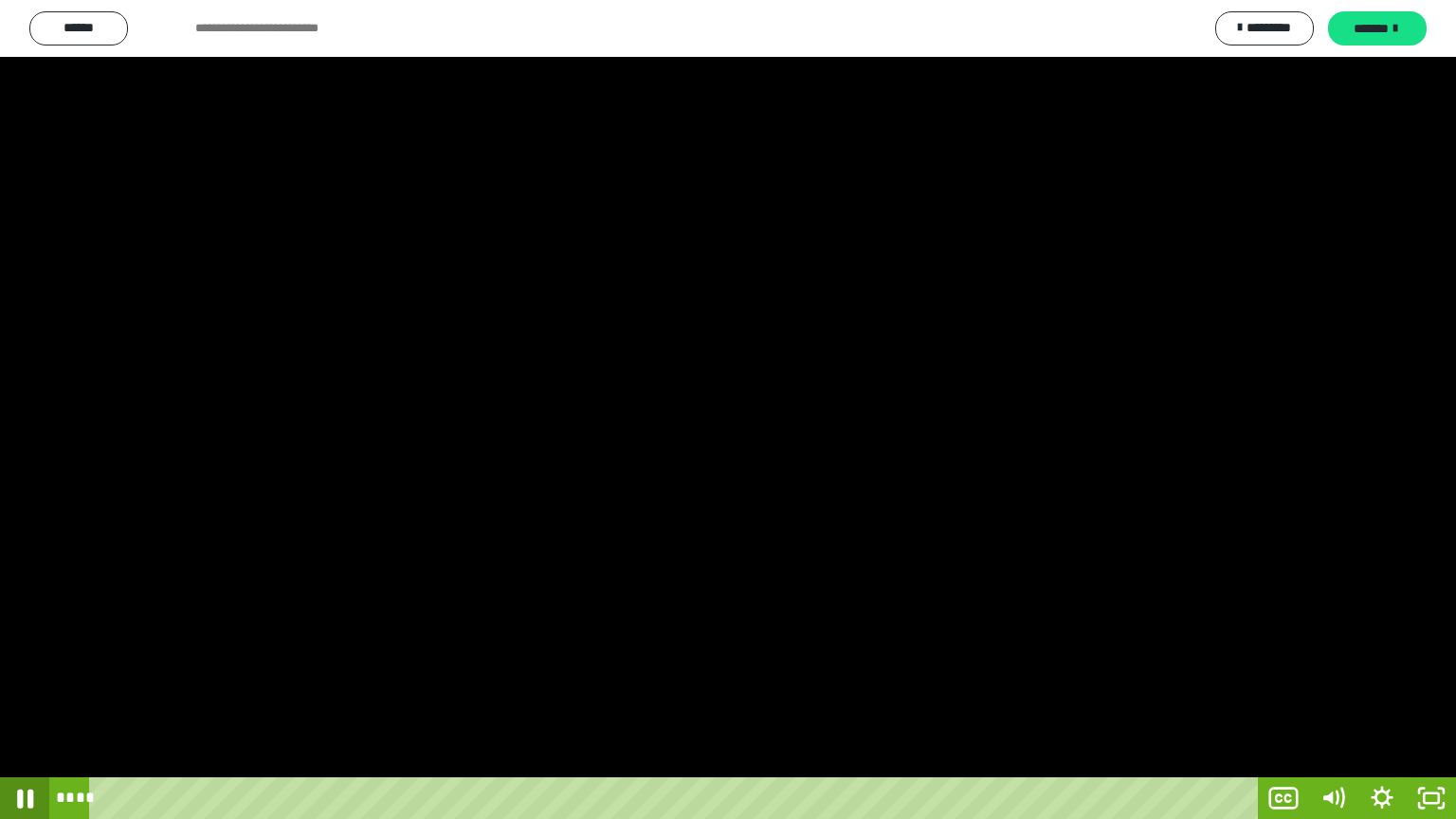 click 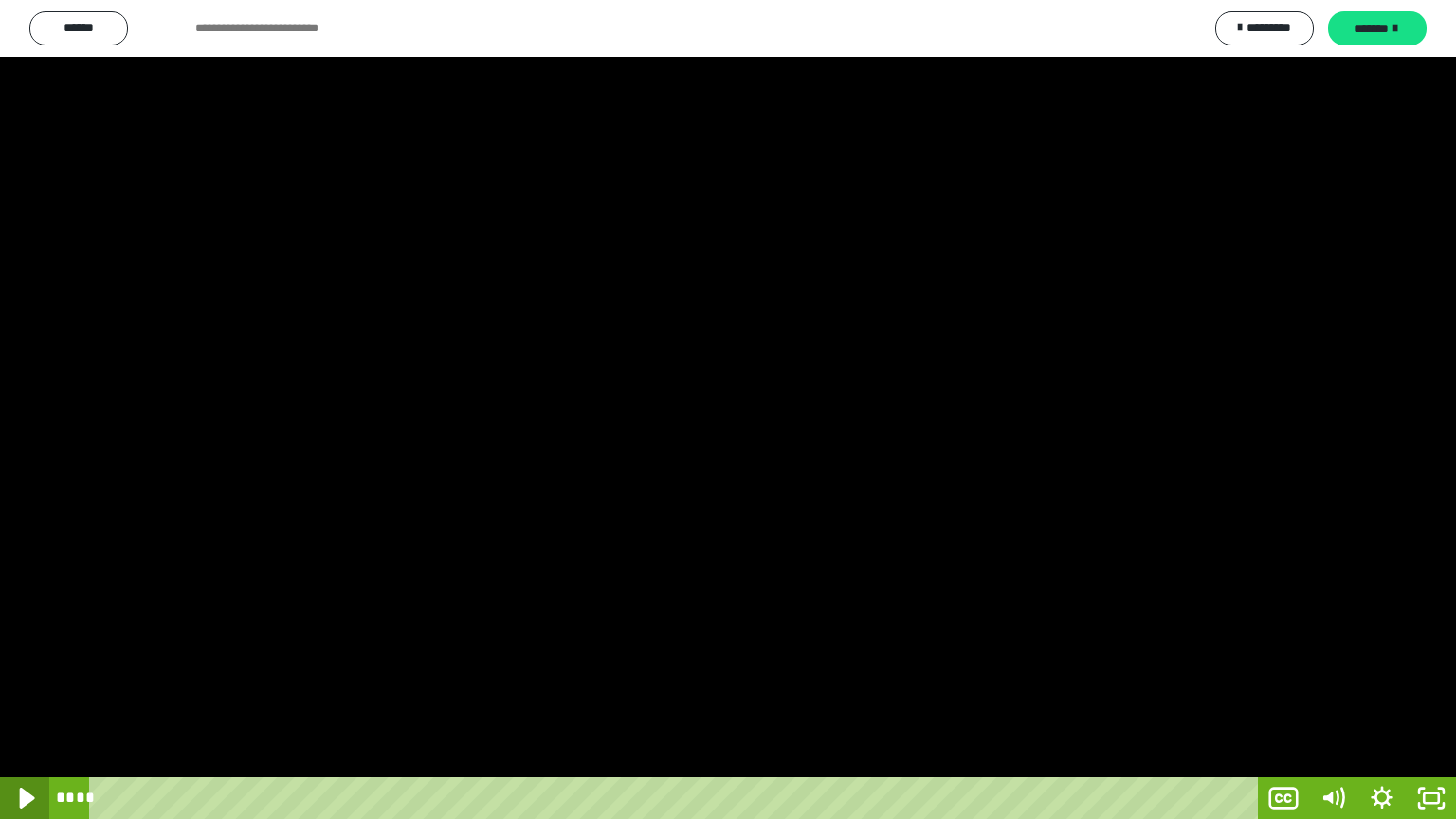 click 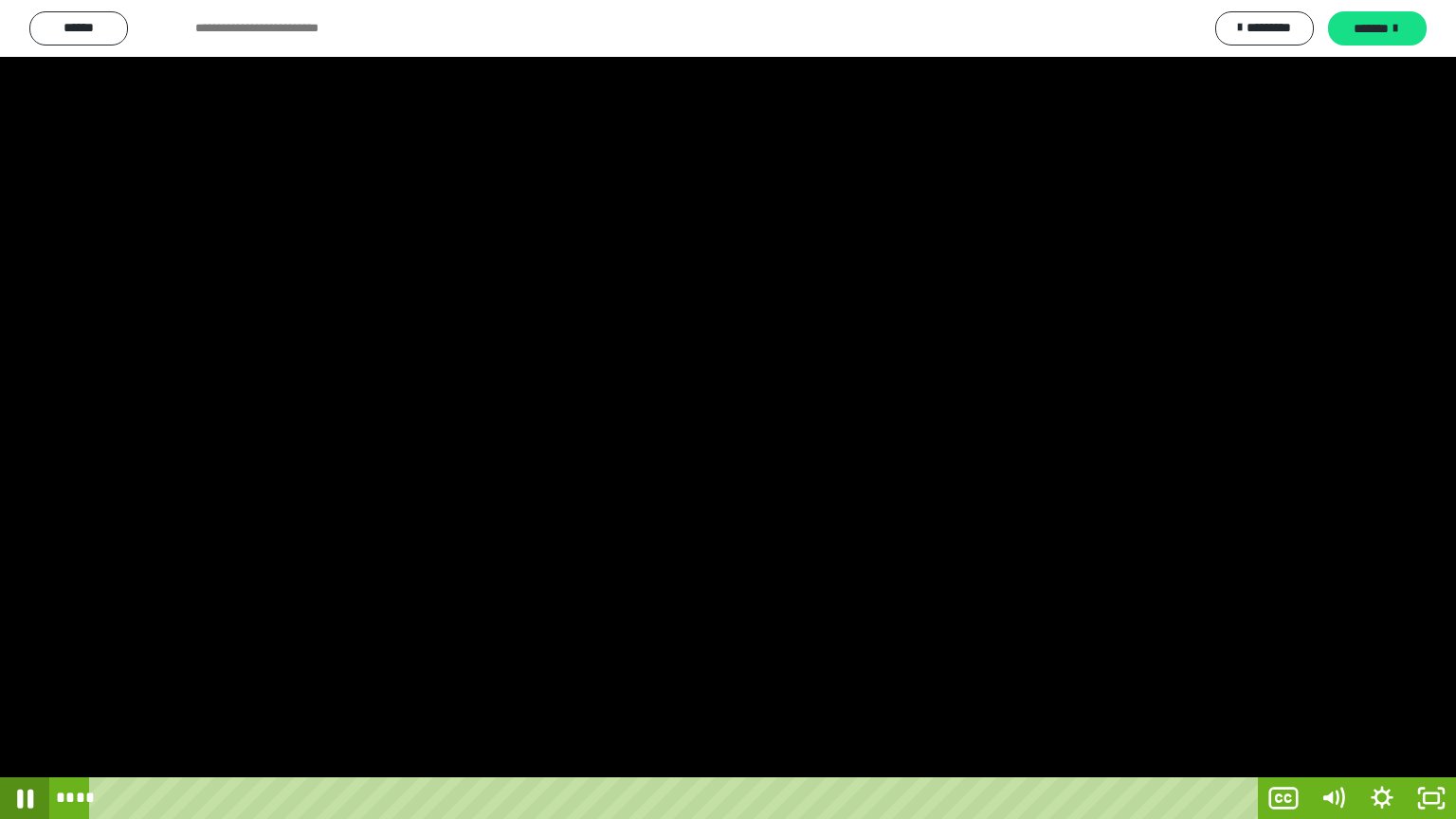 click 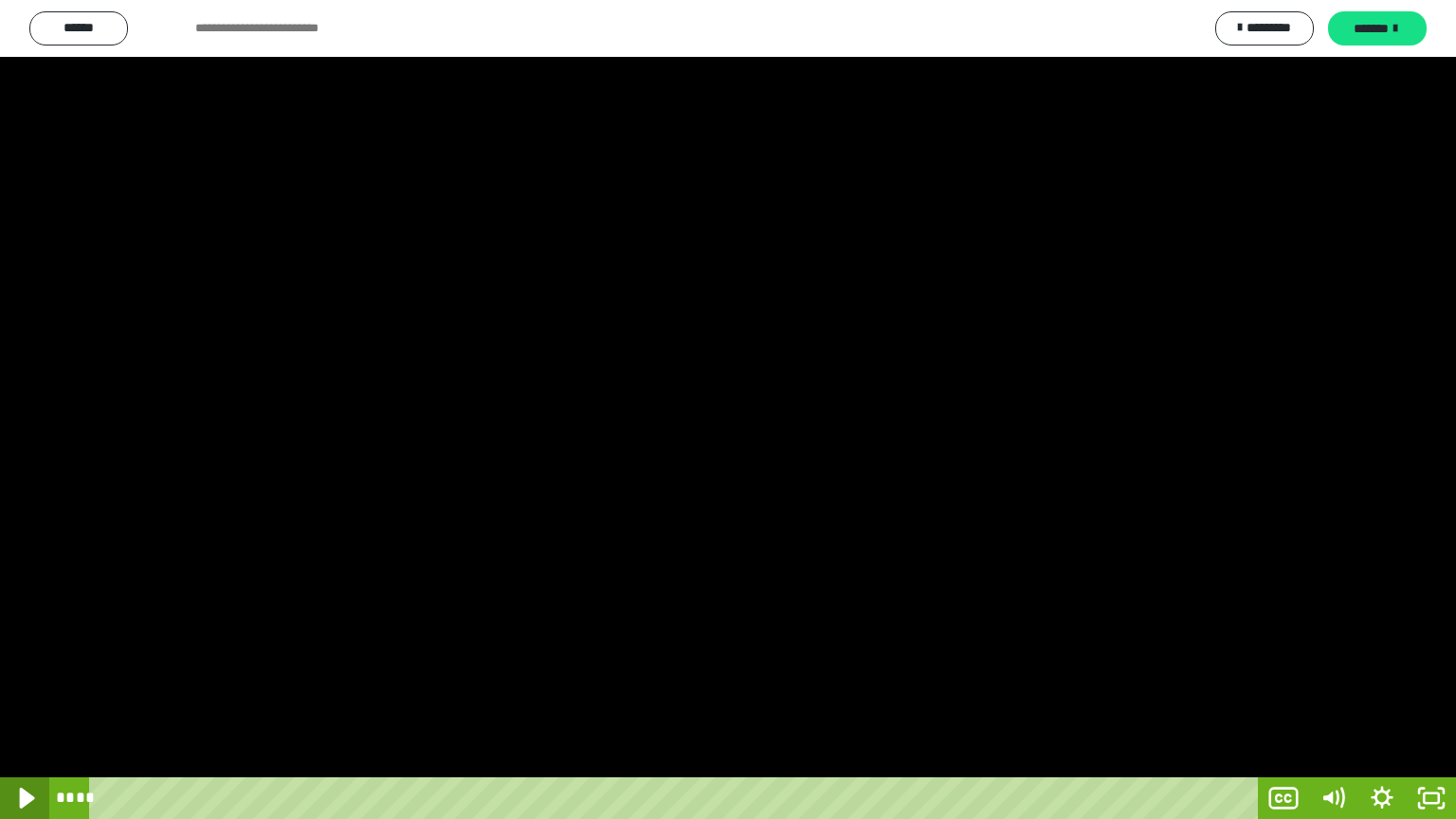 click 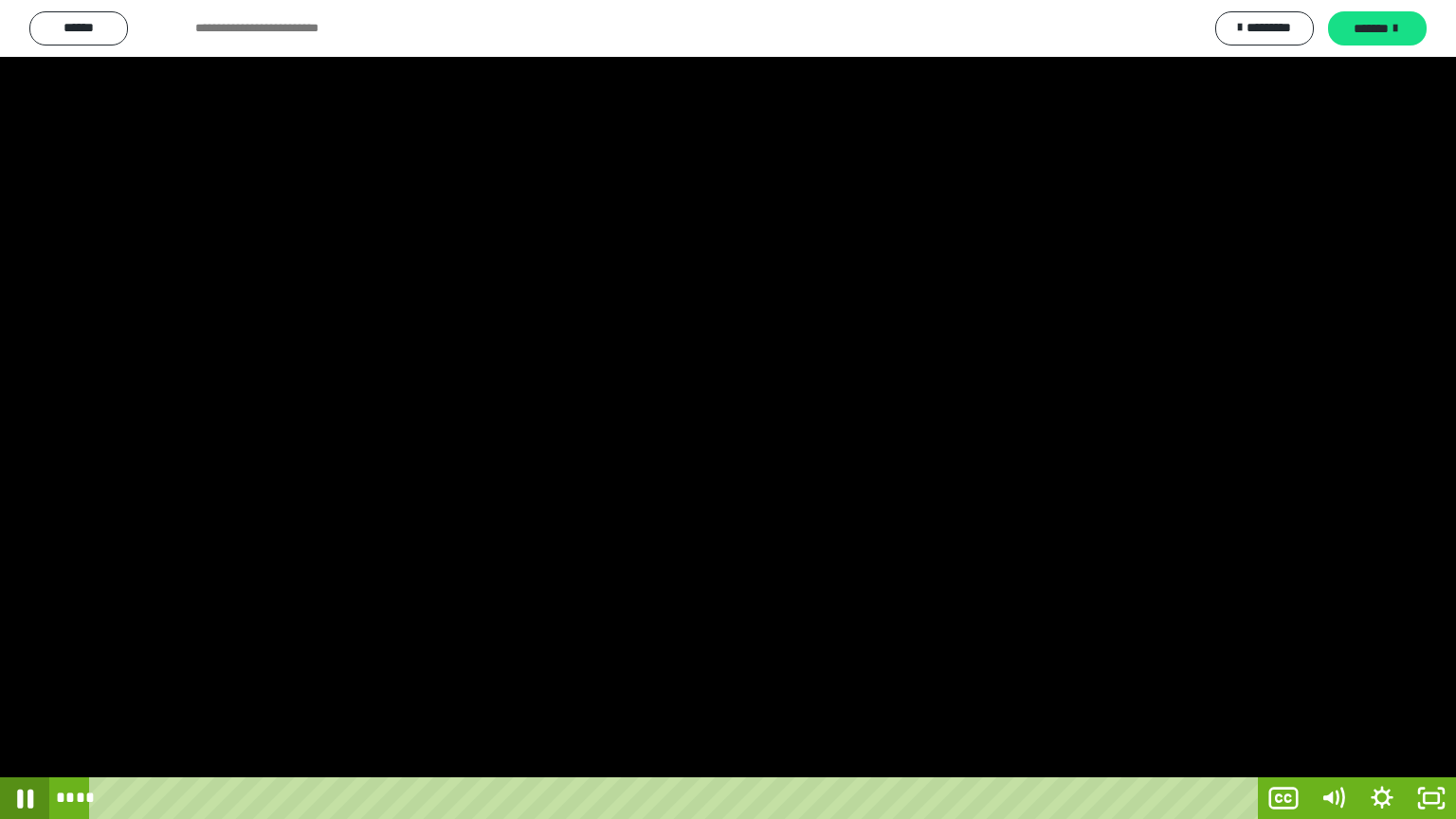 click 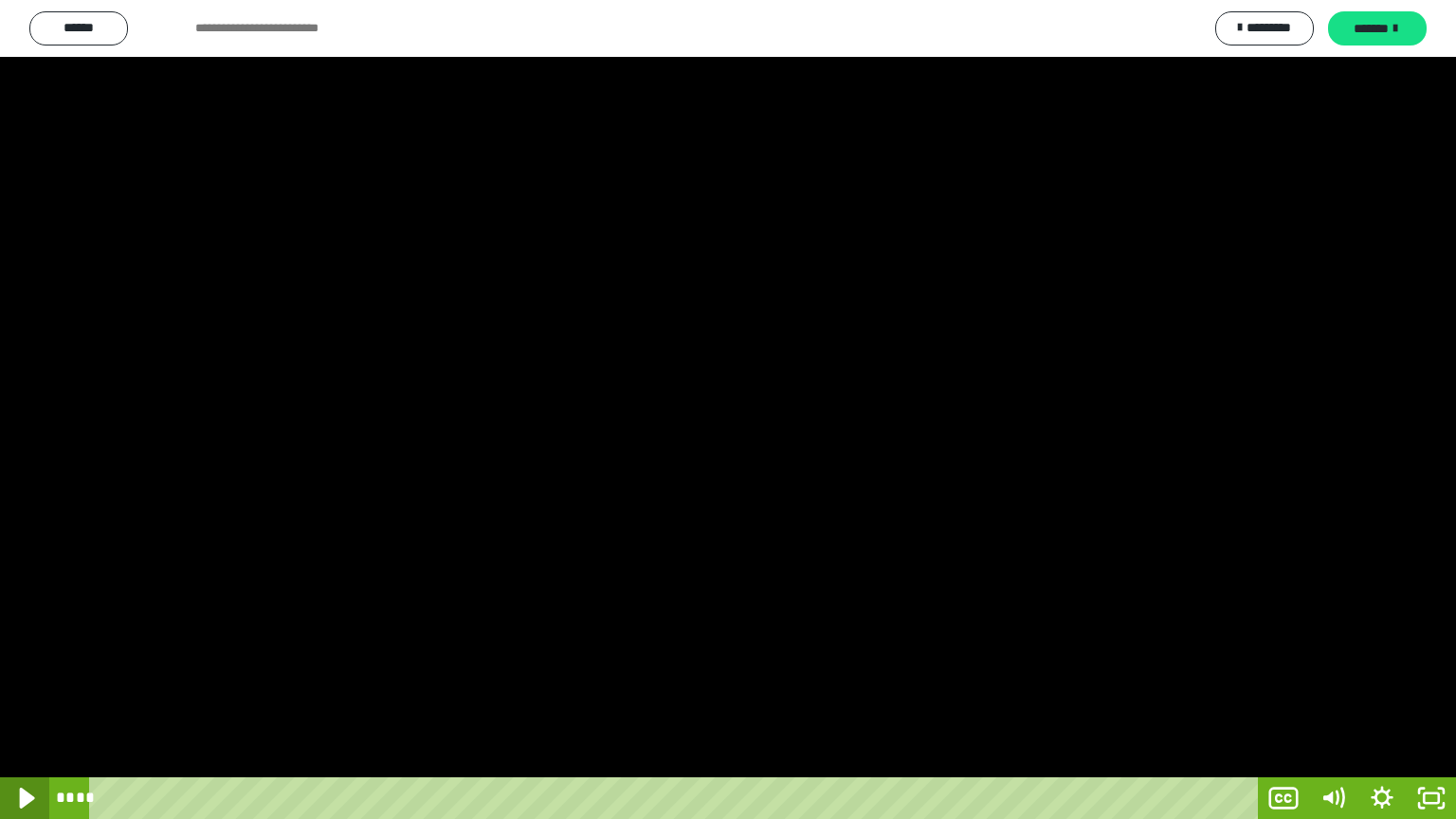 click 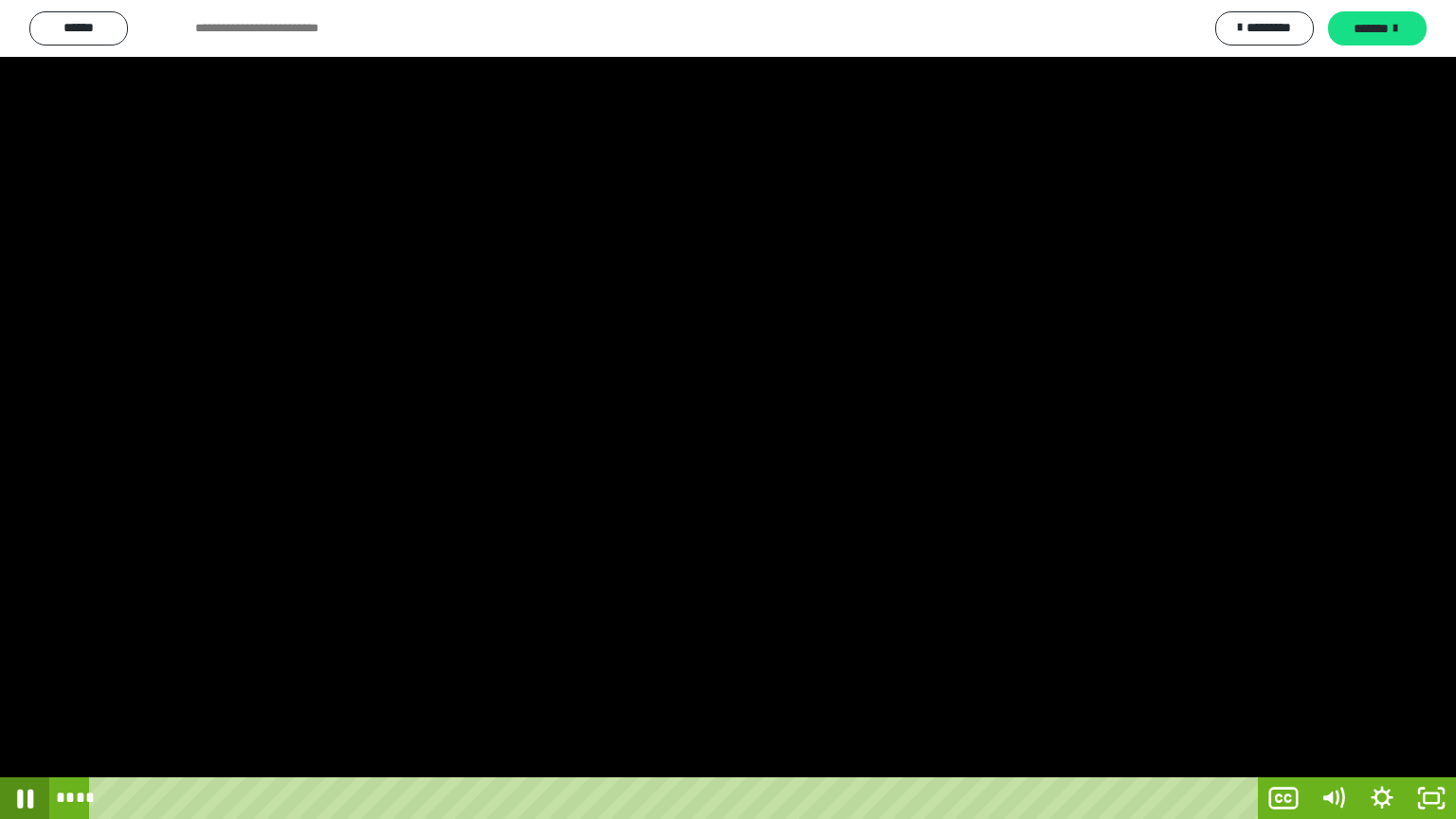 click 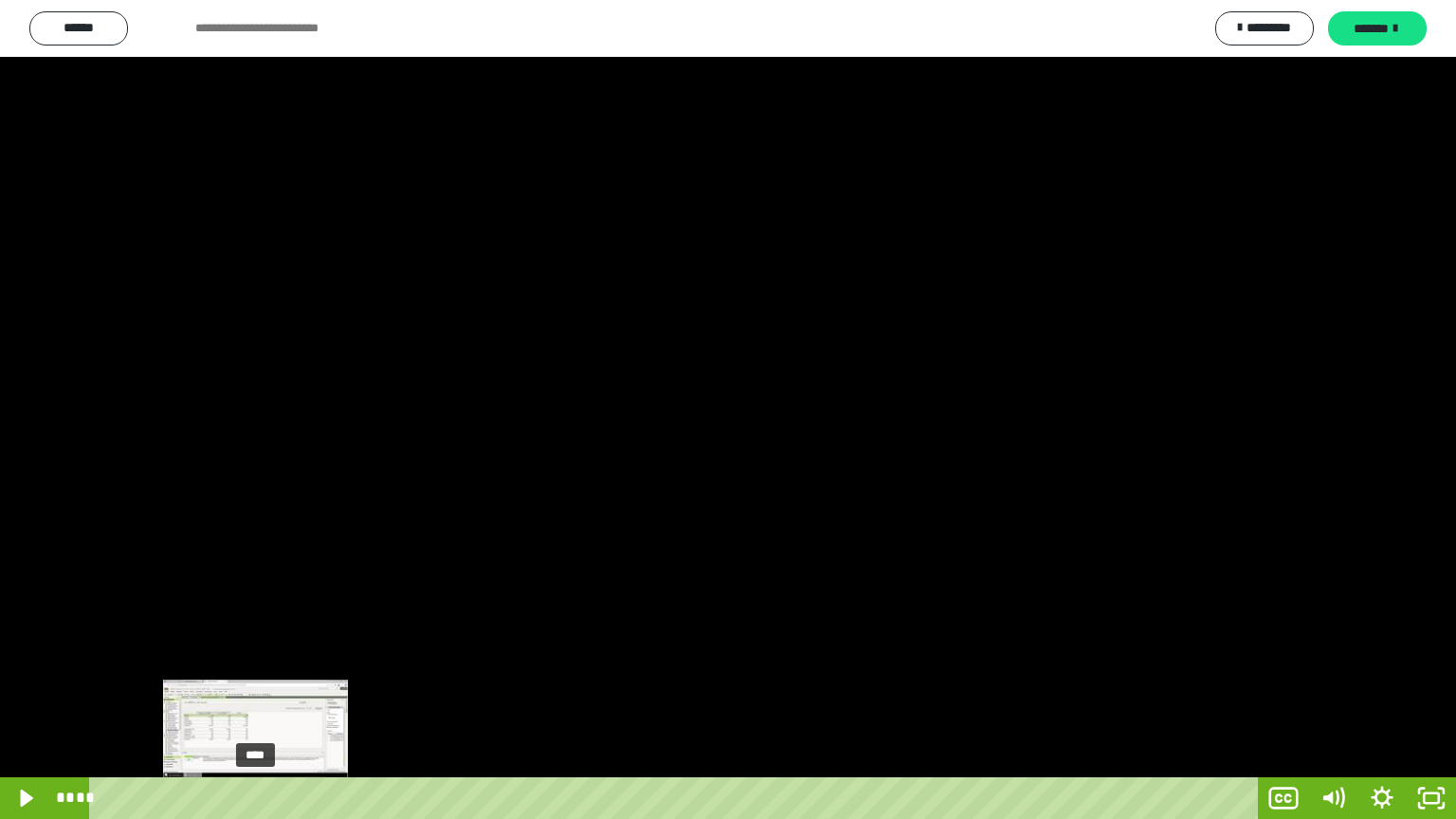 click on "****" at bounding box center [677, 798] 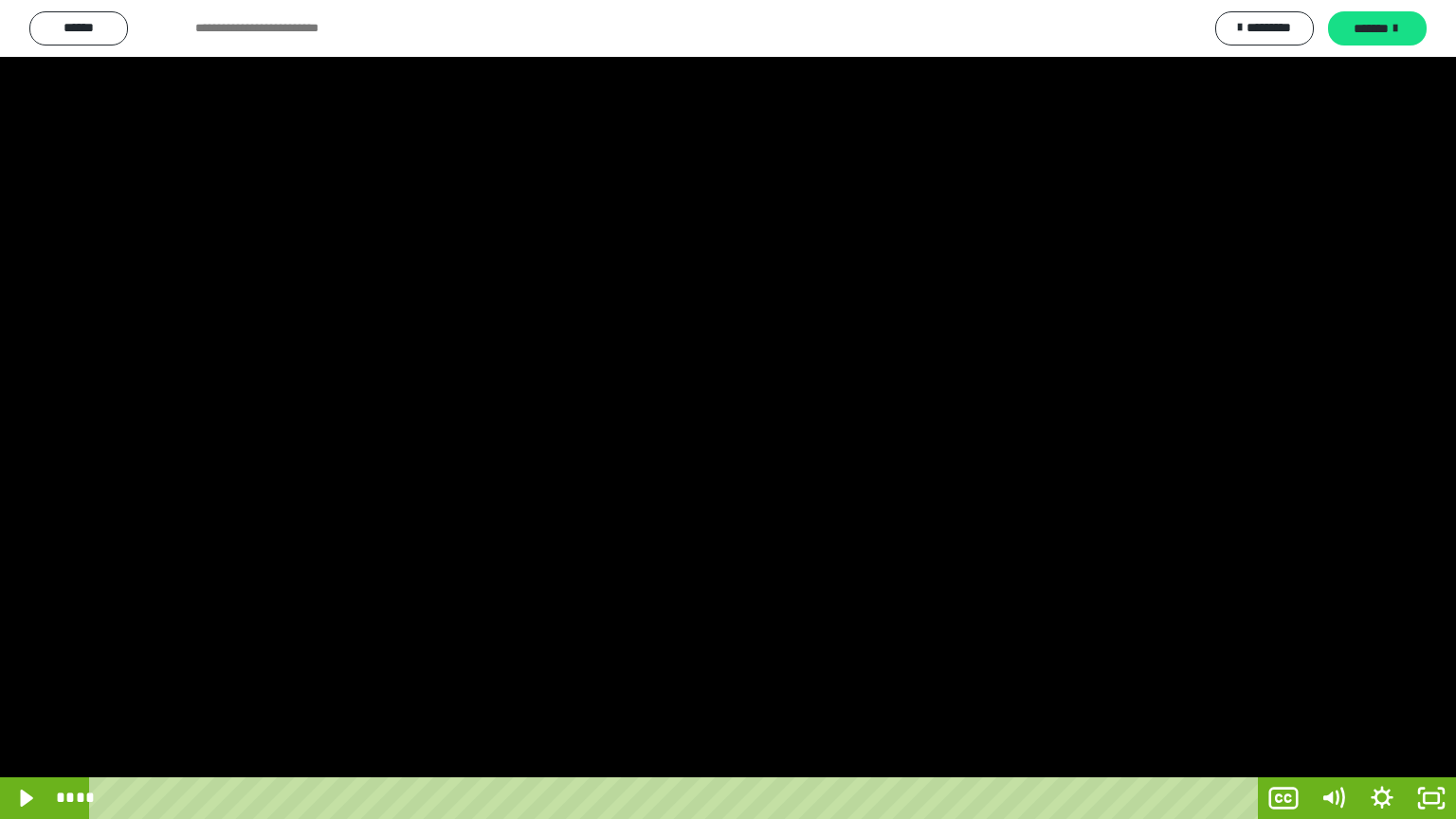 click at bounding box center (728, 410) 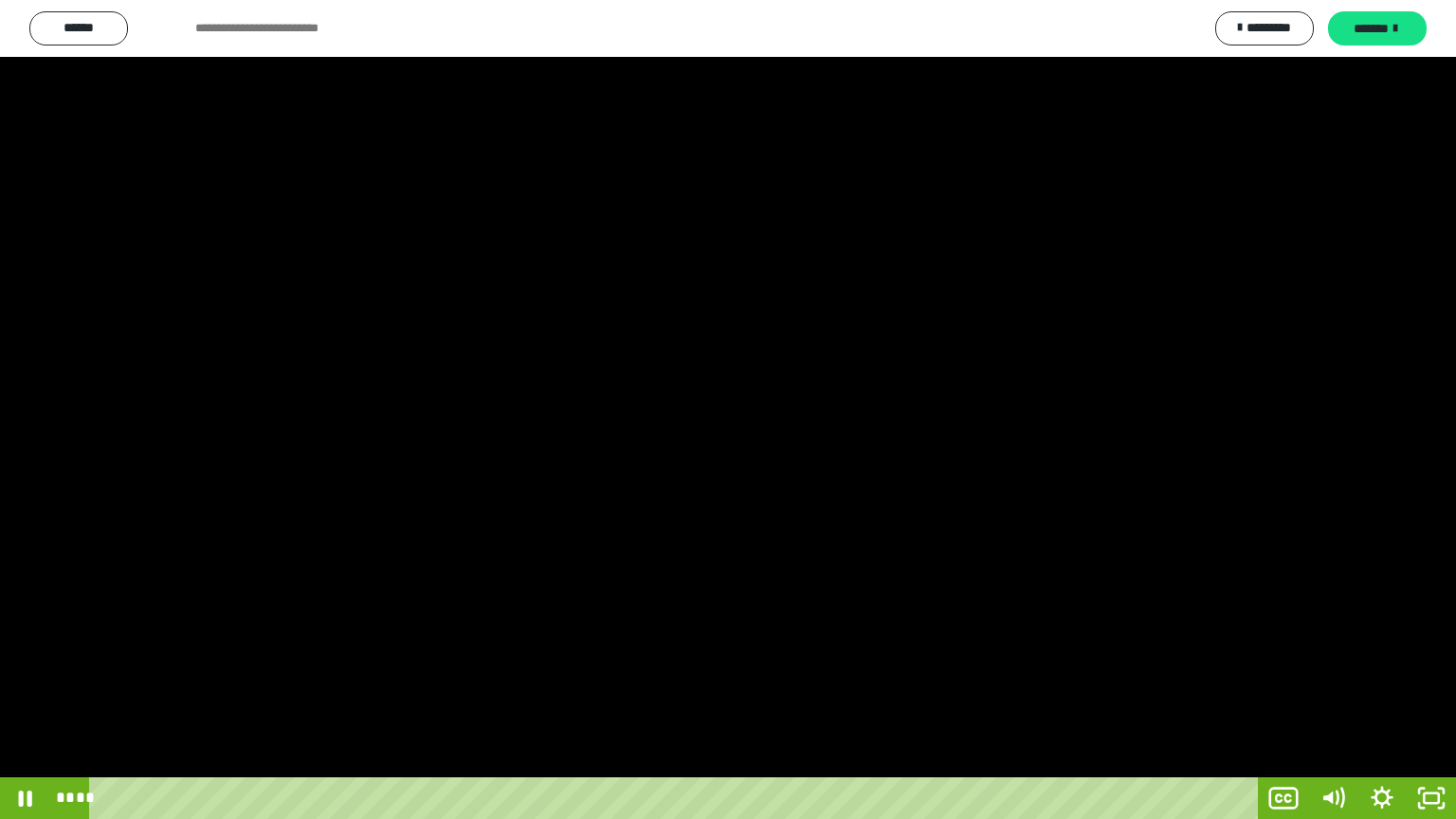 click at bounding box center [728, 410] 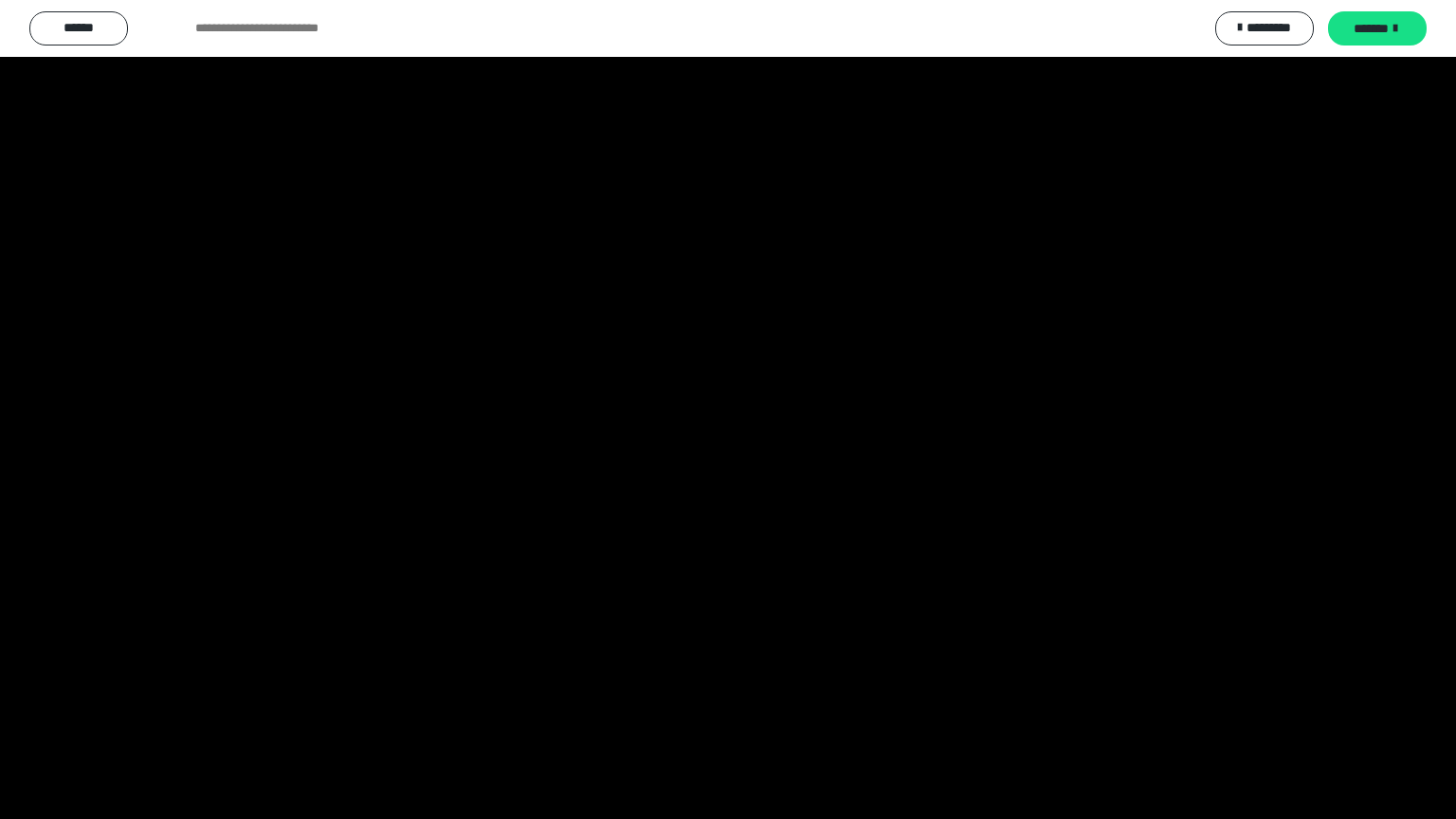 click at bounding box center (728, 410) 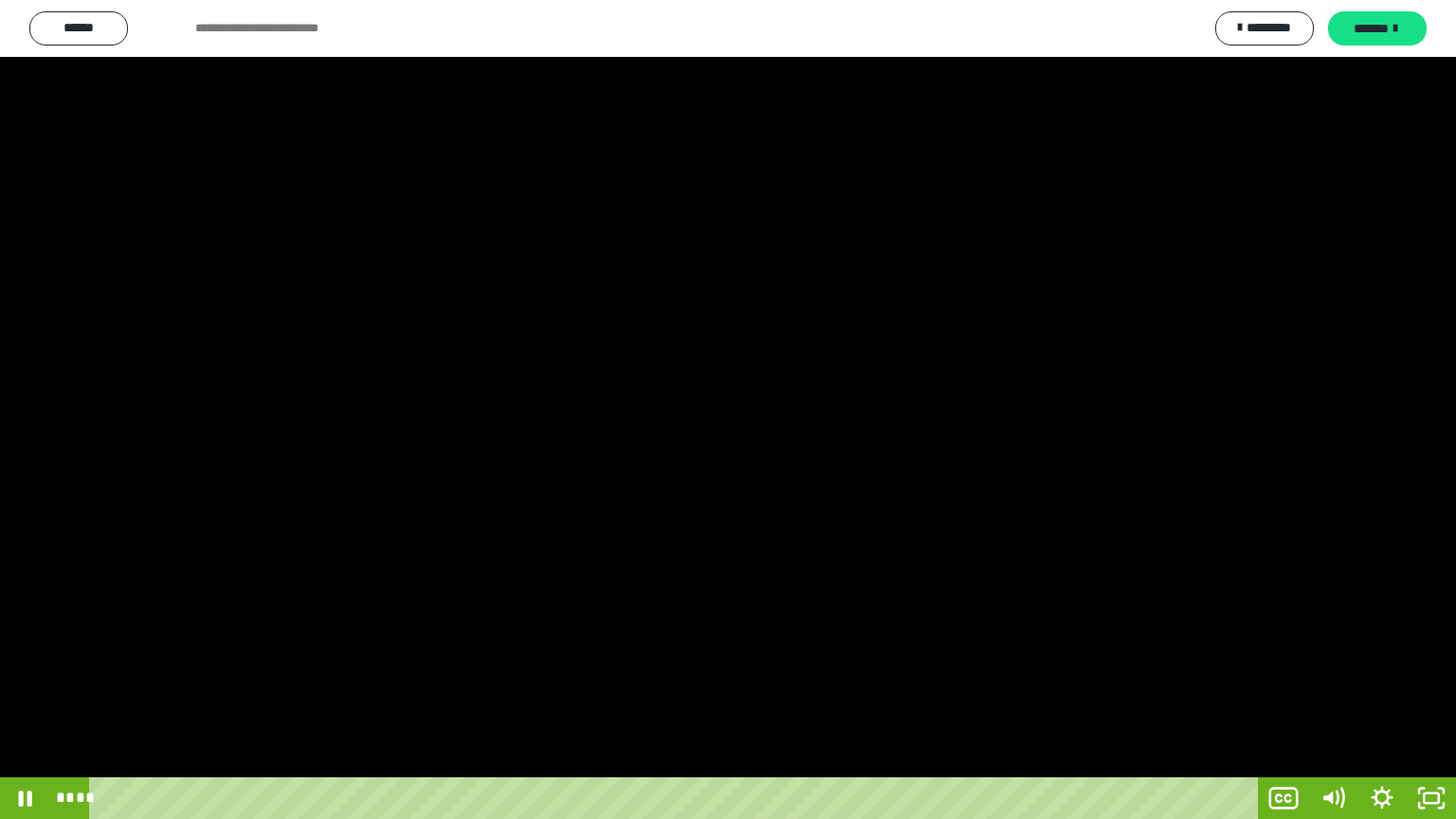 click at bounding box center (728, 410) 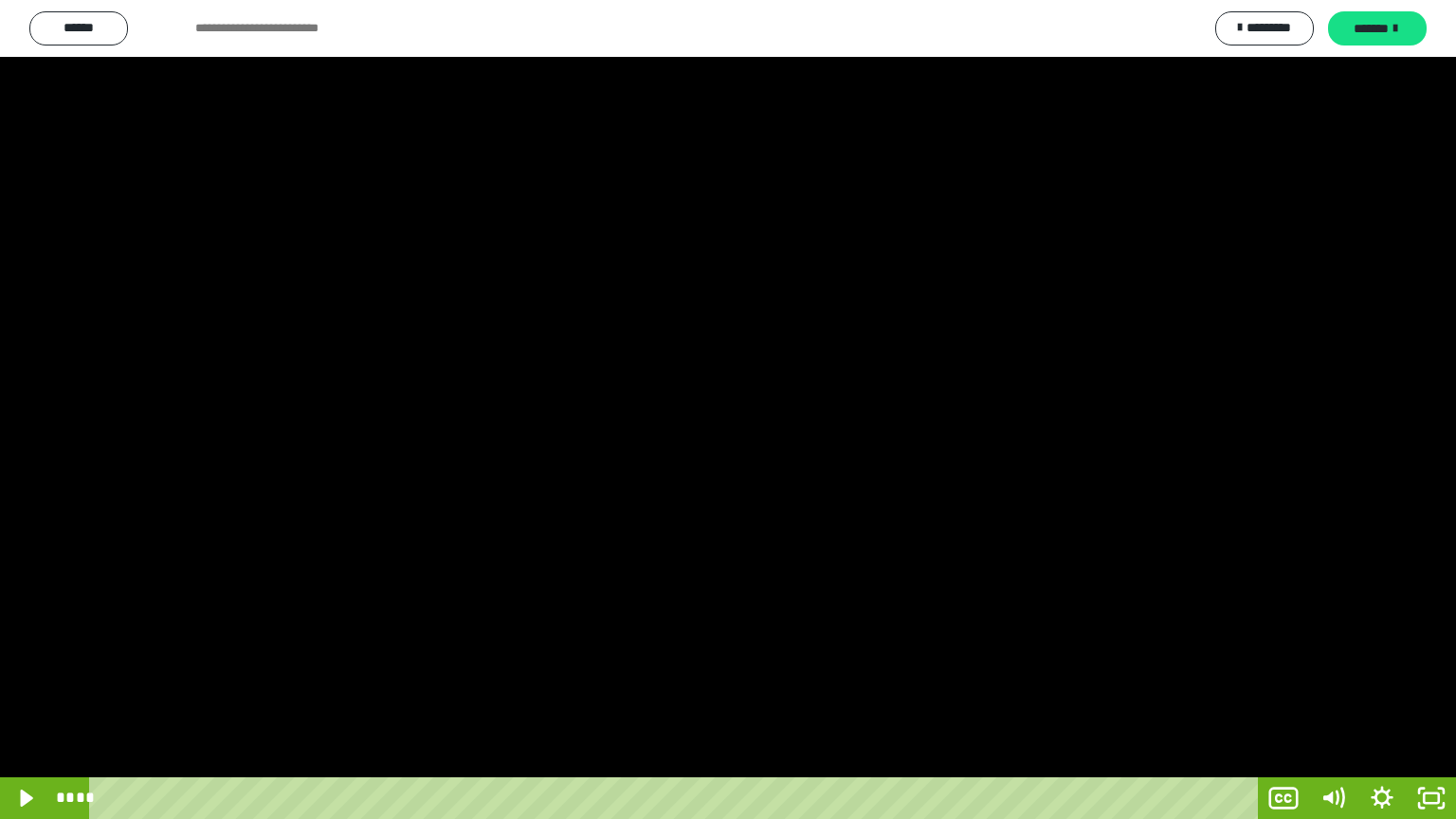 click at bounding box center (728, 410) 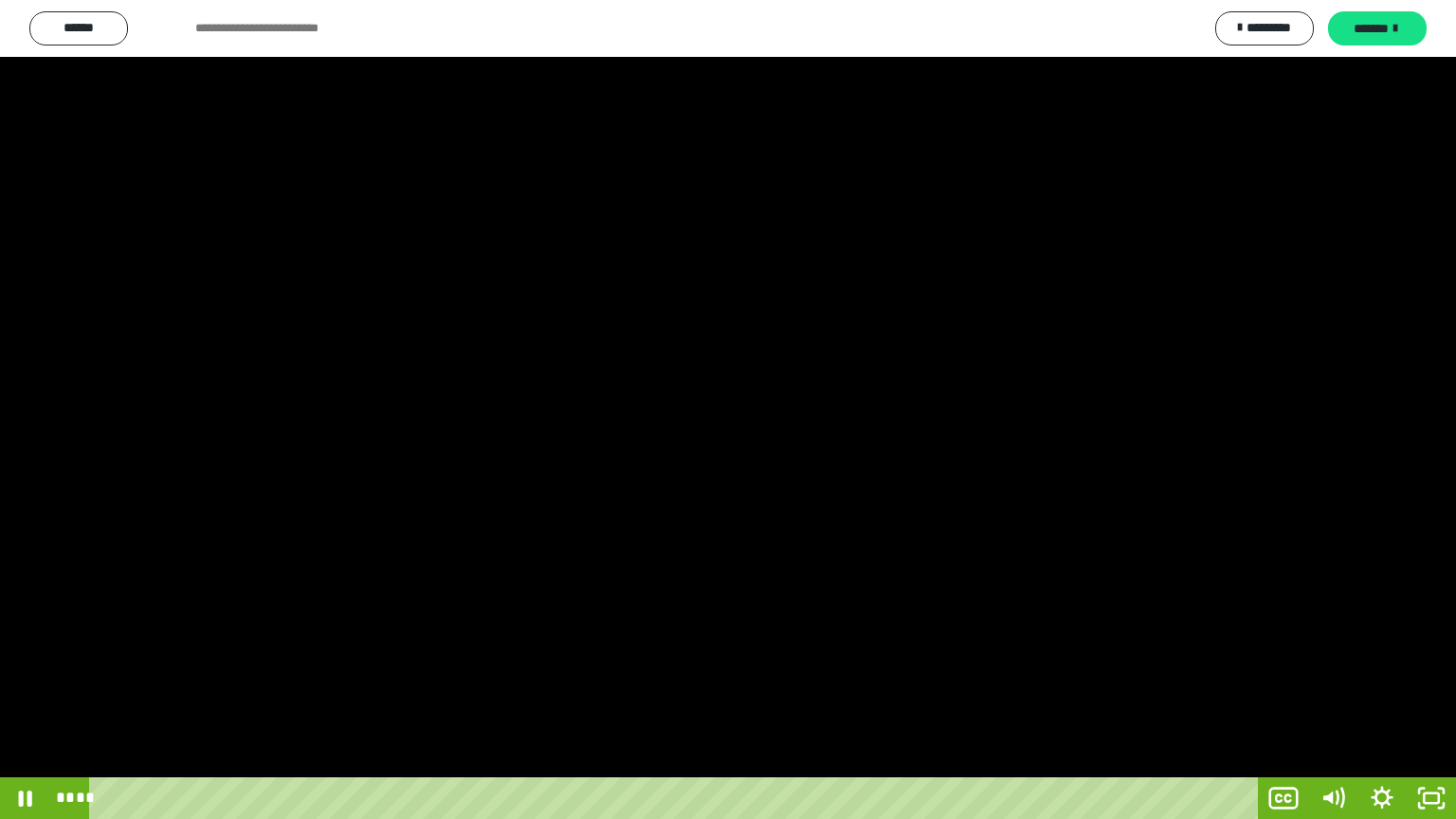 click at bounding box center [728, 410] 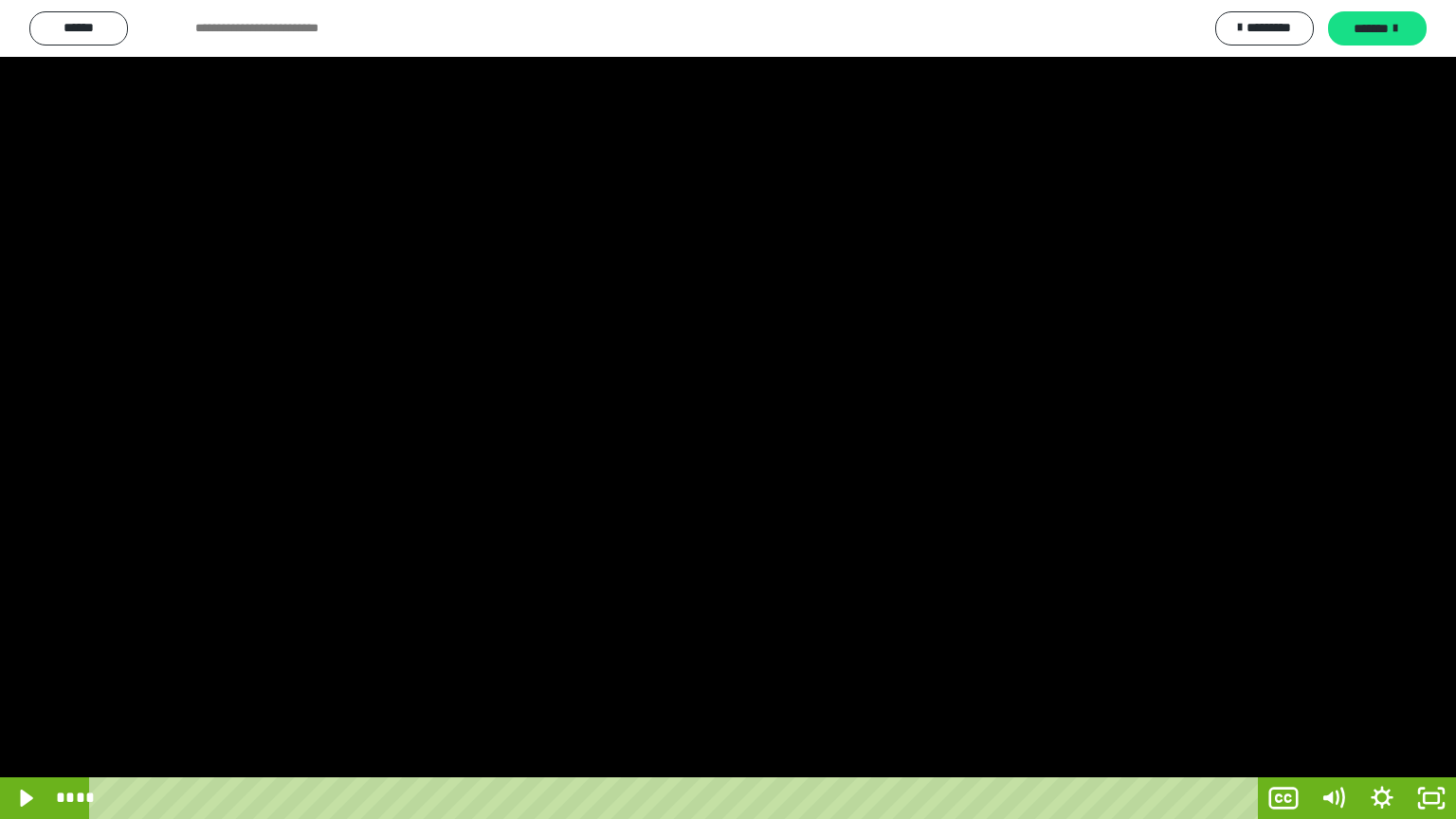 click at bounding box center [728, 410] 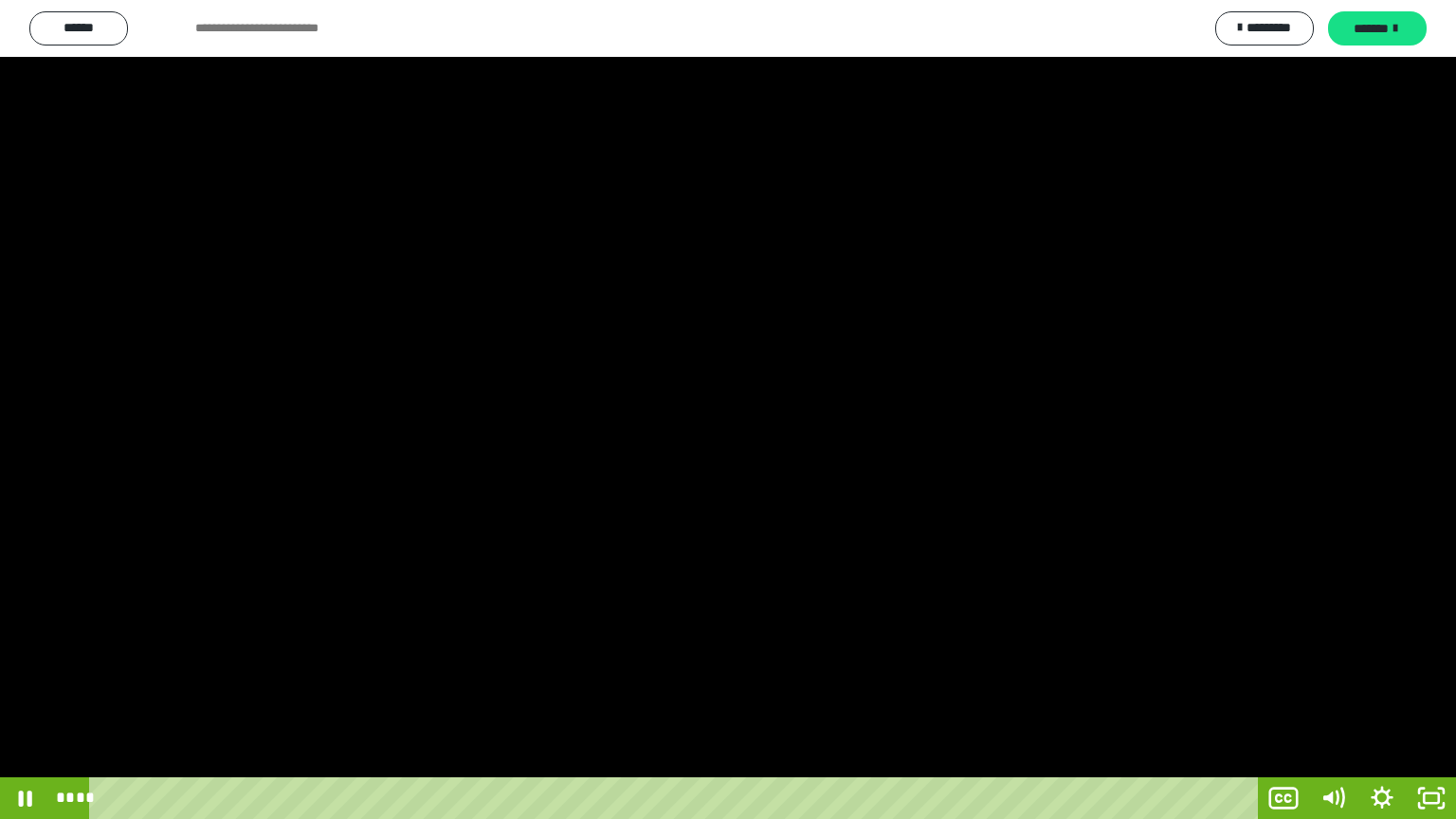 click at bounding box center (728, 410) 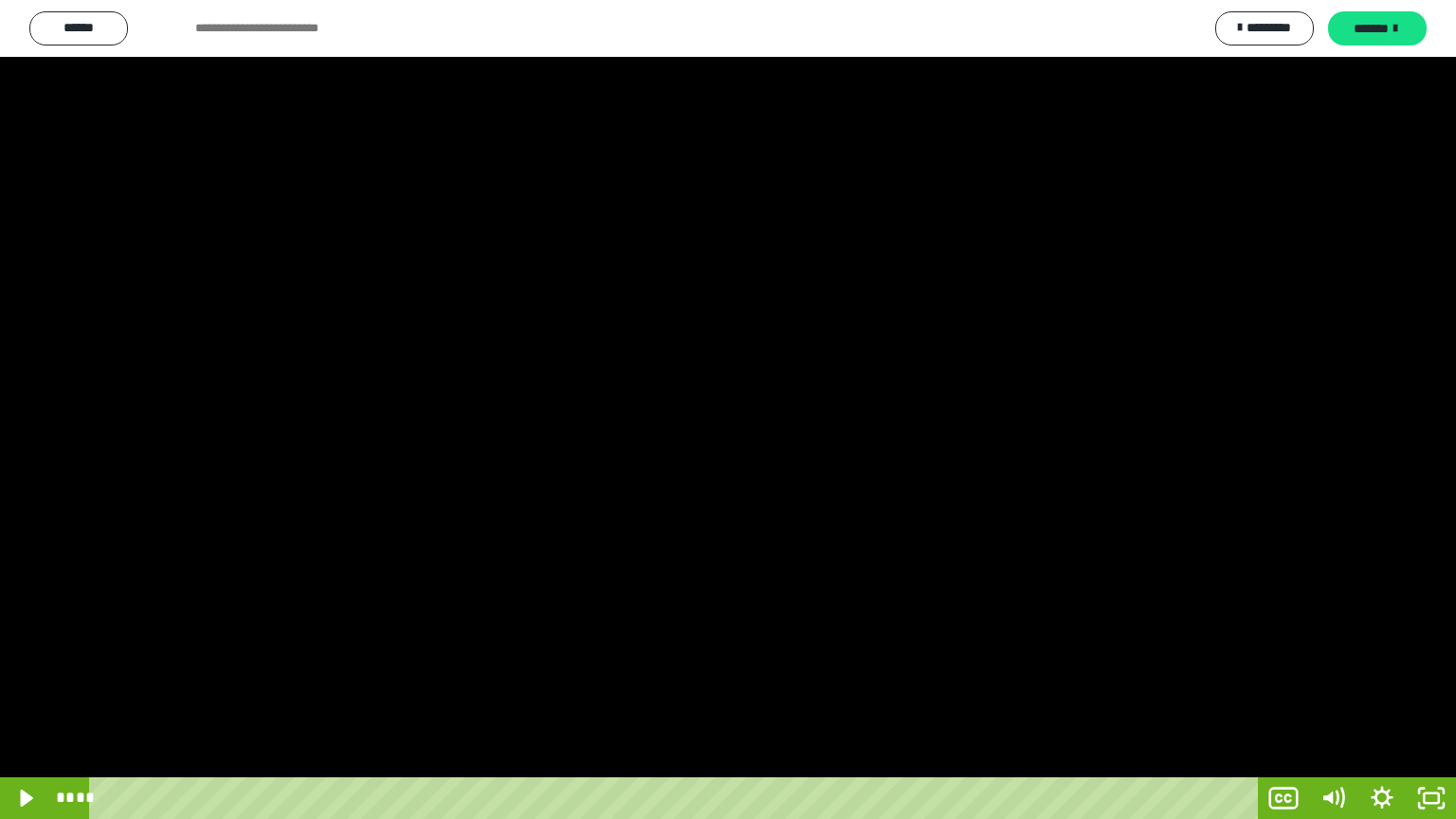 click at bounding box center (728, 410) 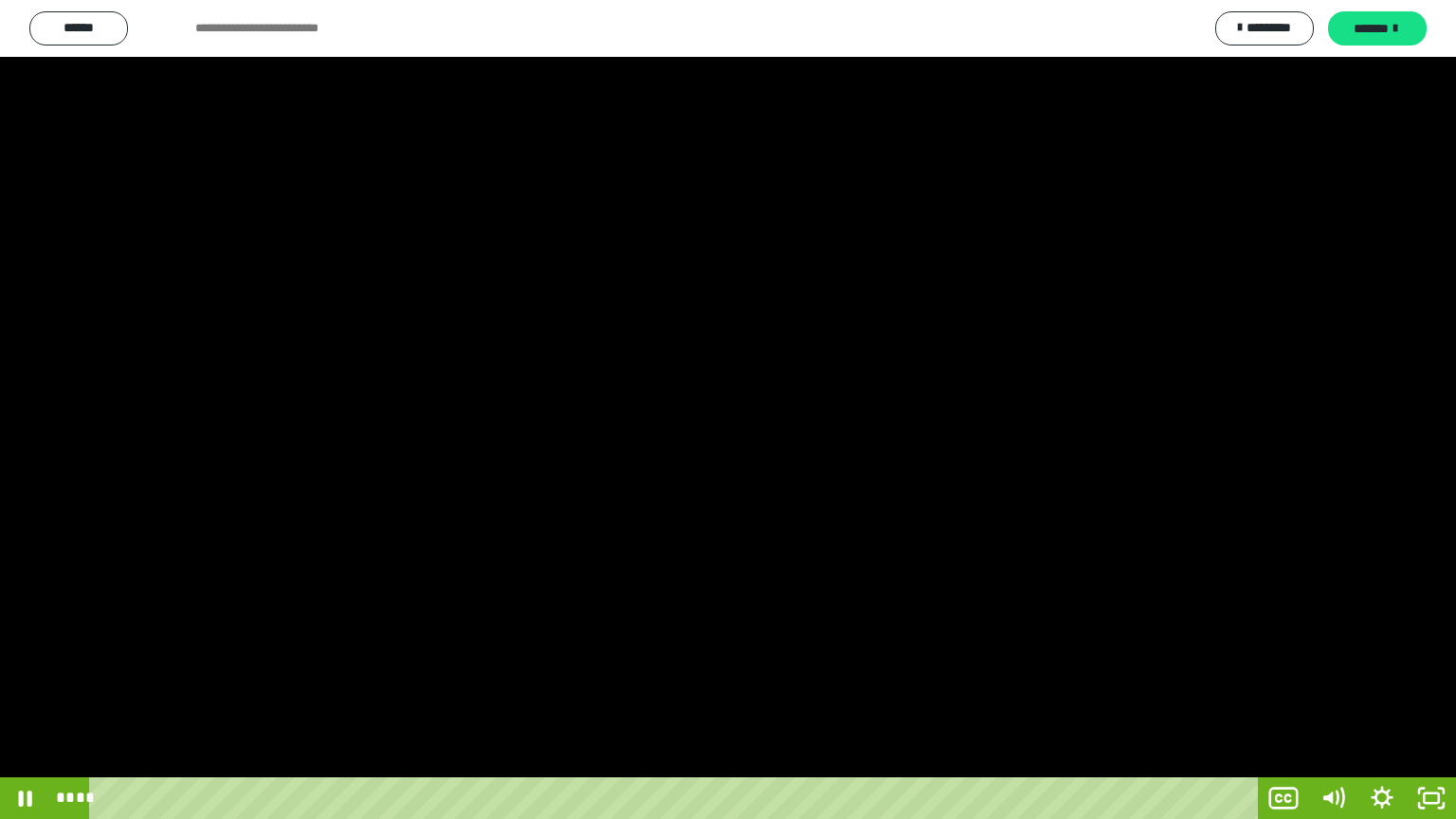 click at bounding box center (728, 410) 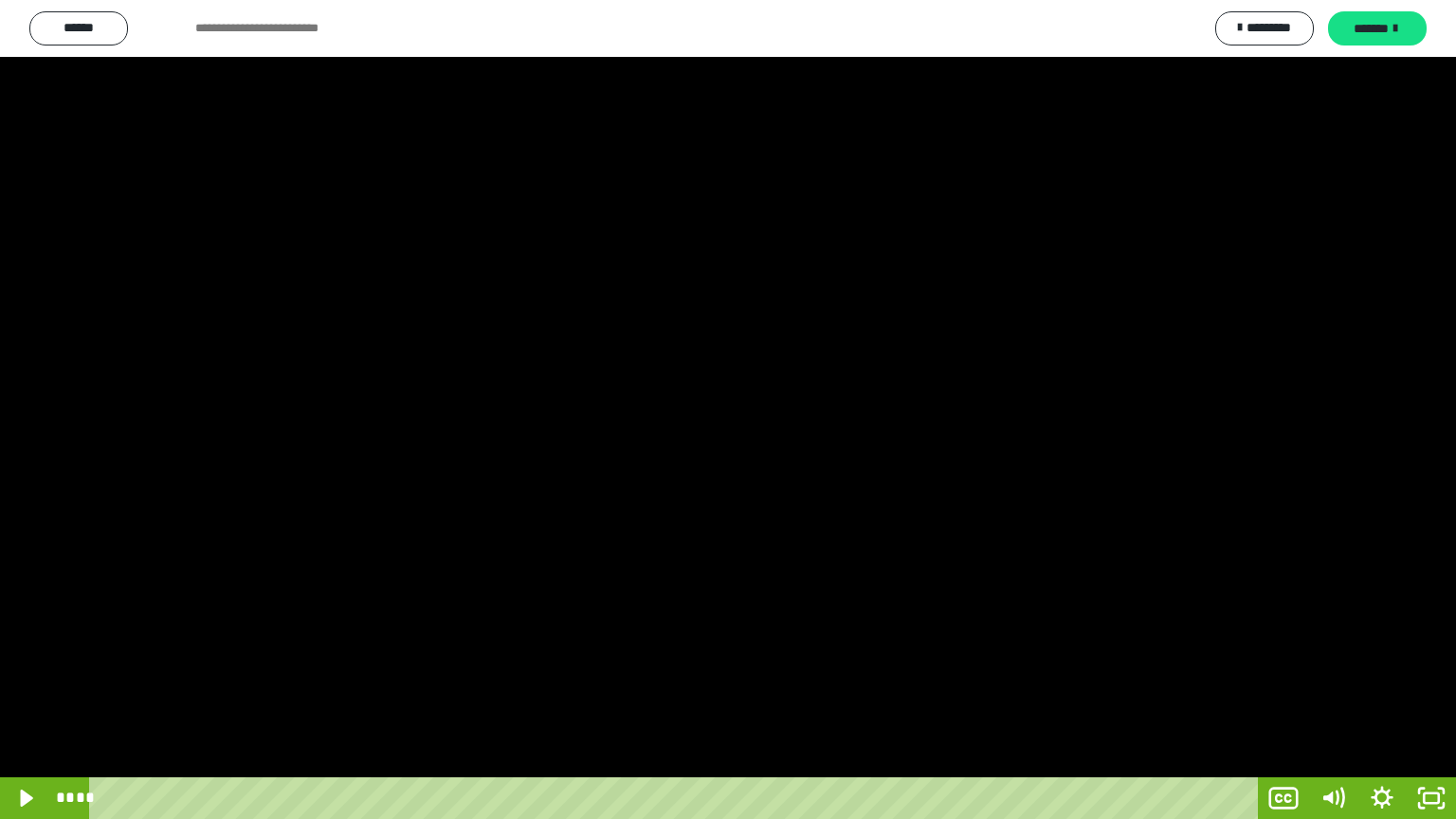 click at bounding box center [728, 410] 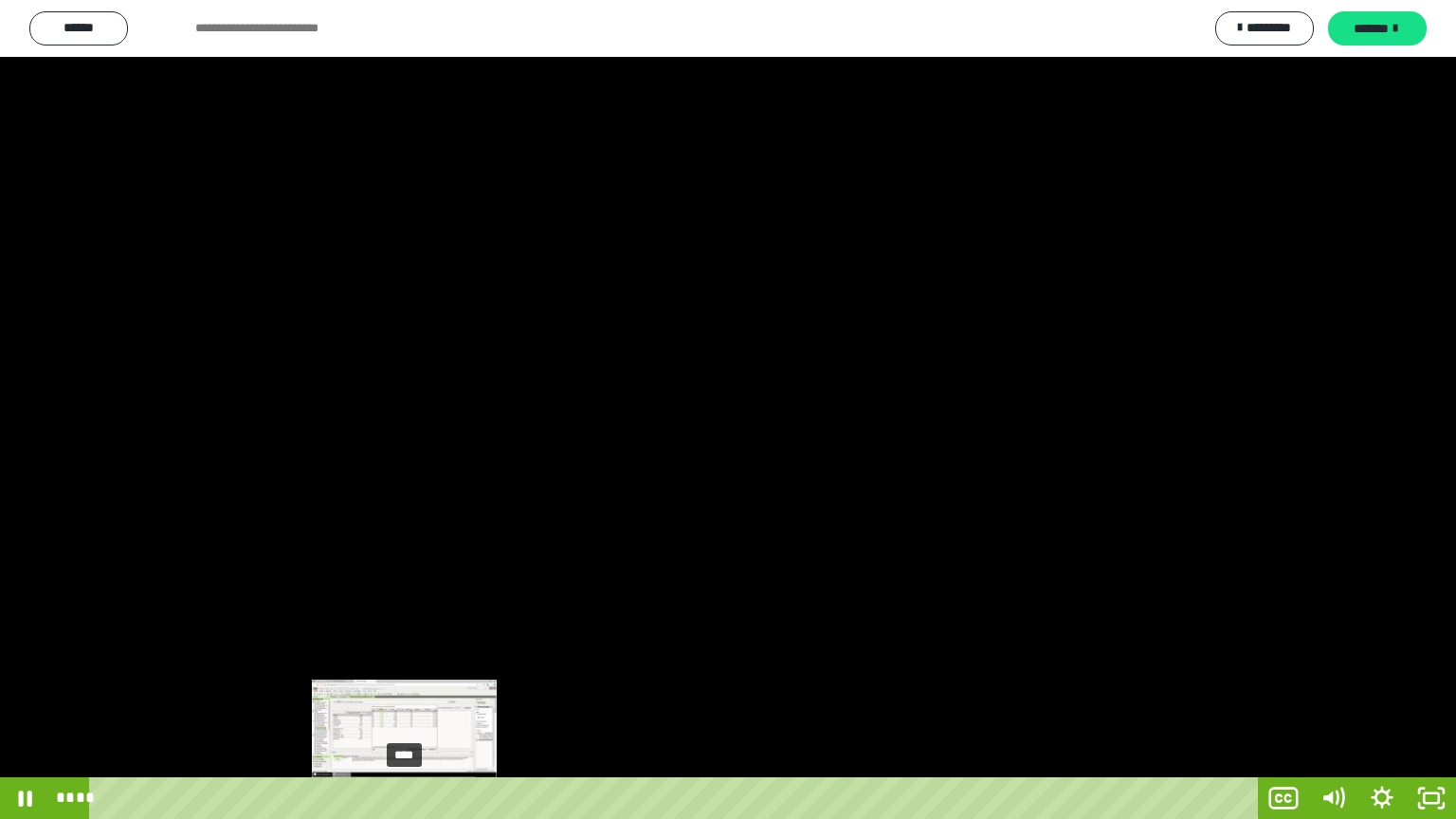 click on "****" at bounding box center (677, 798) 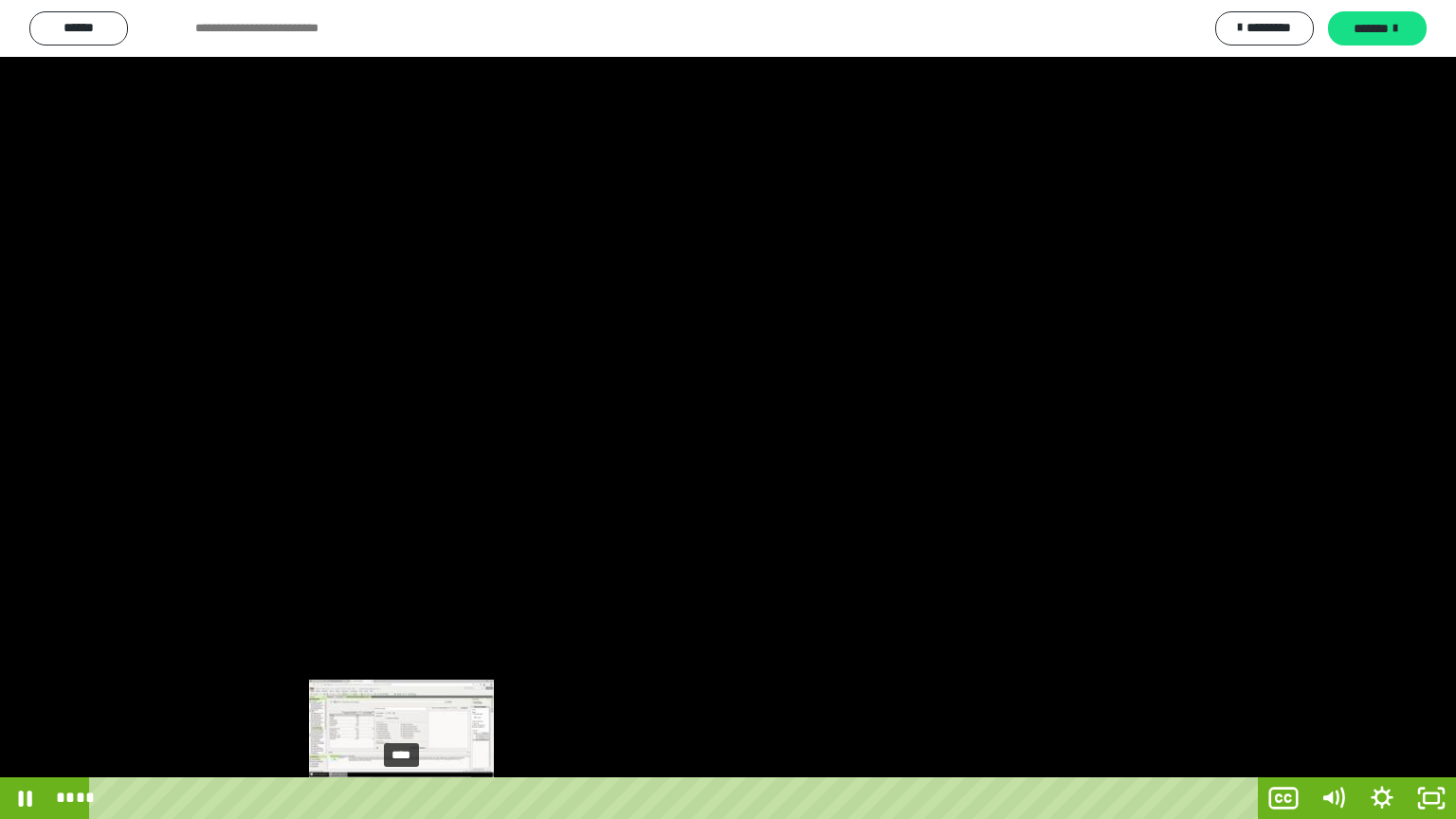 click on "****" at bounding box center (677, 798) 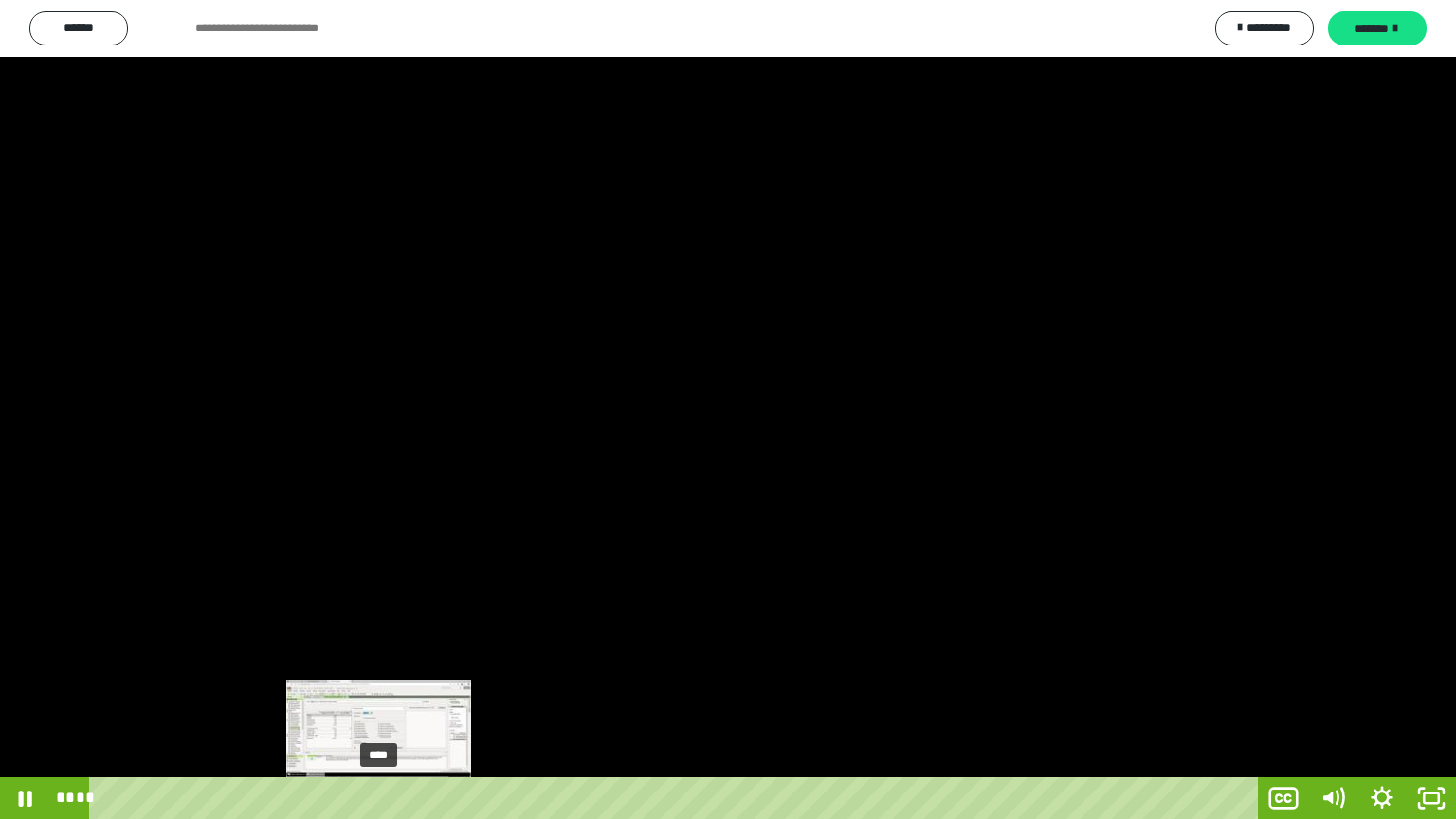 click on "****" at bounding box center (677, 798) 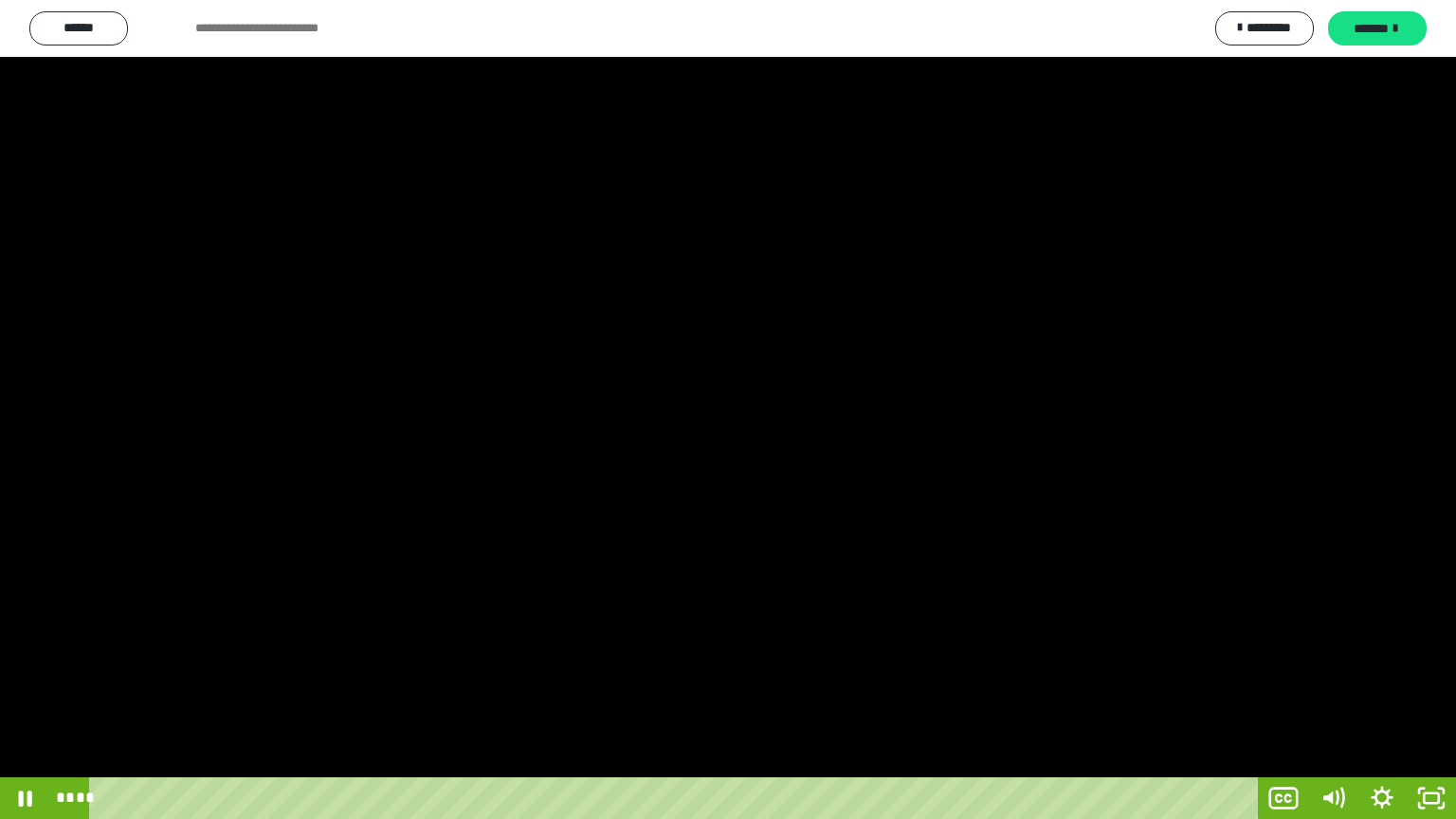 click at bounding box center (728, 410) 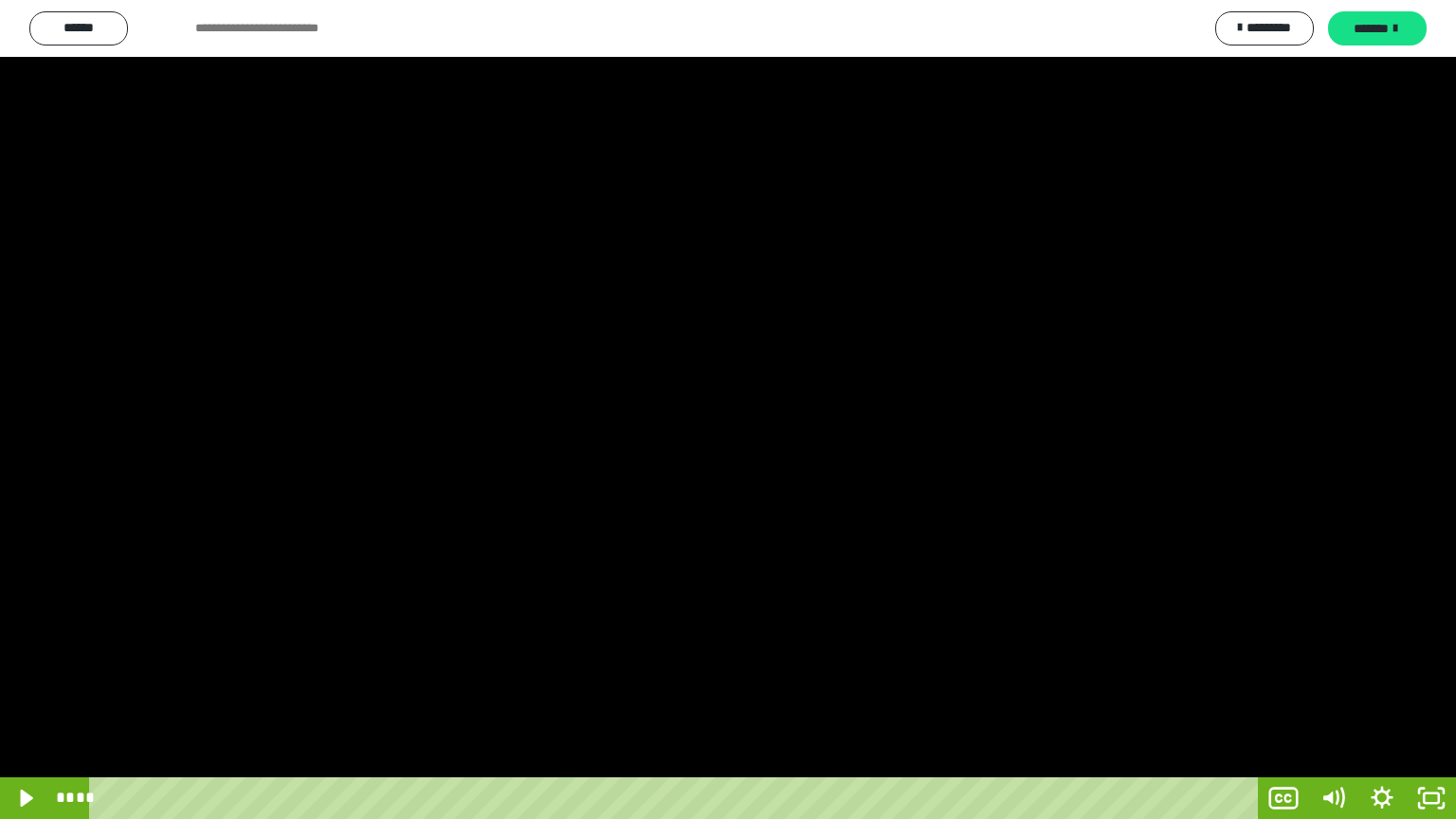 click at bounding box center [728, 410] 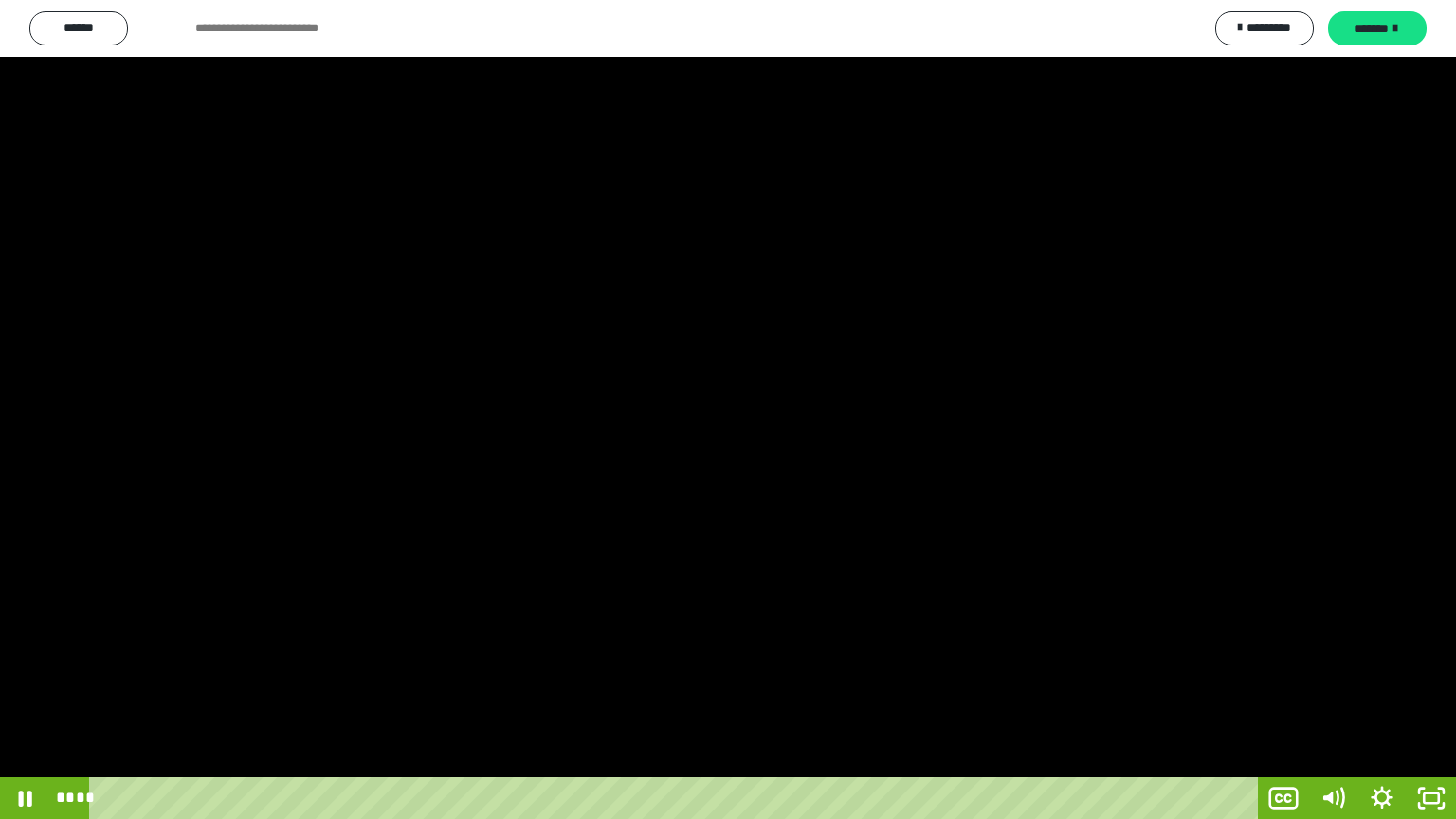 click at bounding box center (728, 410) 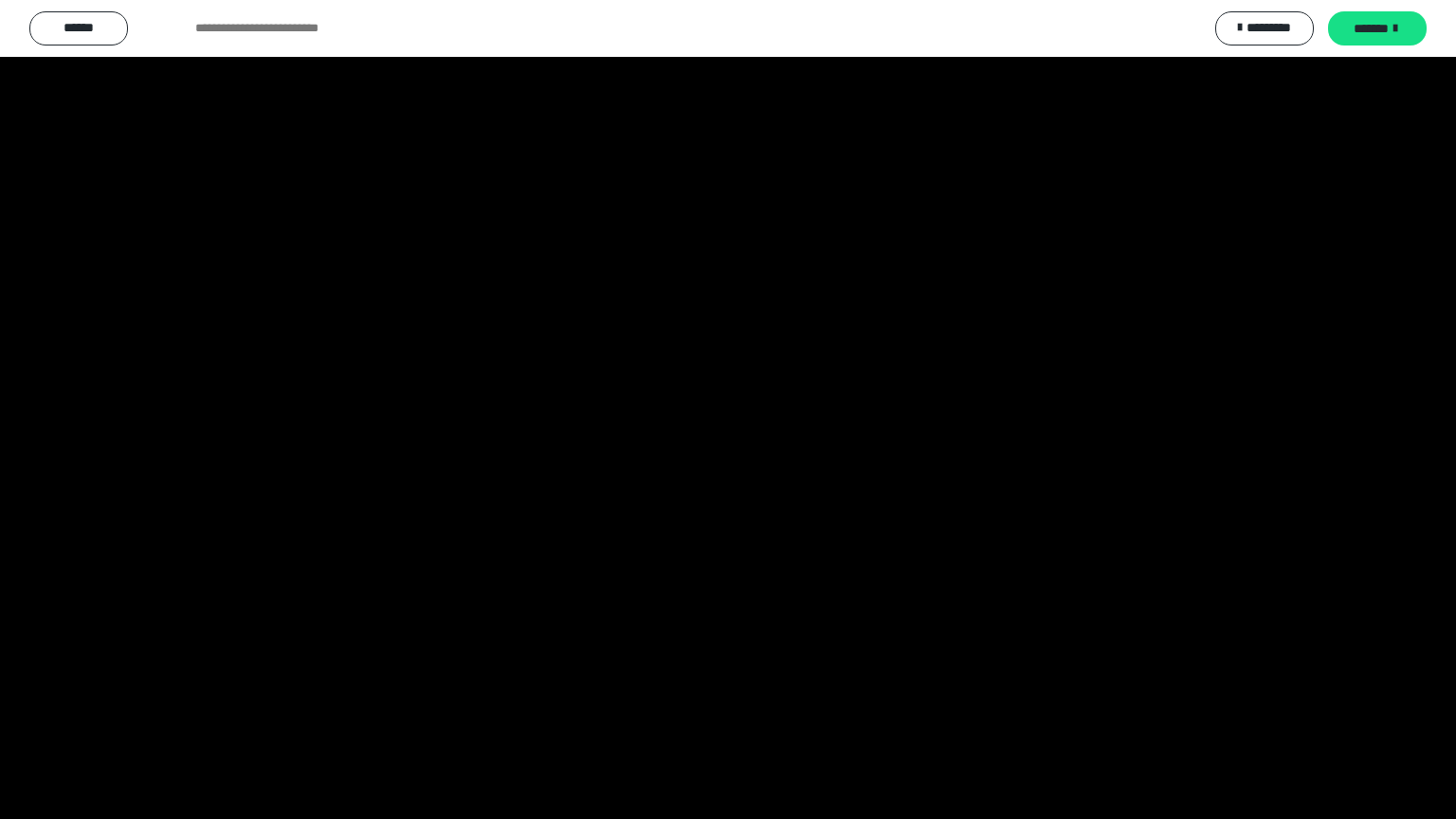 click at bounding box center (728, 410) 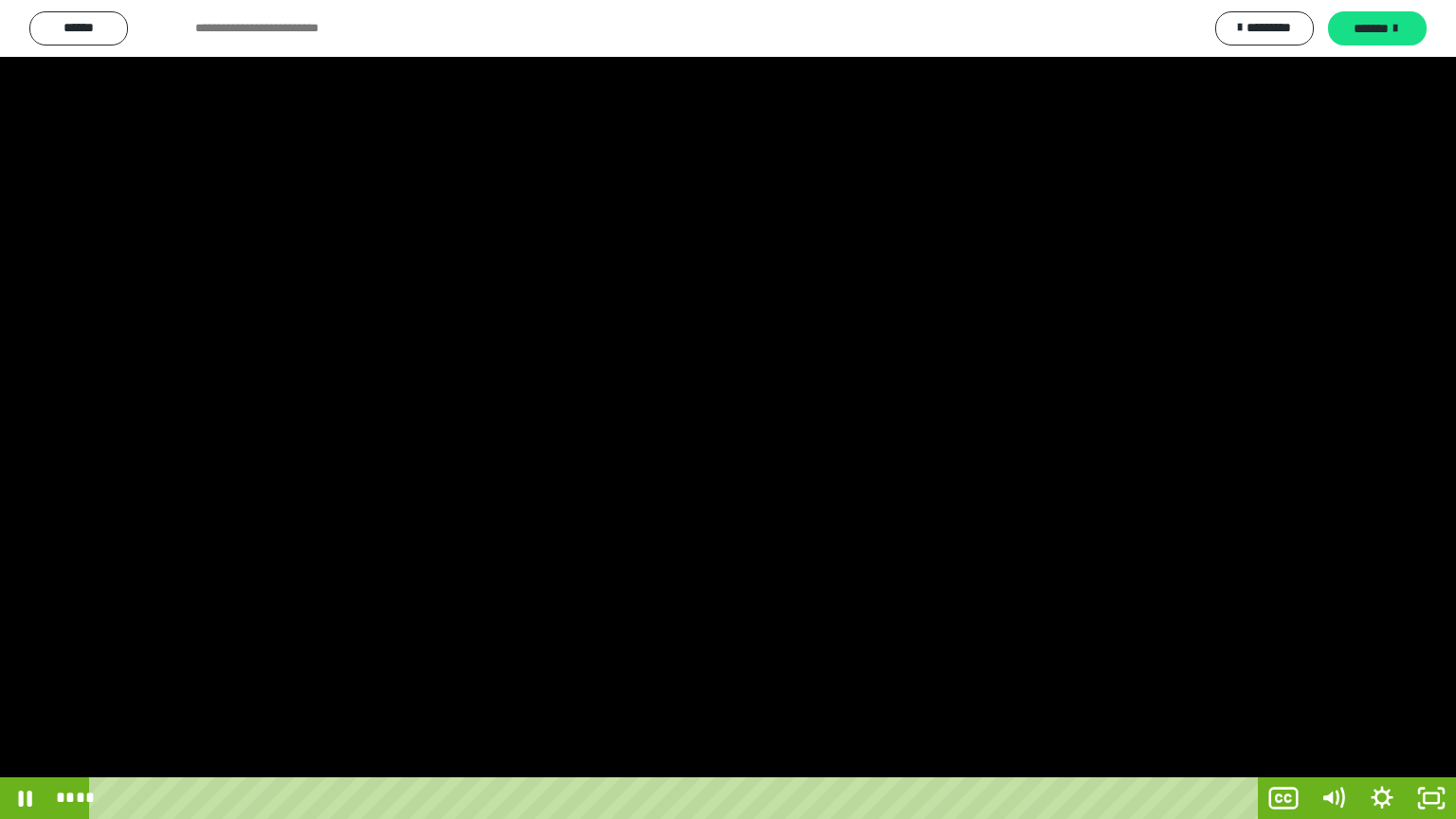 click at bounding box center [728, 410] 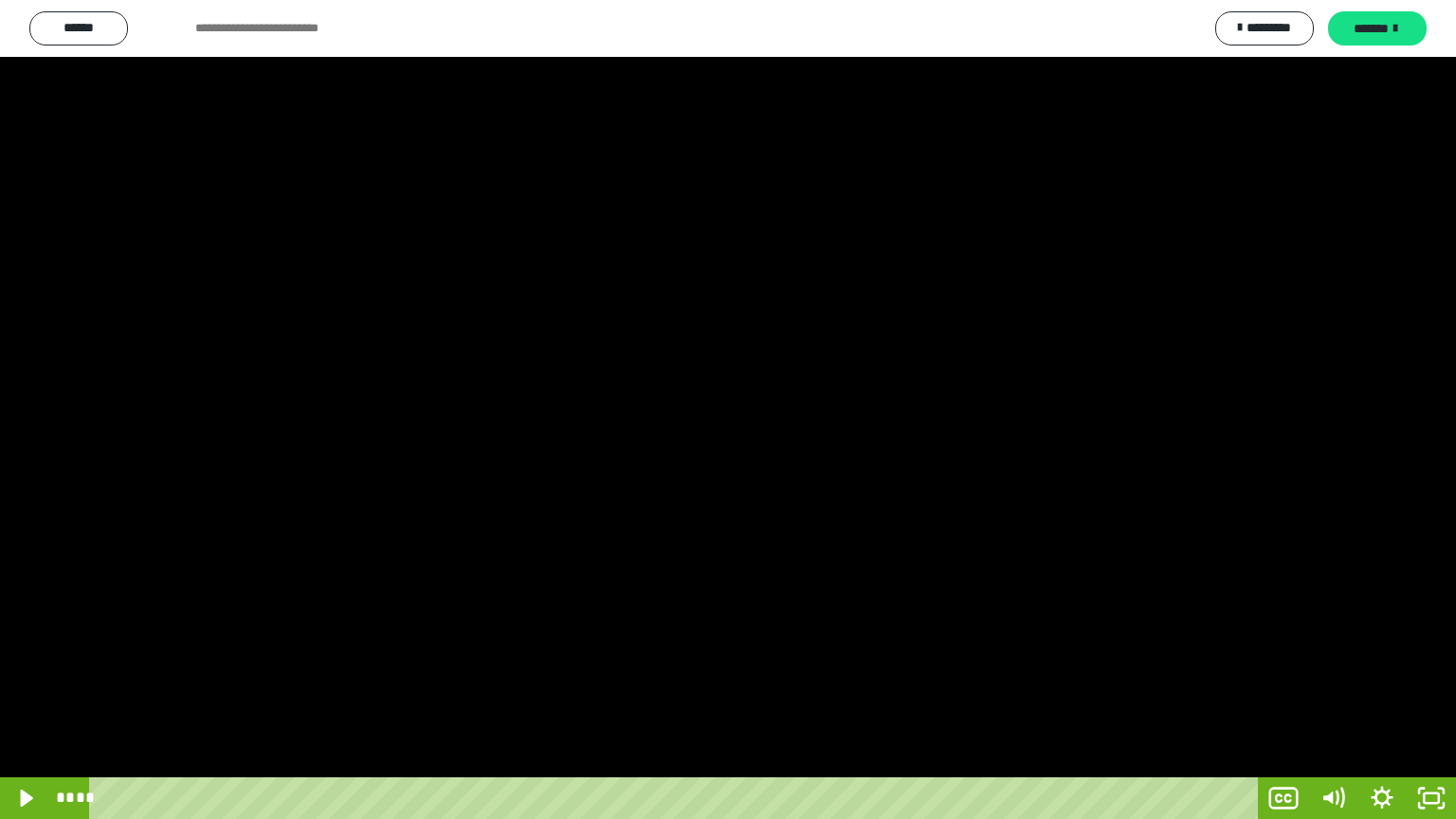 click at bounding box center [728, 410] 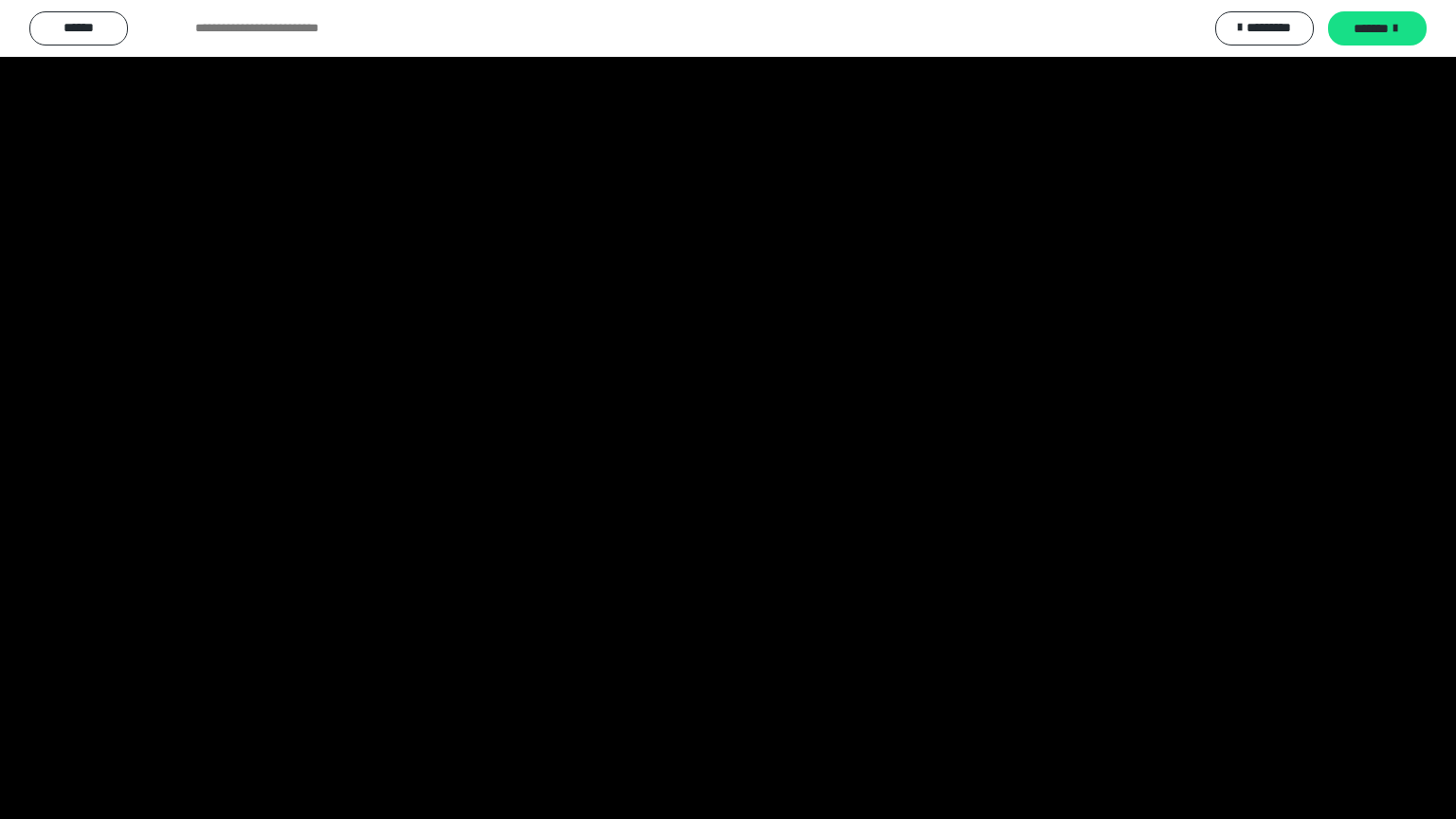 click at bounding box center (728, 410) 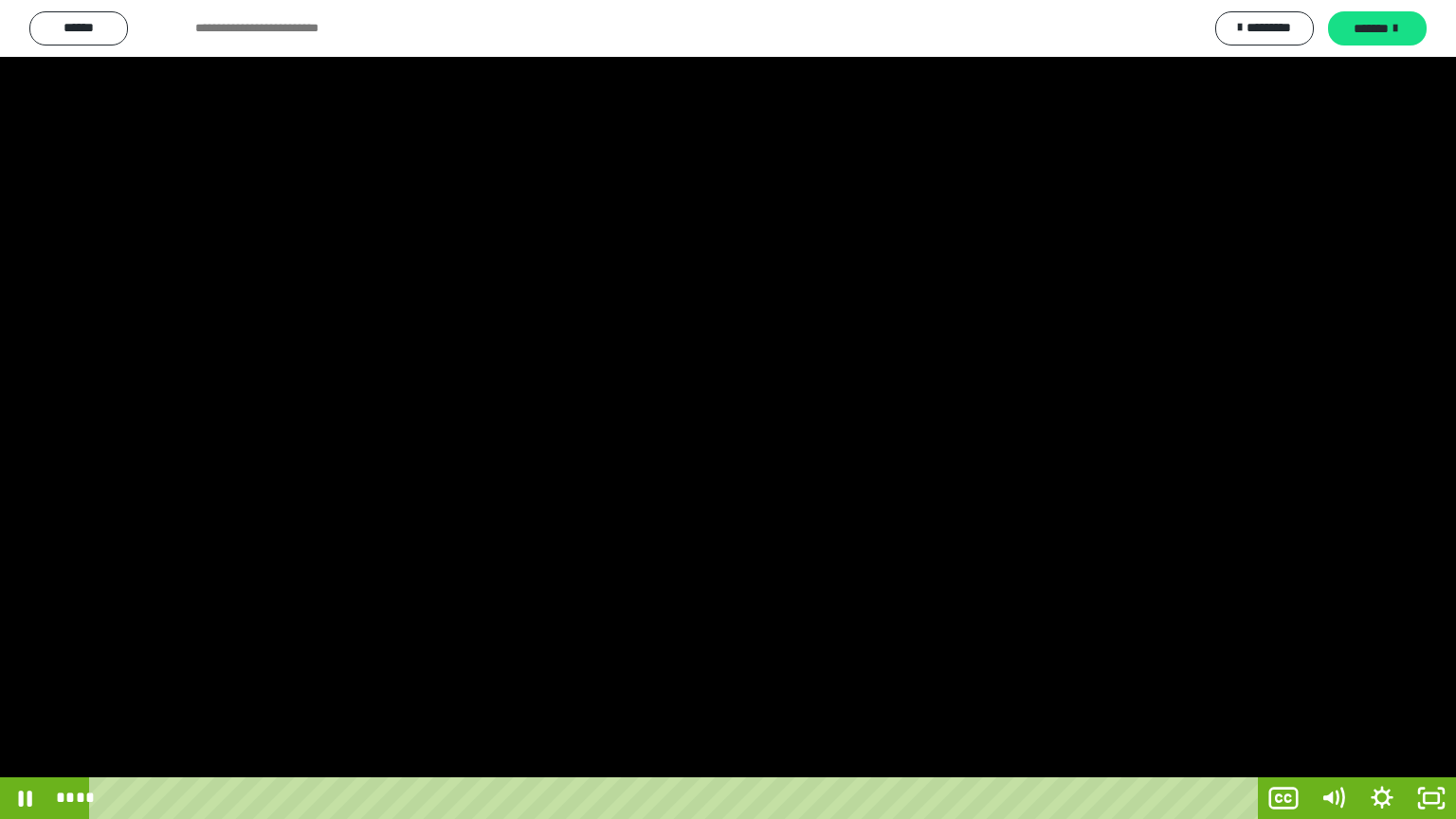 click at bounding box center [728, 410] 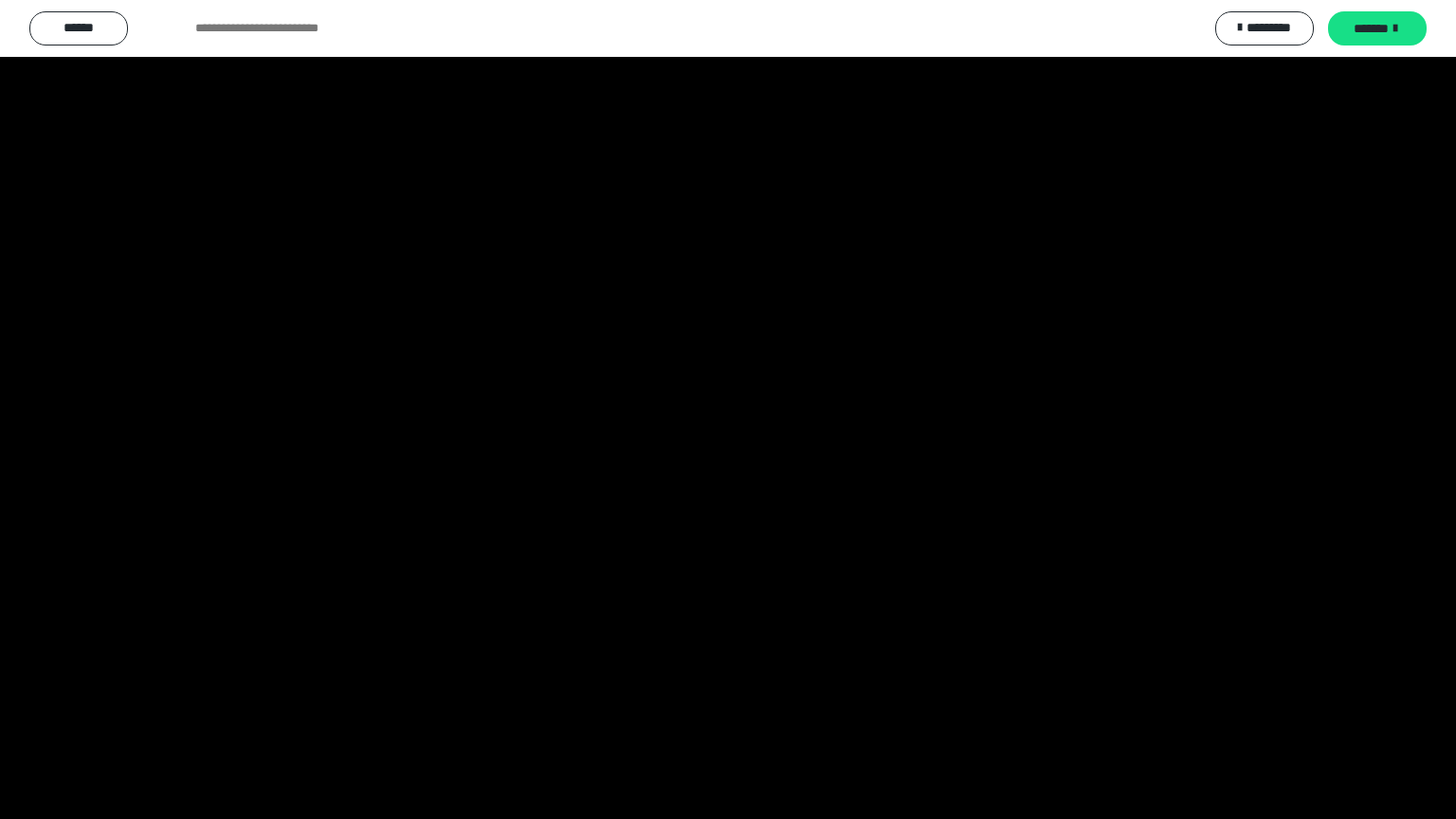 click at bounding box center [728, 410] 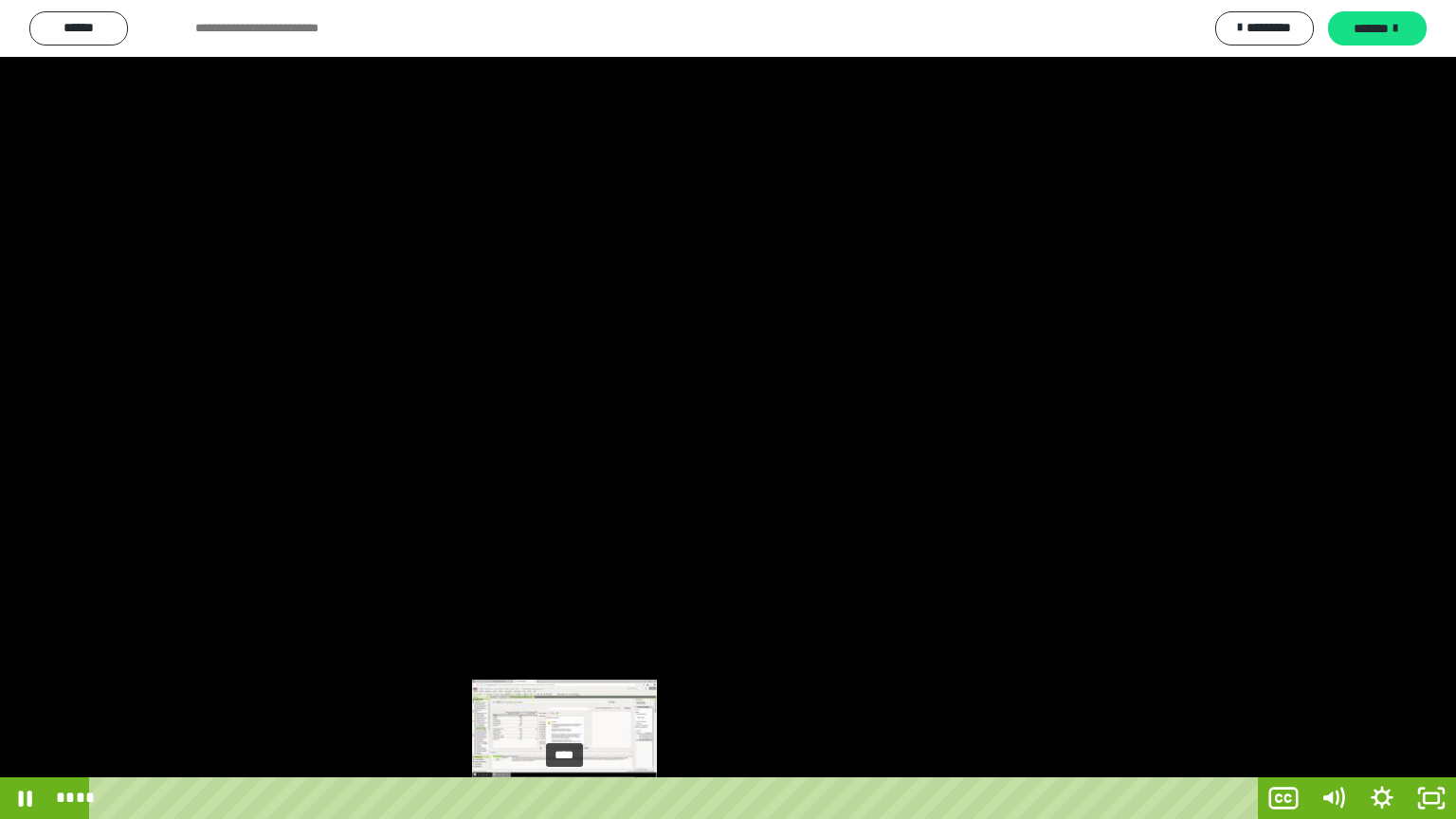 click on "****" at bounding box center (677, 798) 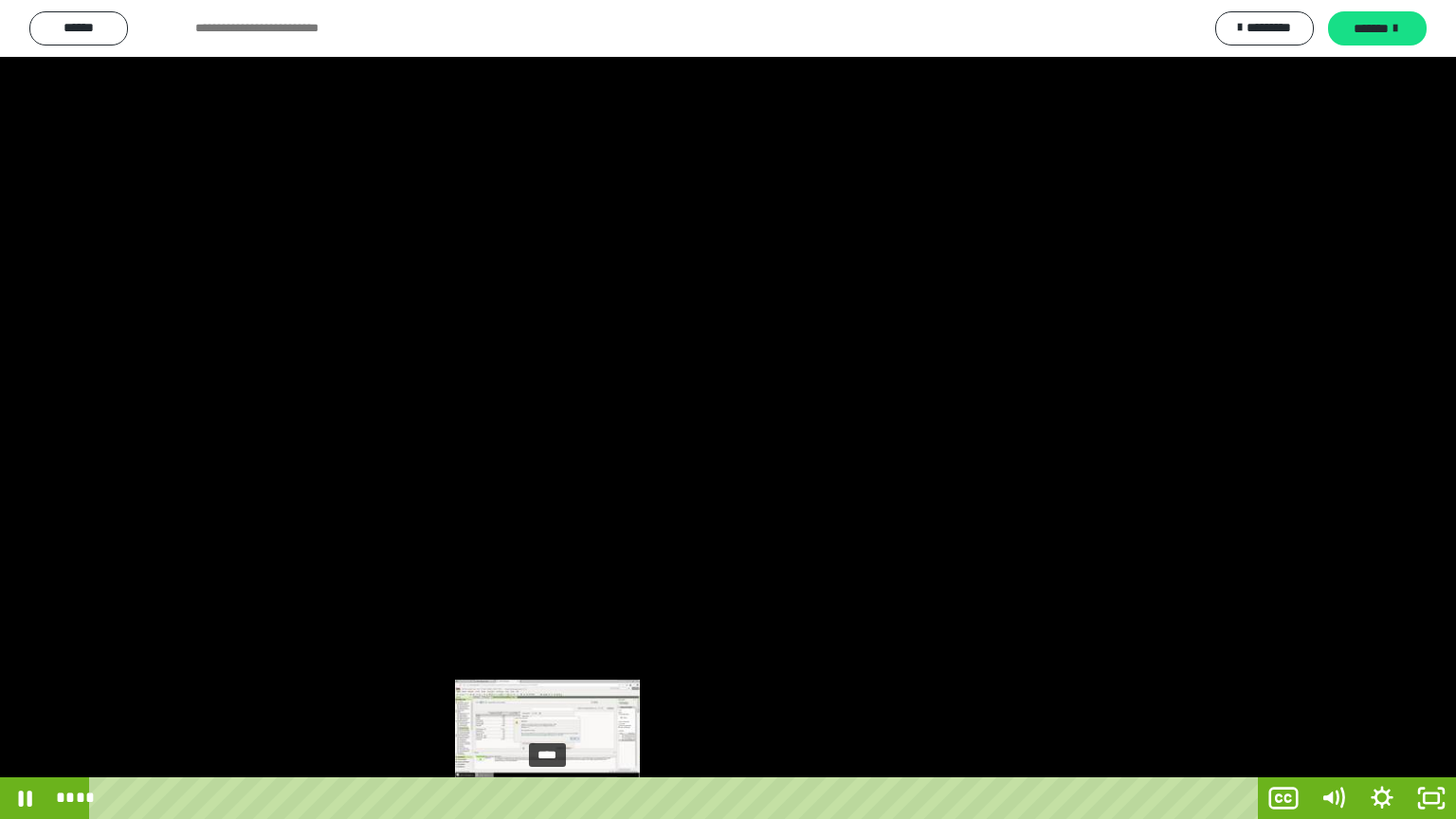 click on "****" at bounding box center [677, 798] 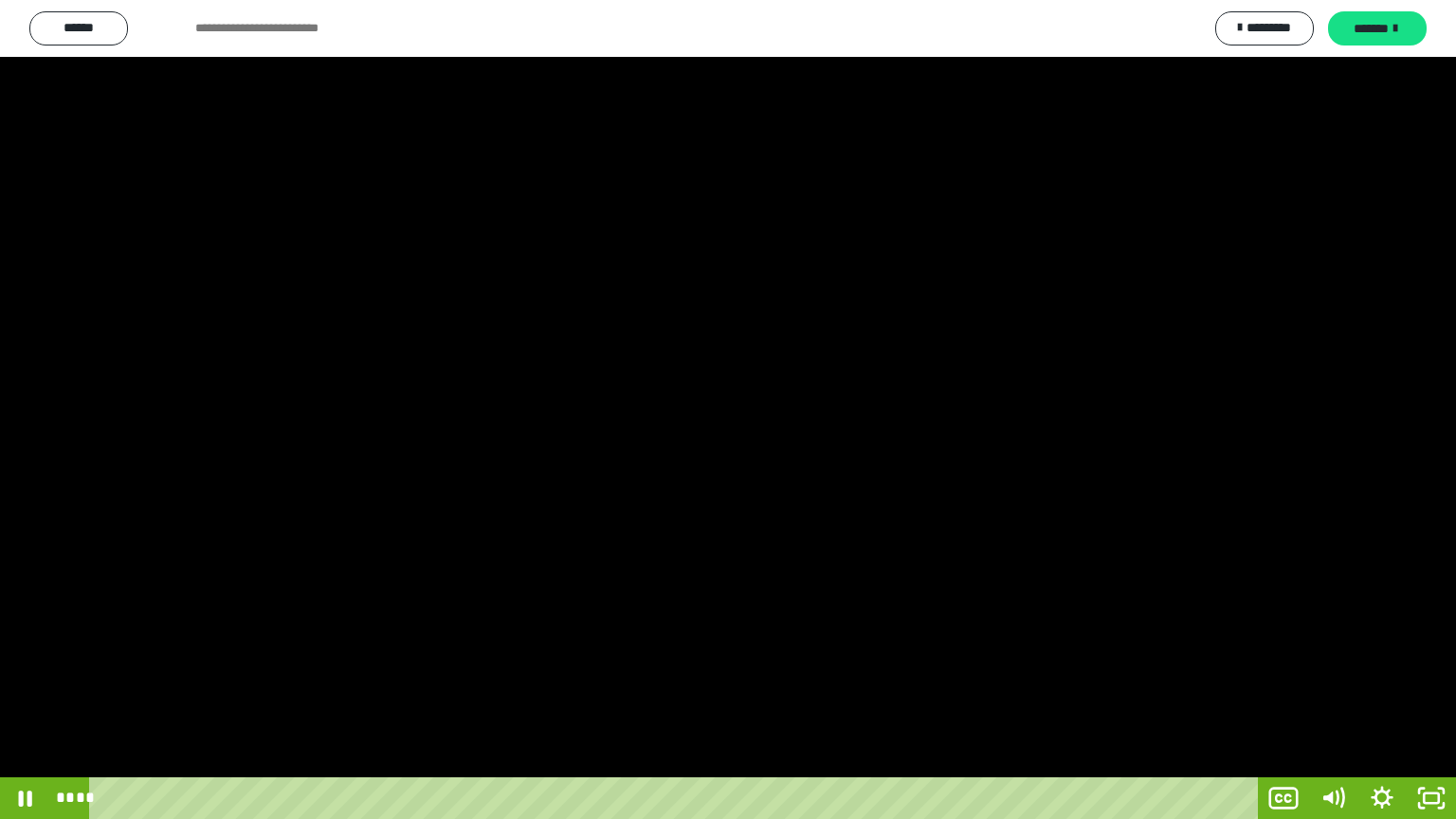 click at bounding box center [728, 410] 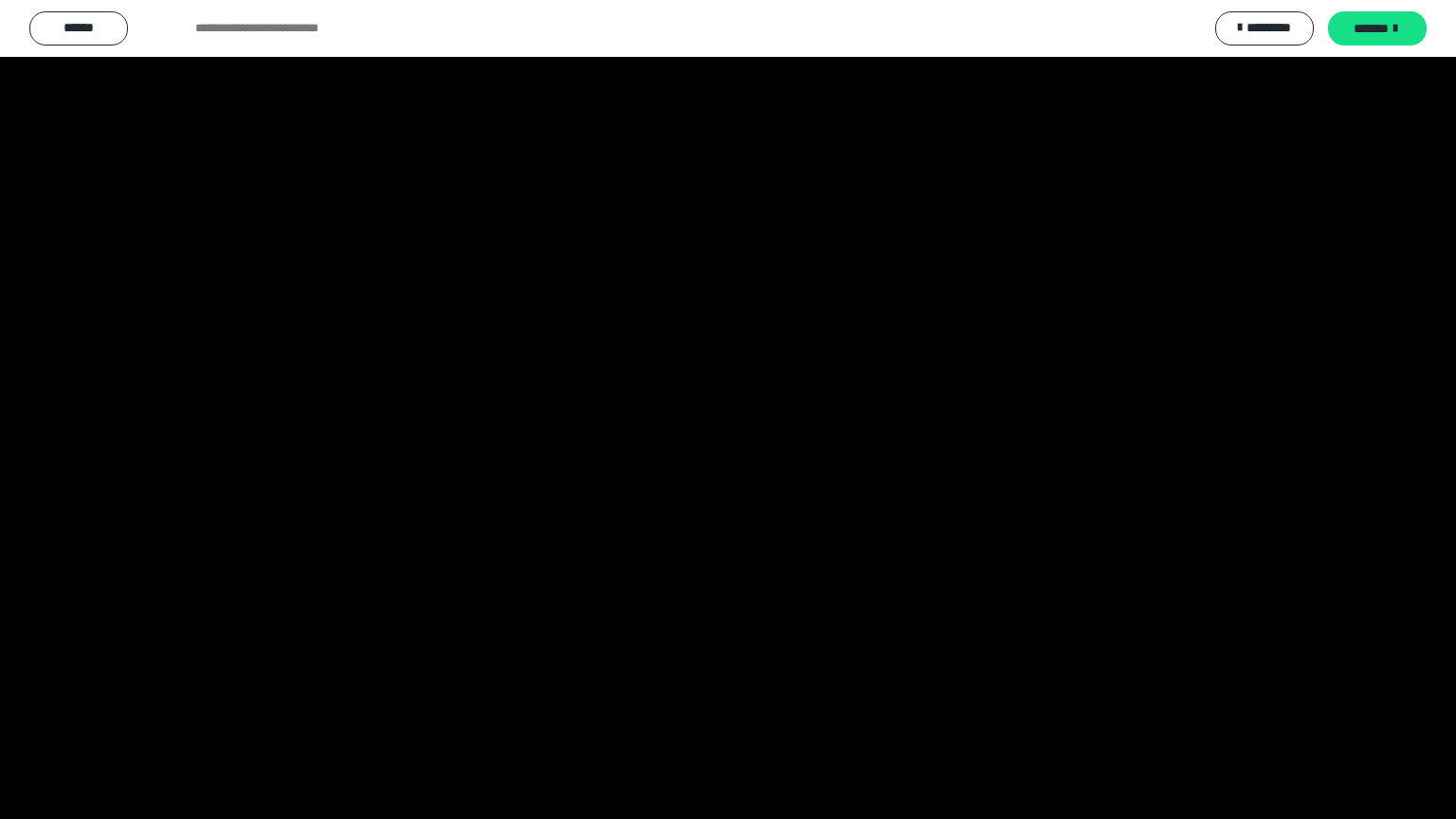 click at bounding box center (728, 410) 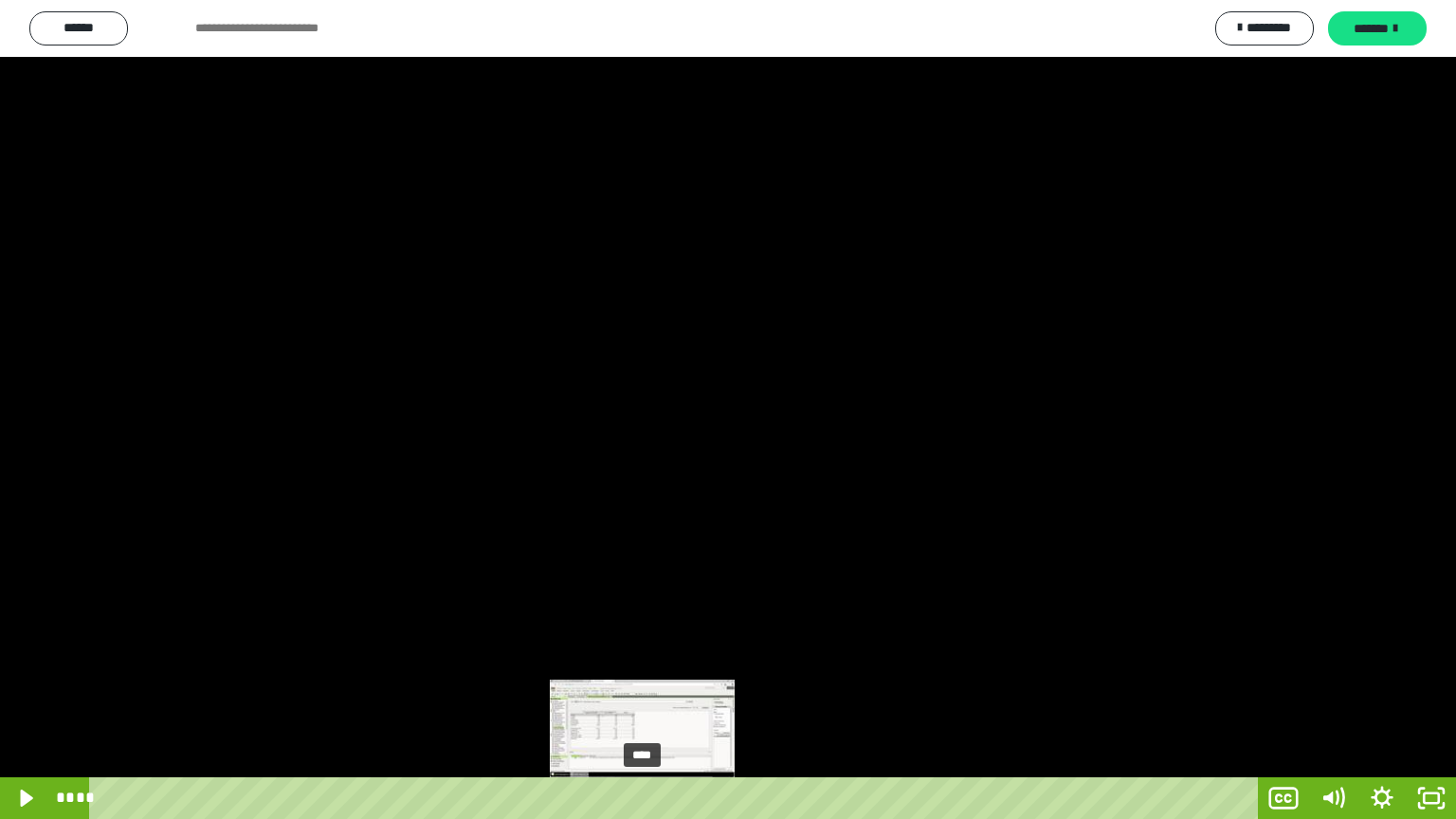 click on "****" at bounding box center (677, 798) 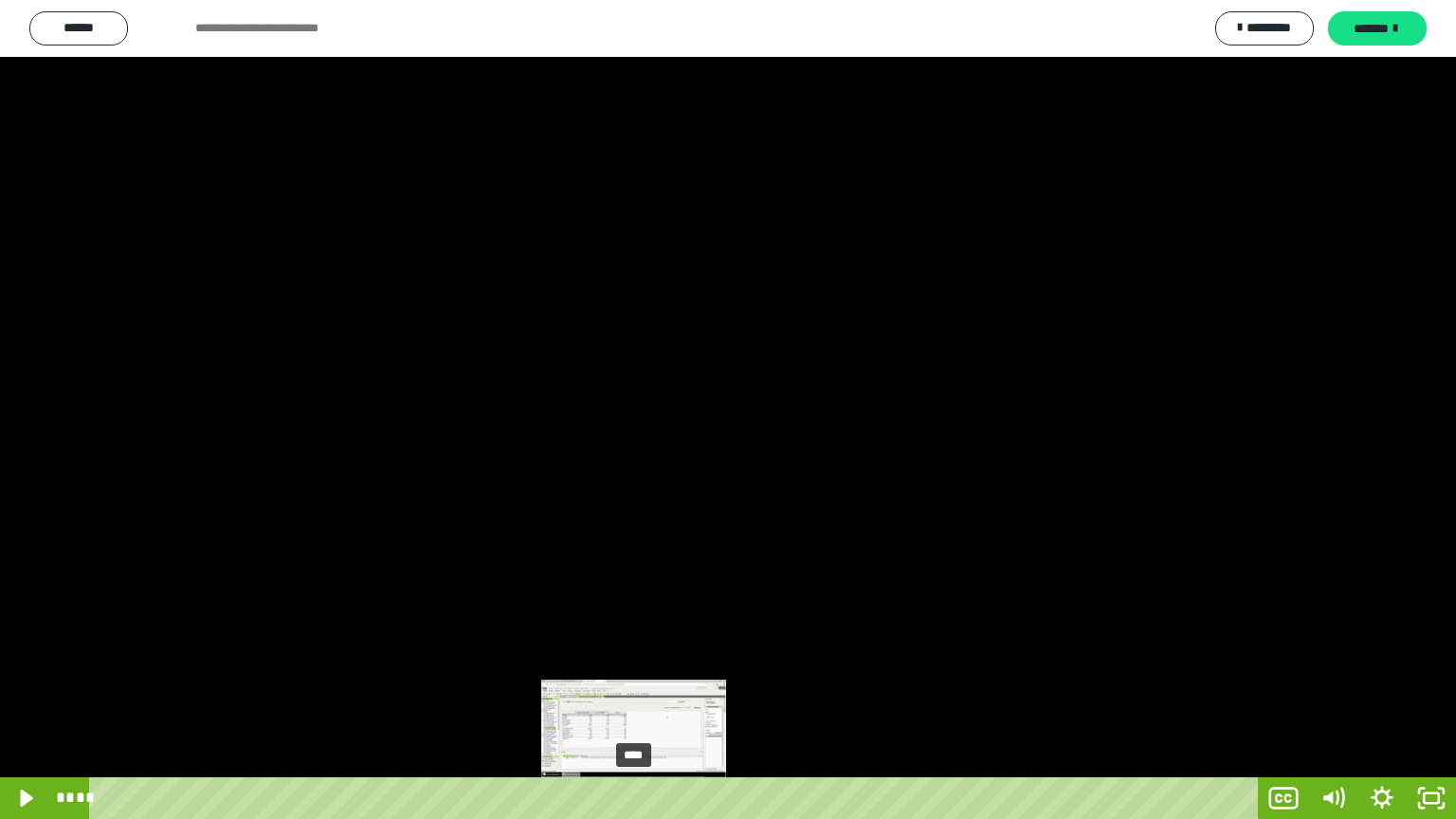 click on "****" at bounding box center (677, 798) 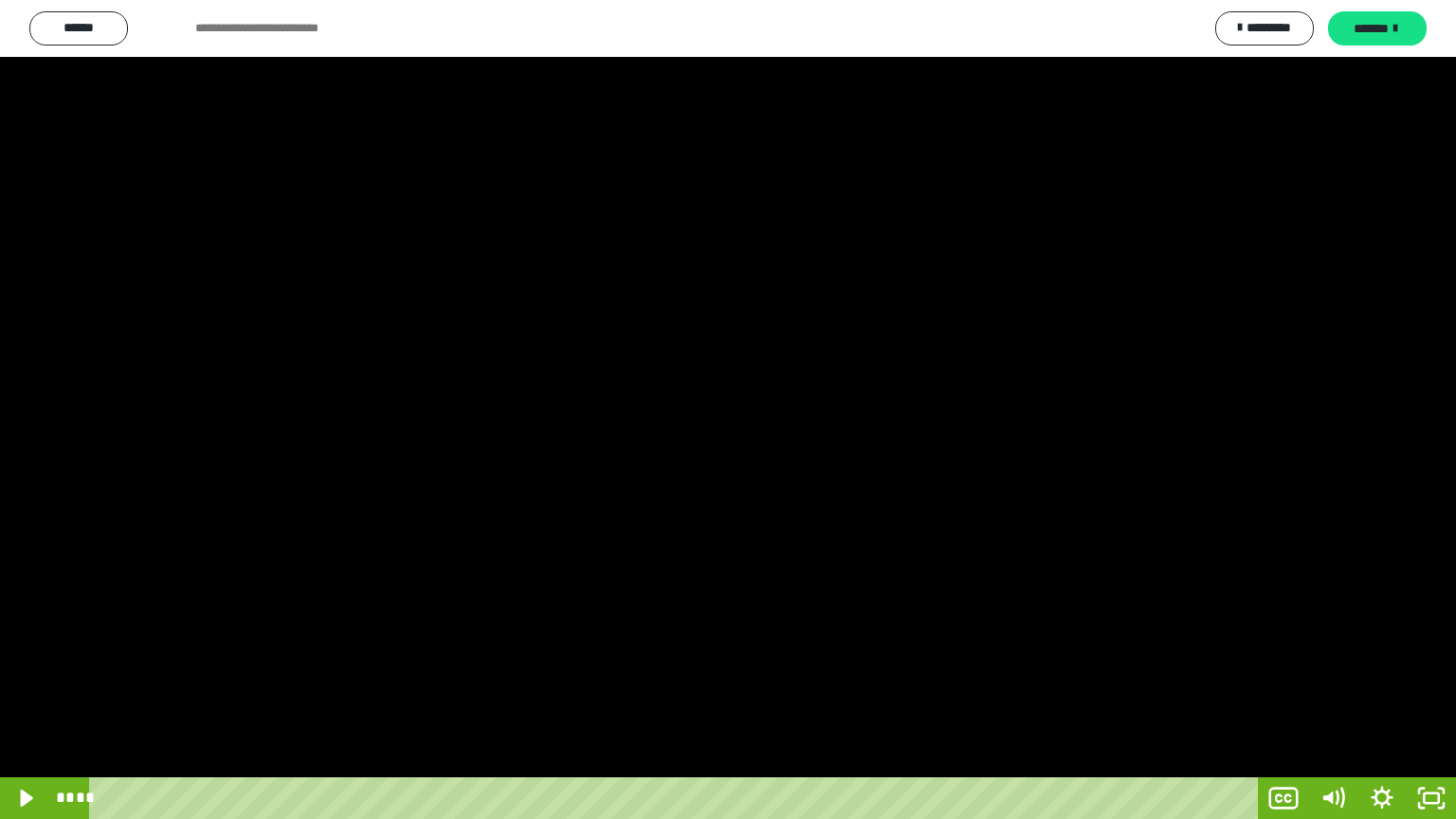 click at bounding box center (728, 410) 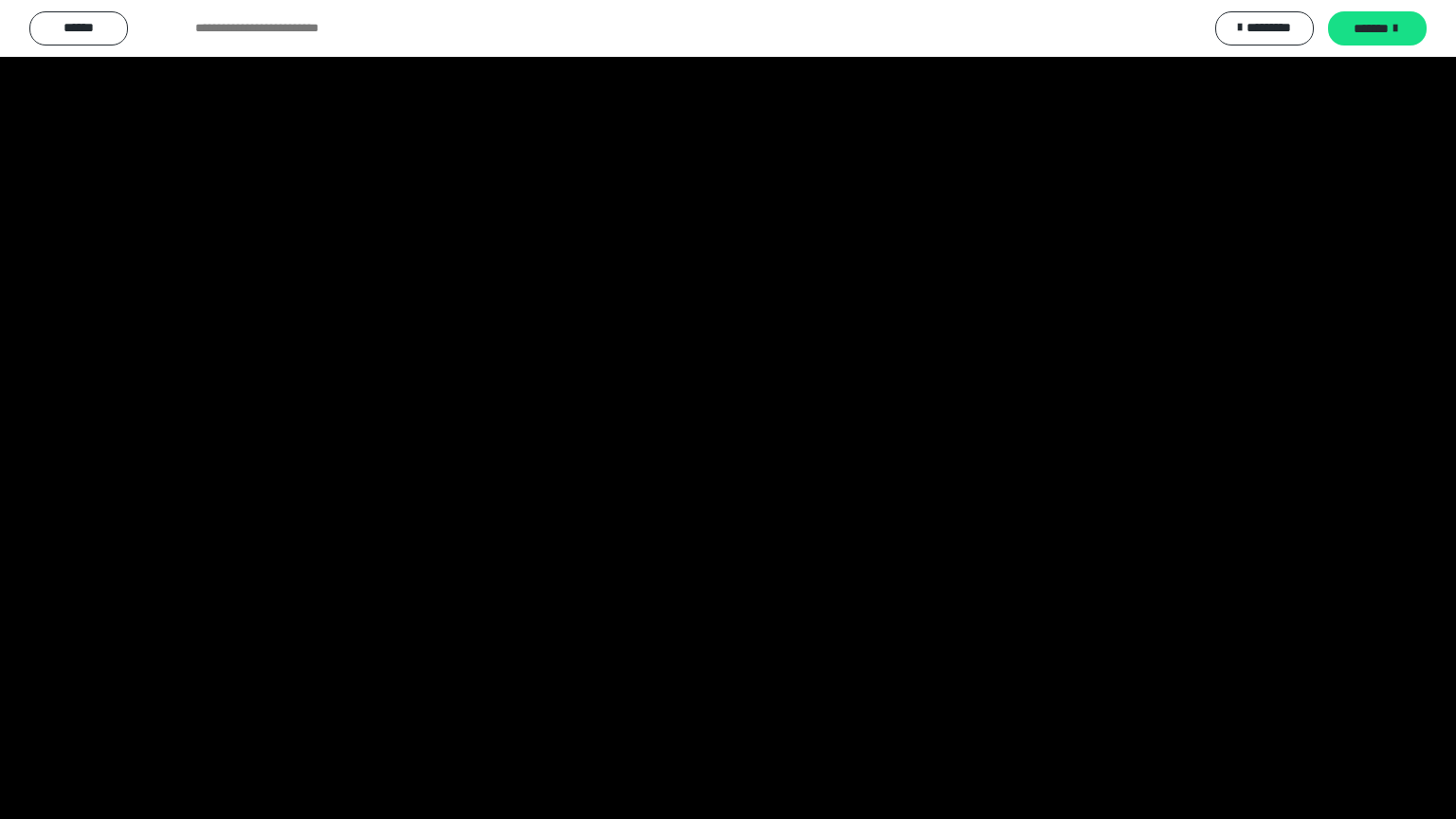 click at bounding box center (728, 410) 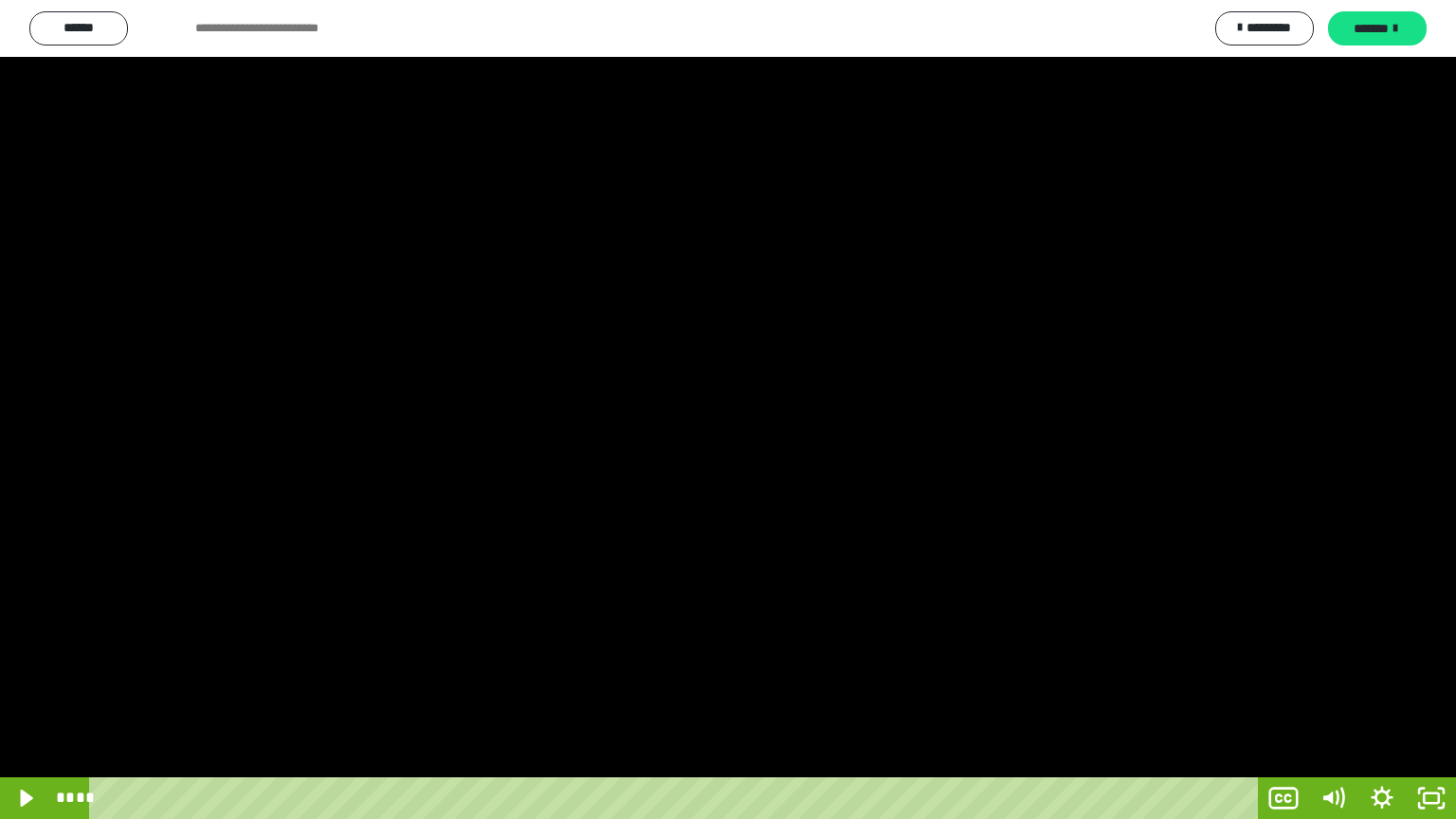 click at bounding box center (728, 410) 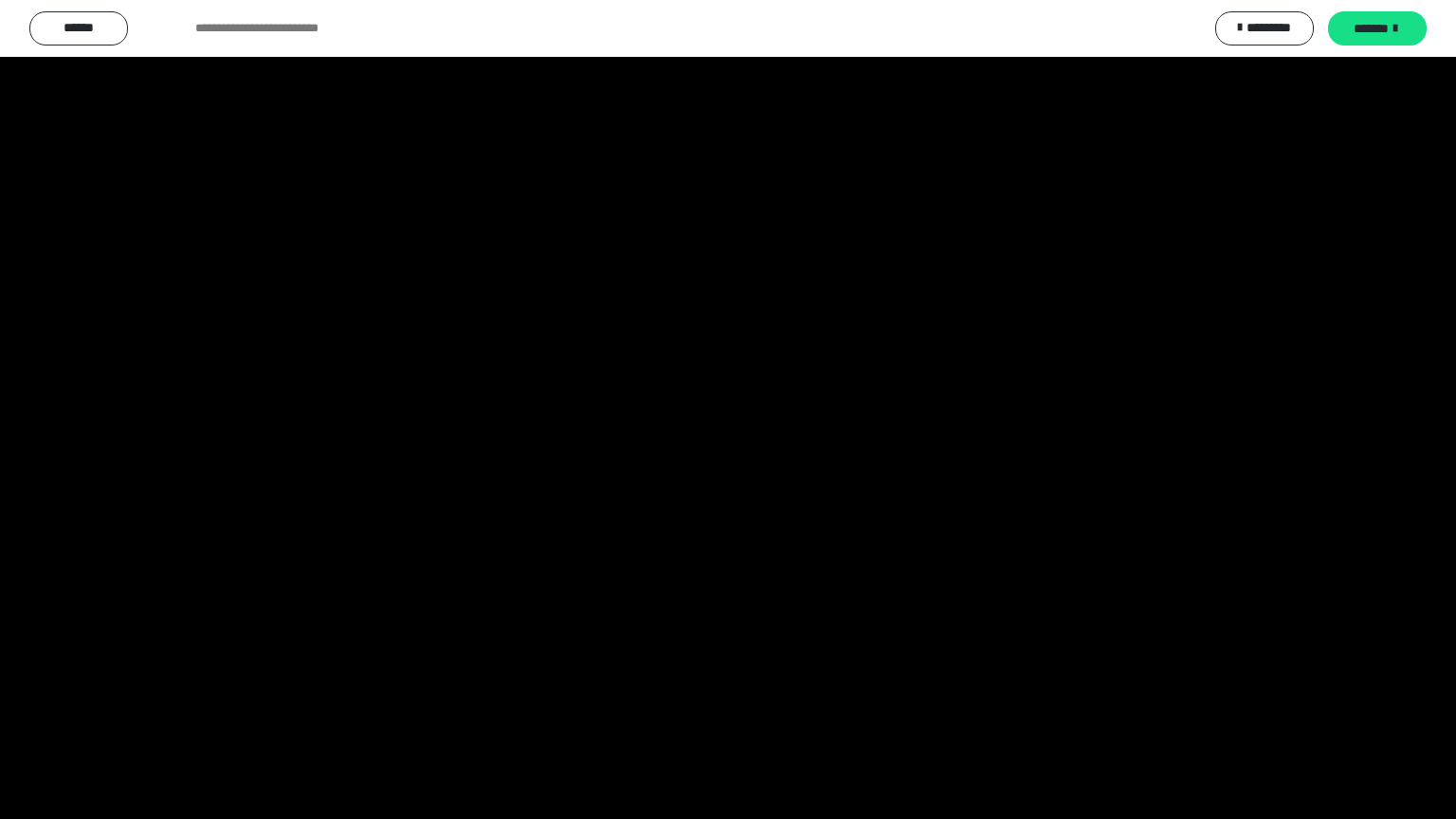 click at bounding box center [728, 410] 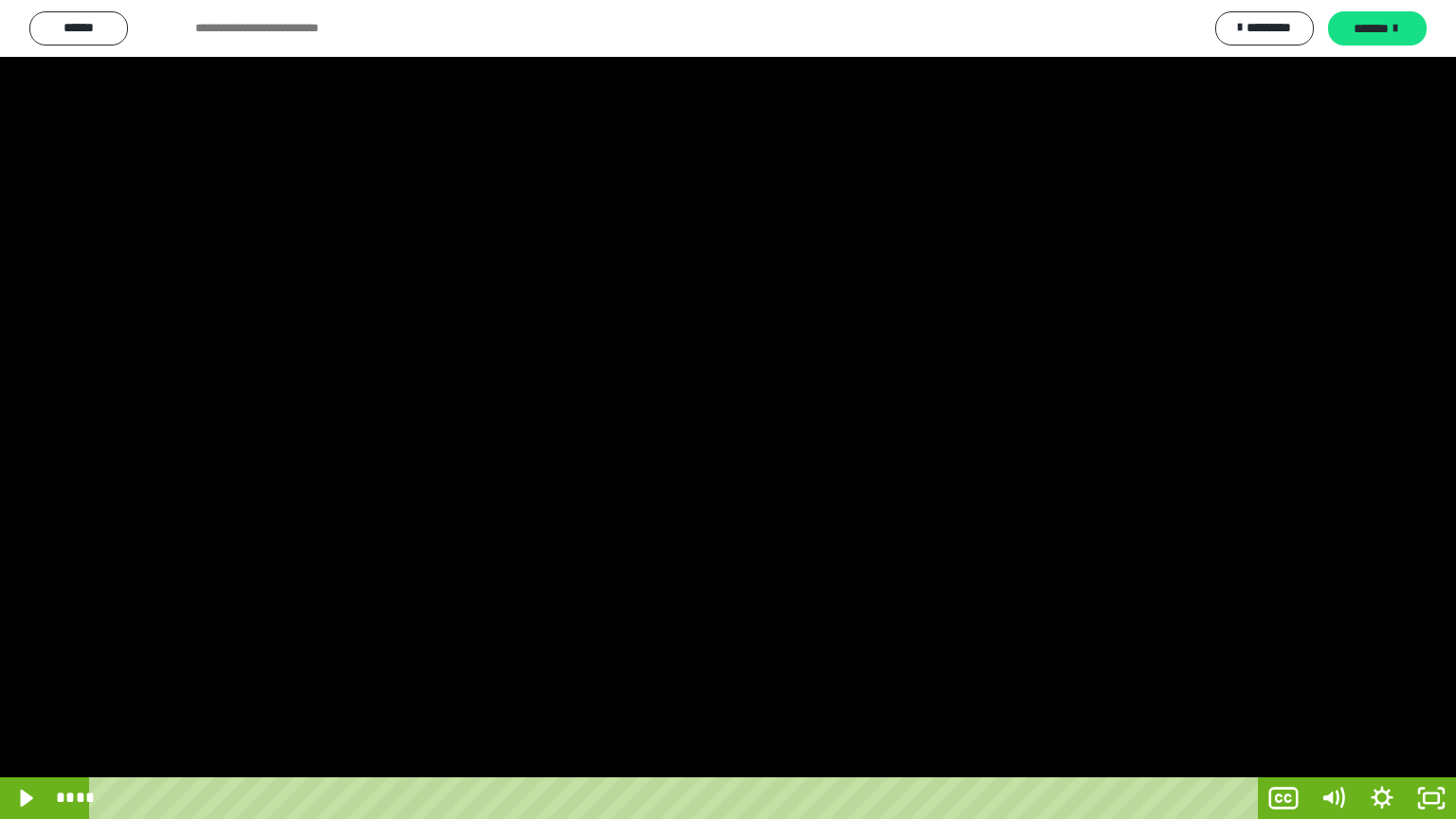 click at bounding box center [728, 410] 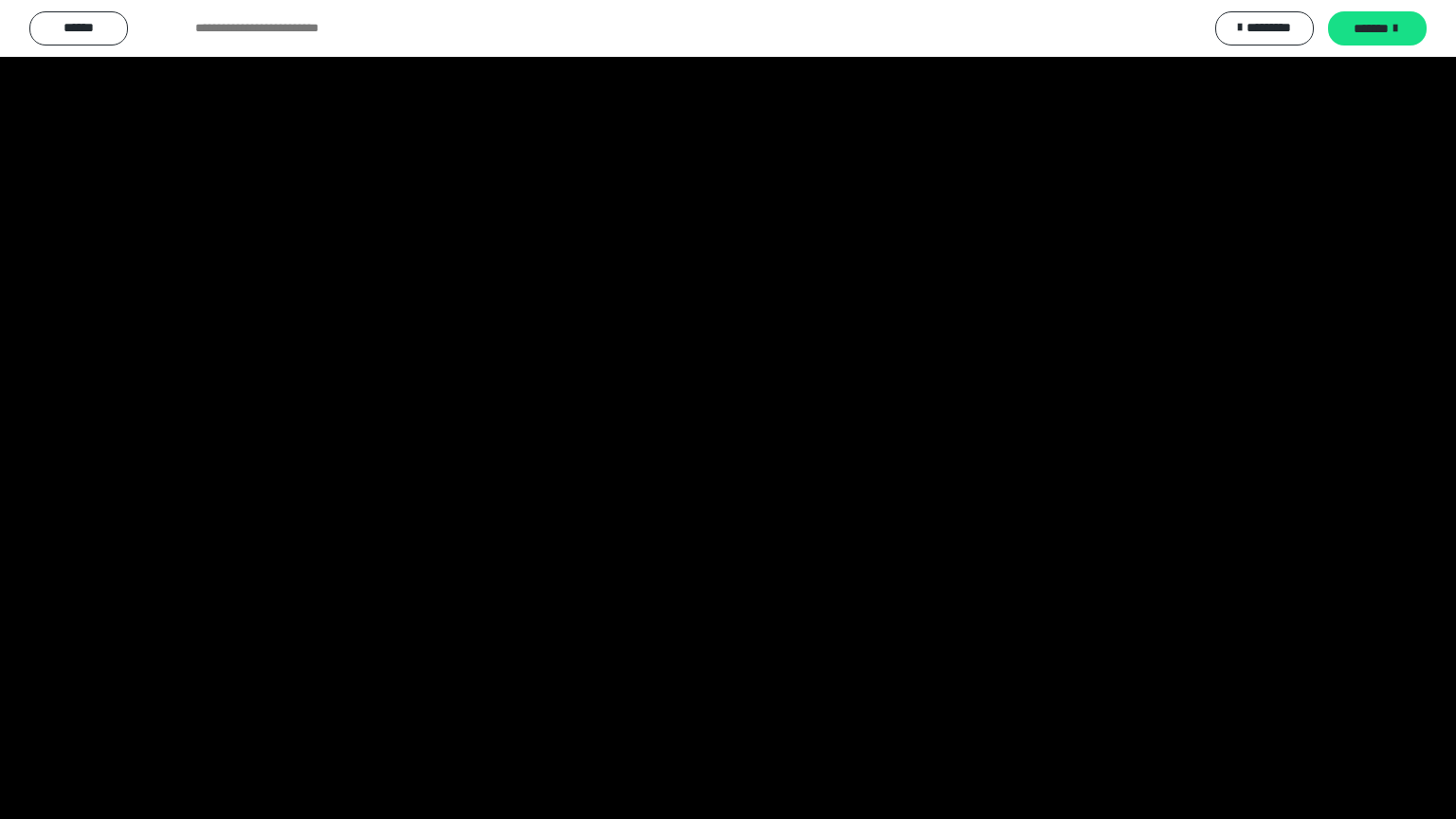 click at bounding box center [728, 410] 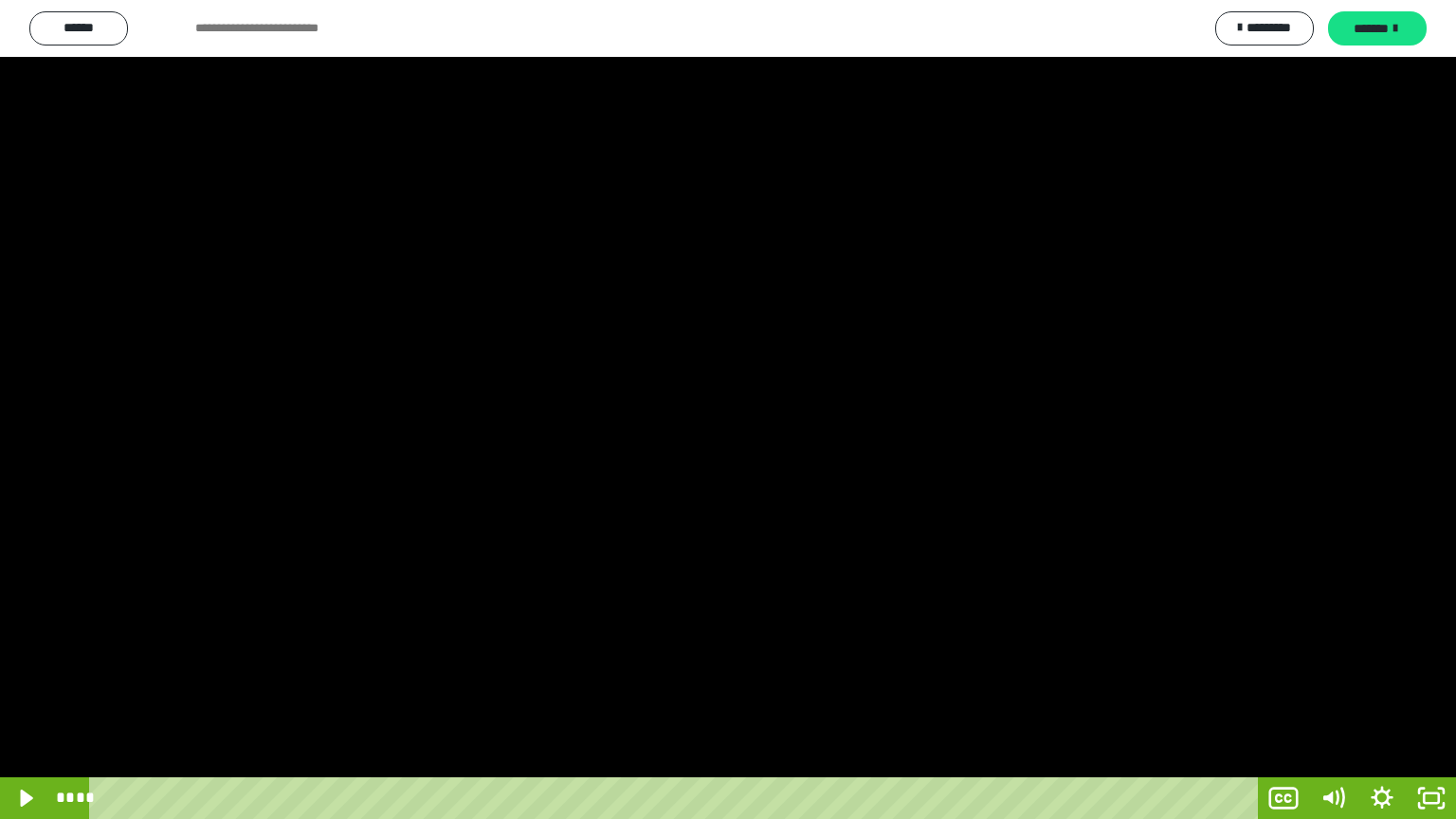 click at bounding box center [728, 410] 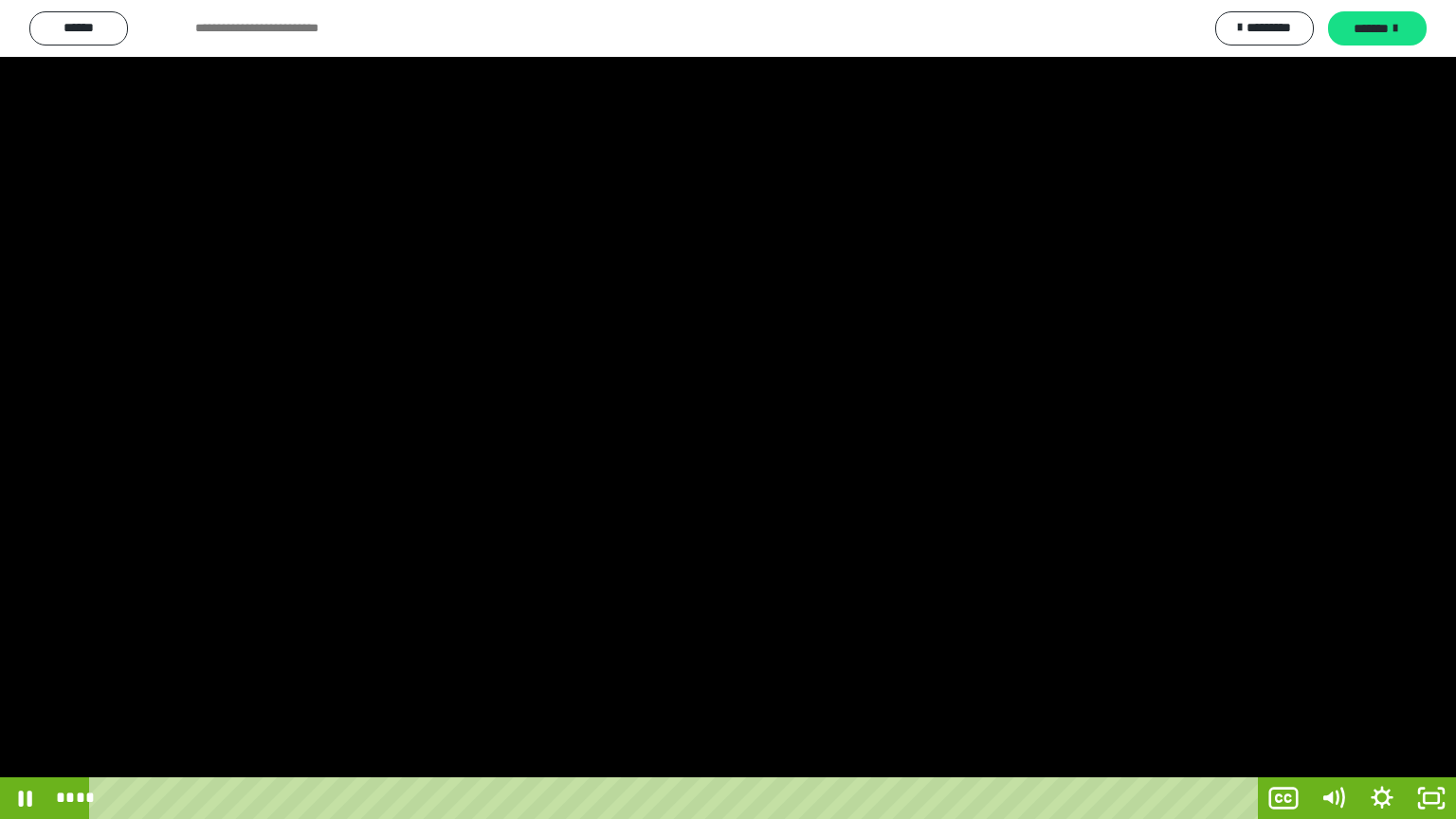 click at bounding box center (728, 410) 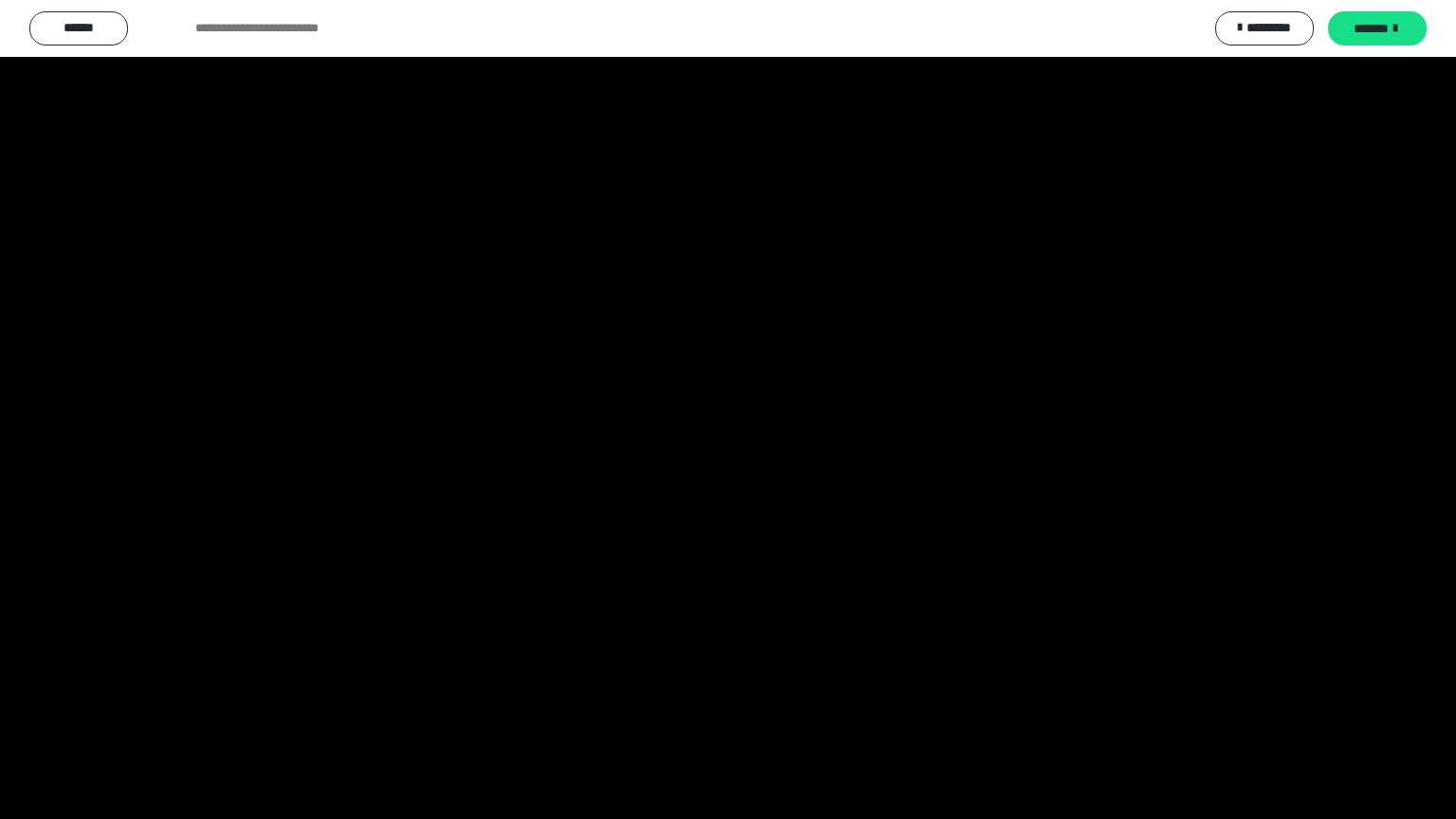 click at bounding box center (728, 410) 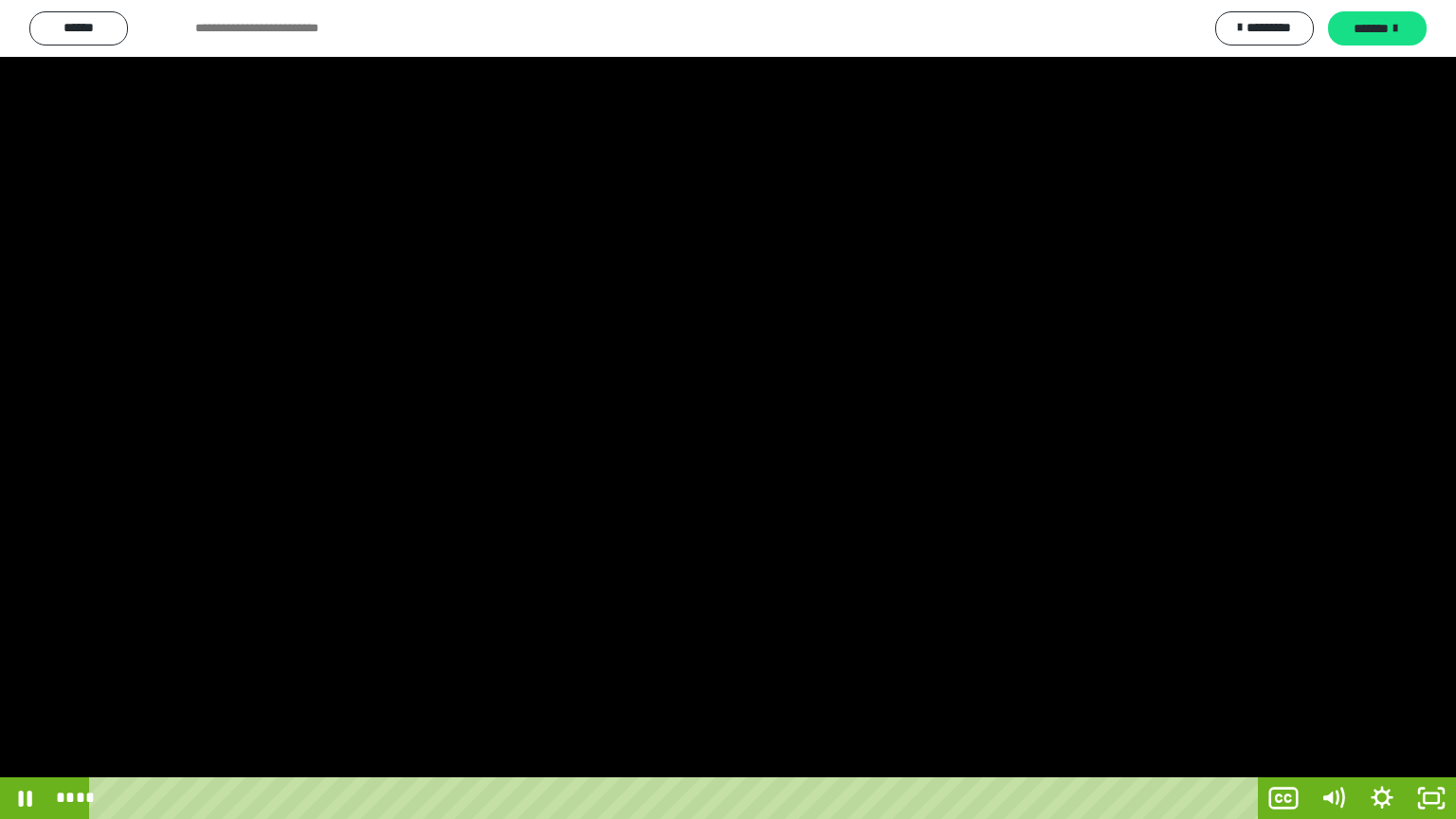 click at bounding box center (728, 410) 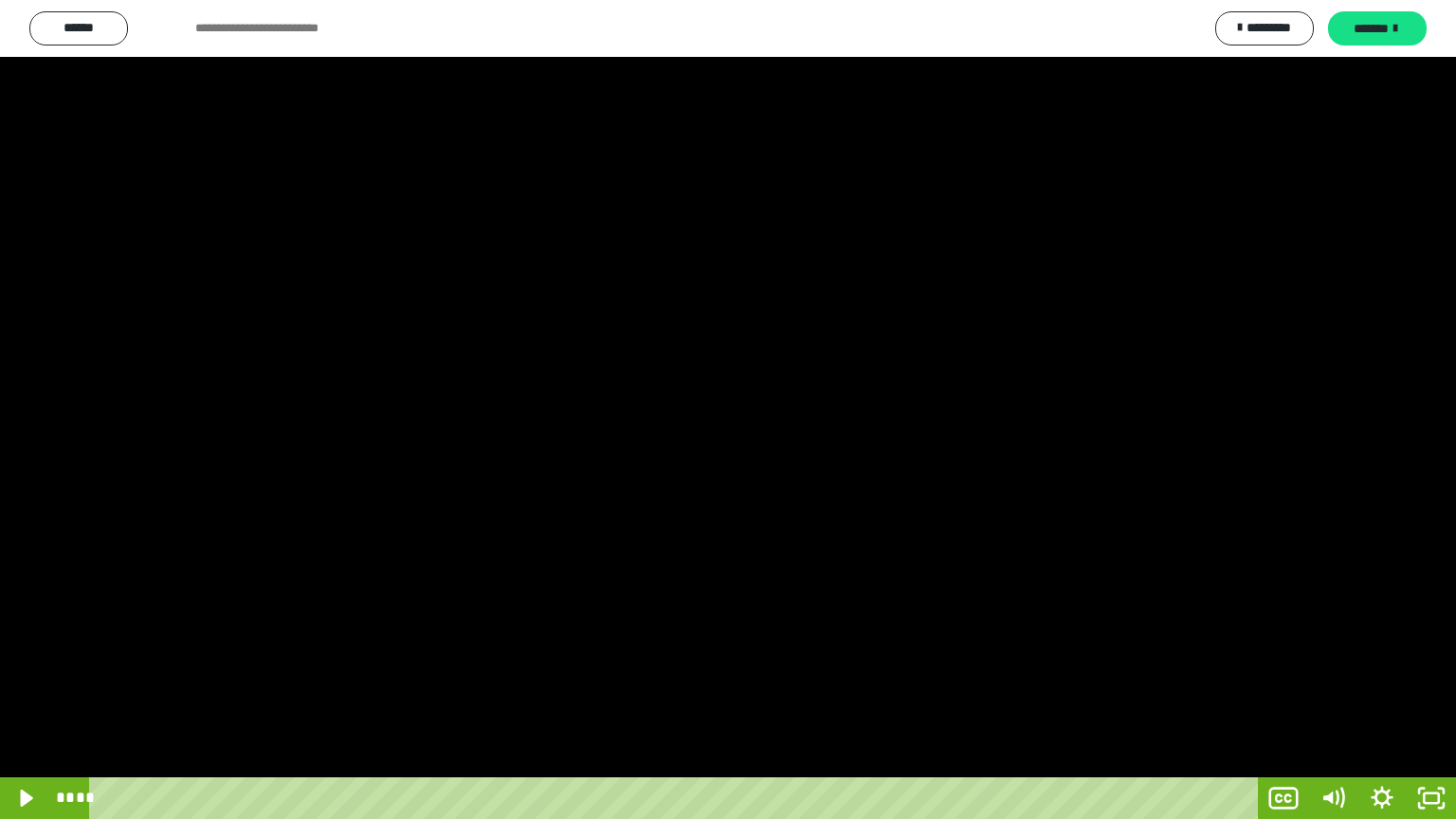 click at bounding box center [728, 410] 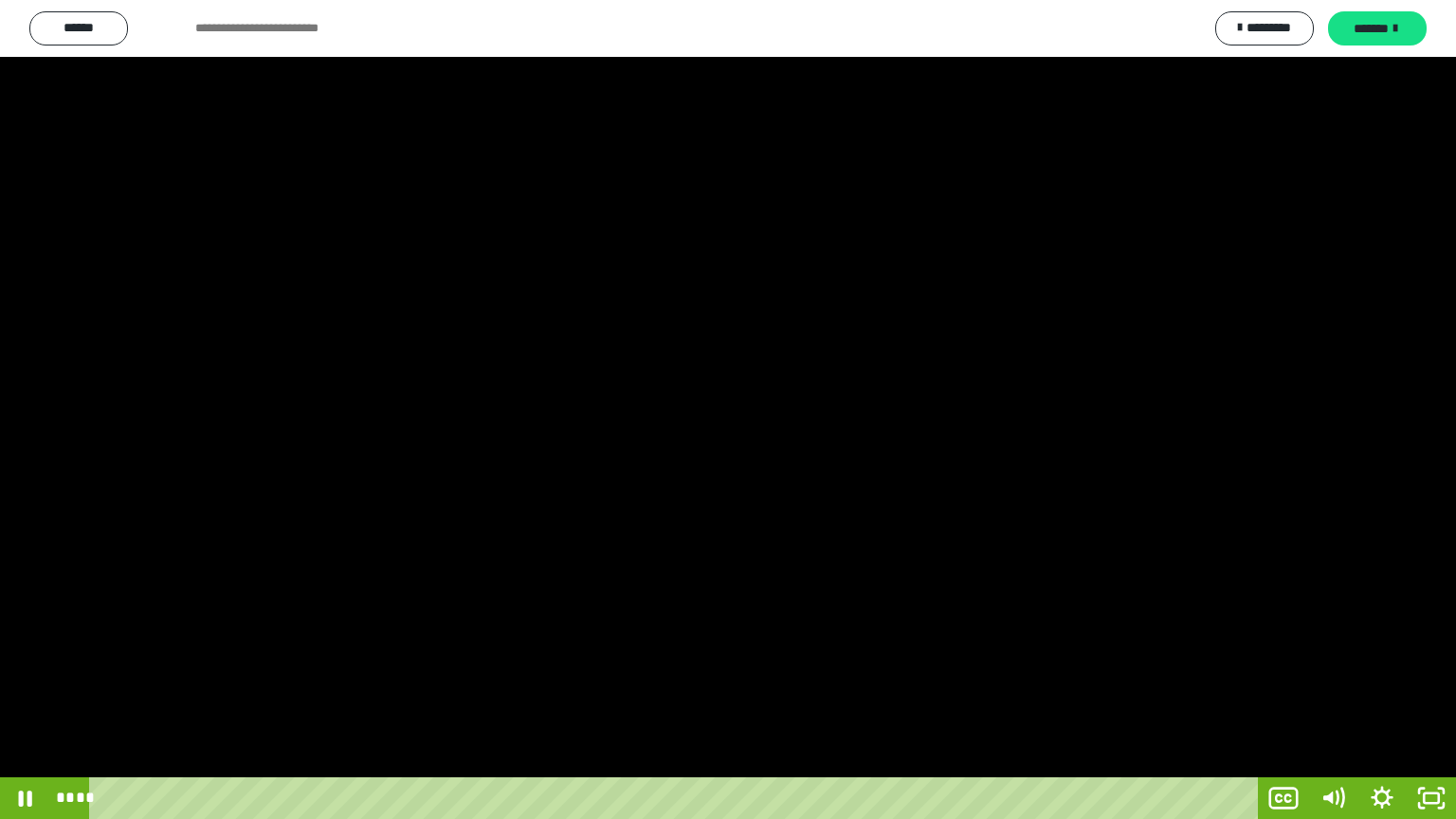 click at bounding box center [728, 410] 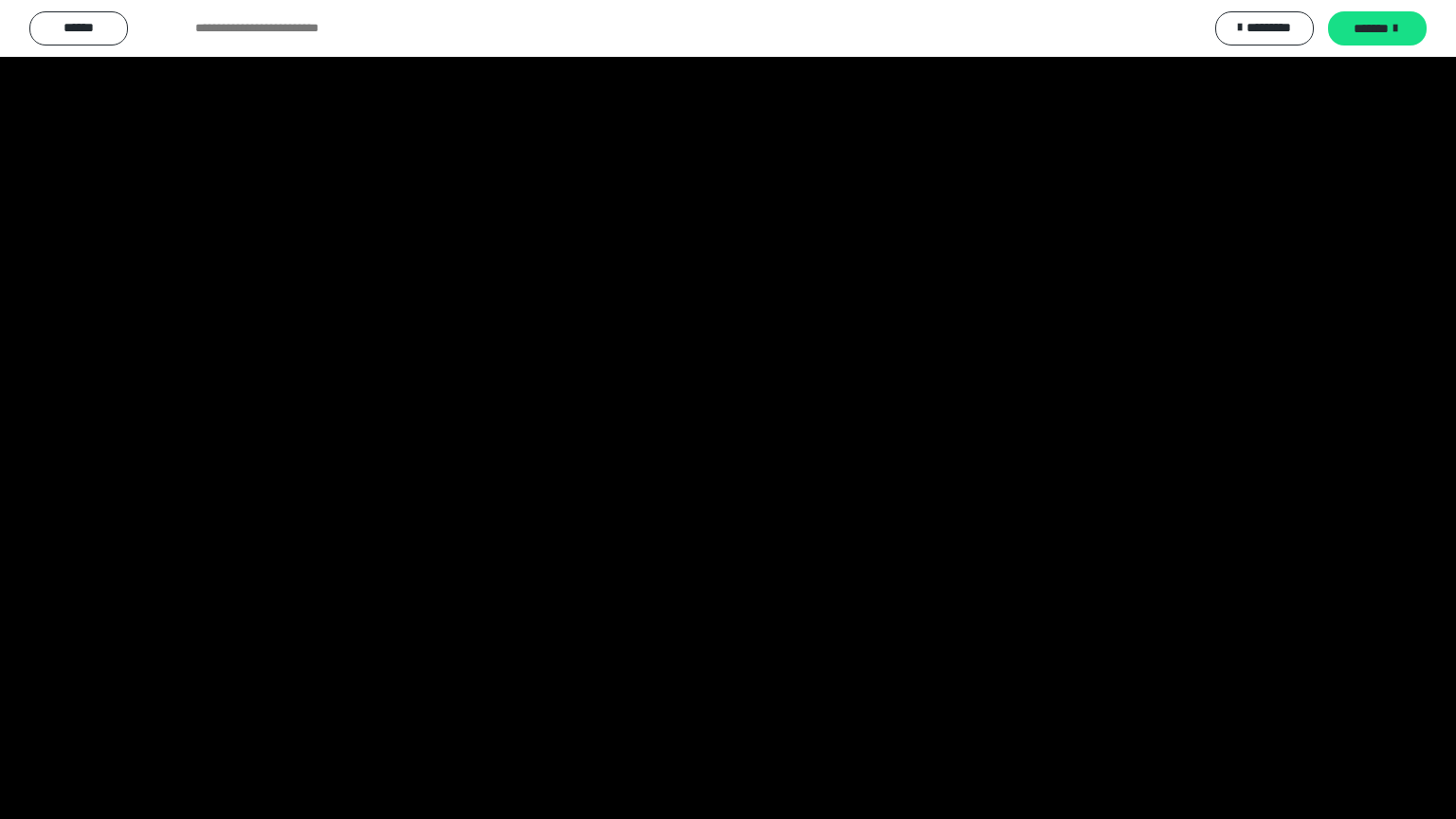 click at bounding box center [728, 410] 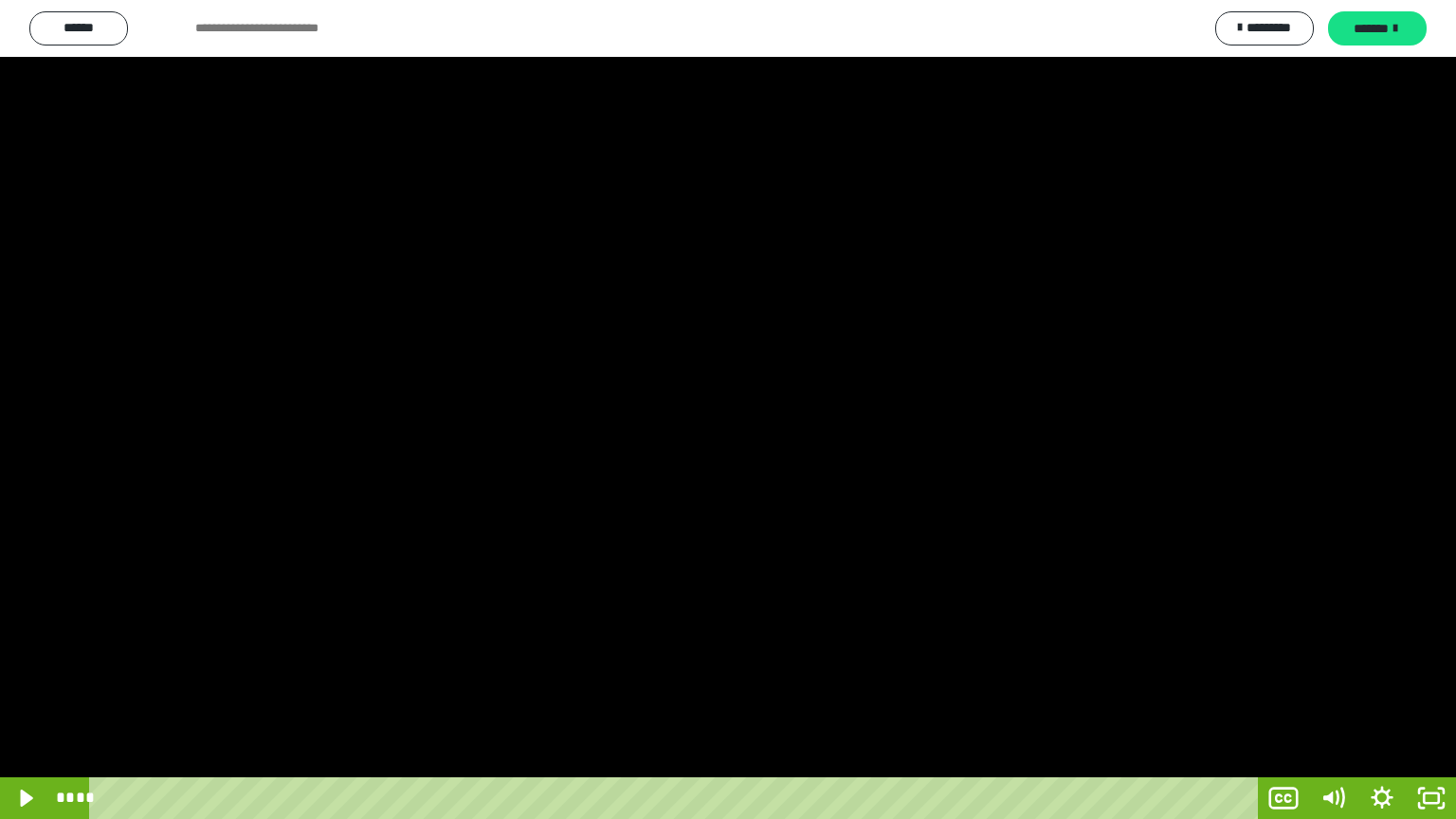 click at bounding box center [728, 410] 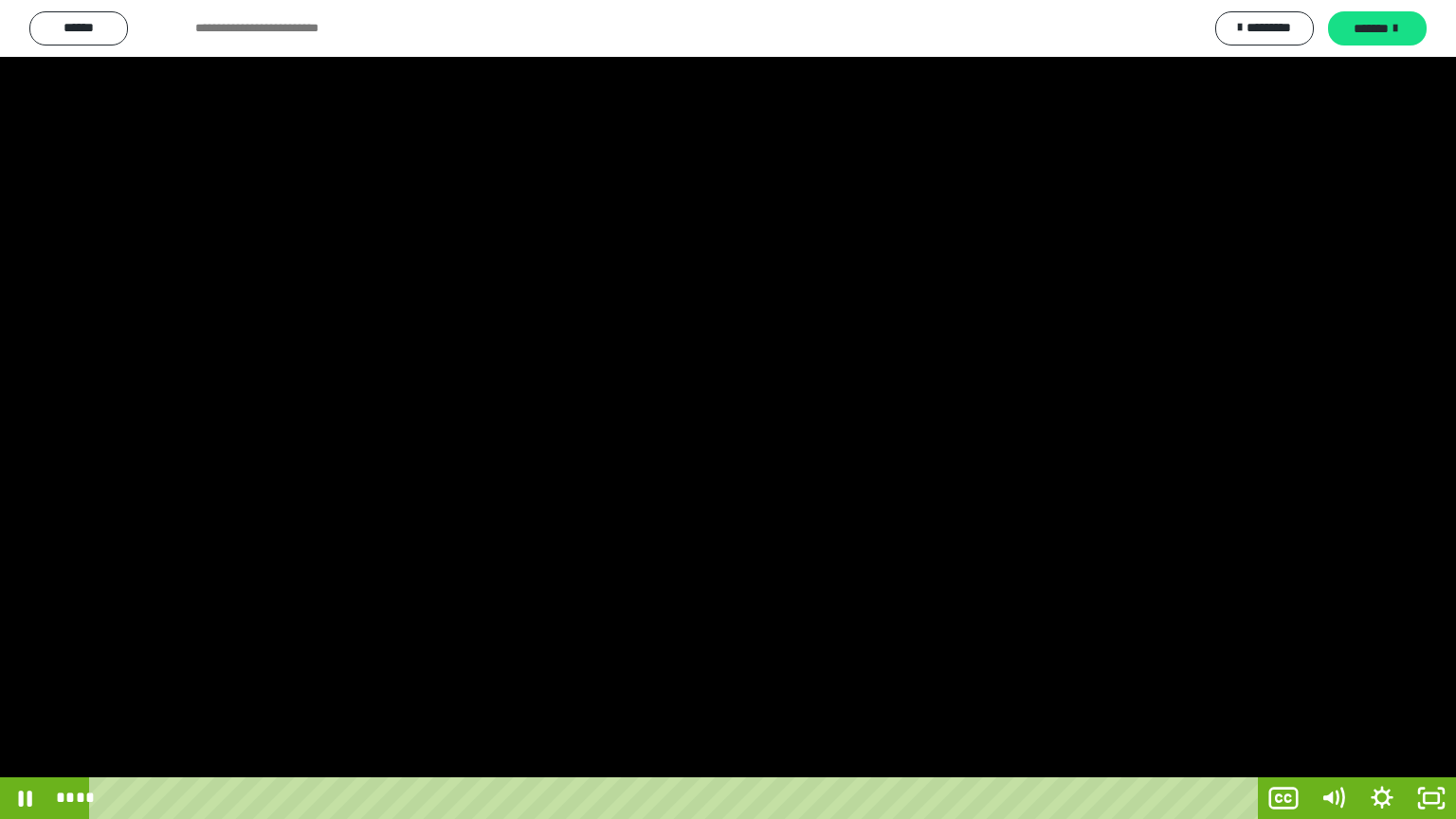 click at bounding box center [728, 410] 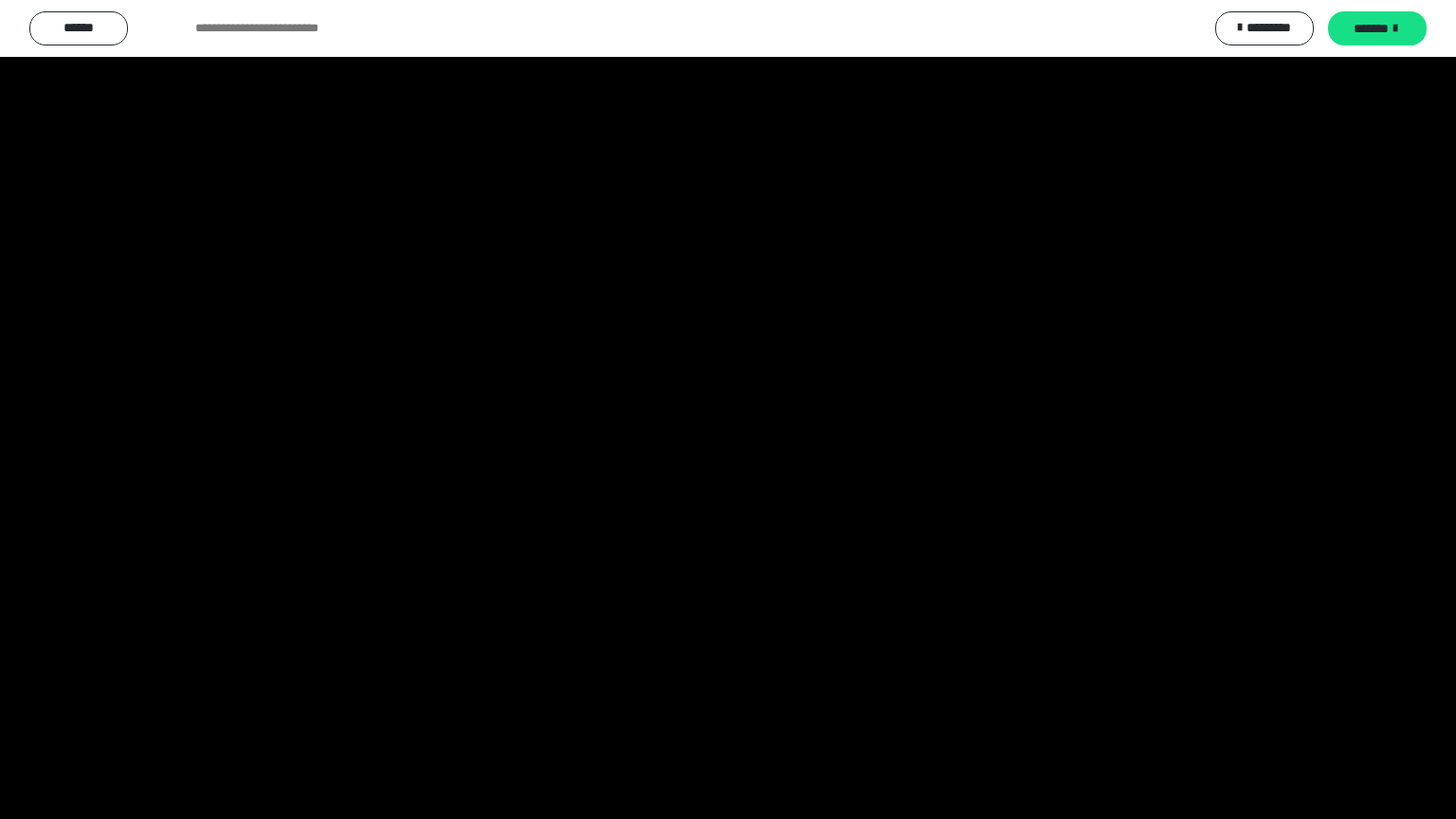 click at bounding box center (728, 410) 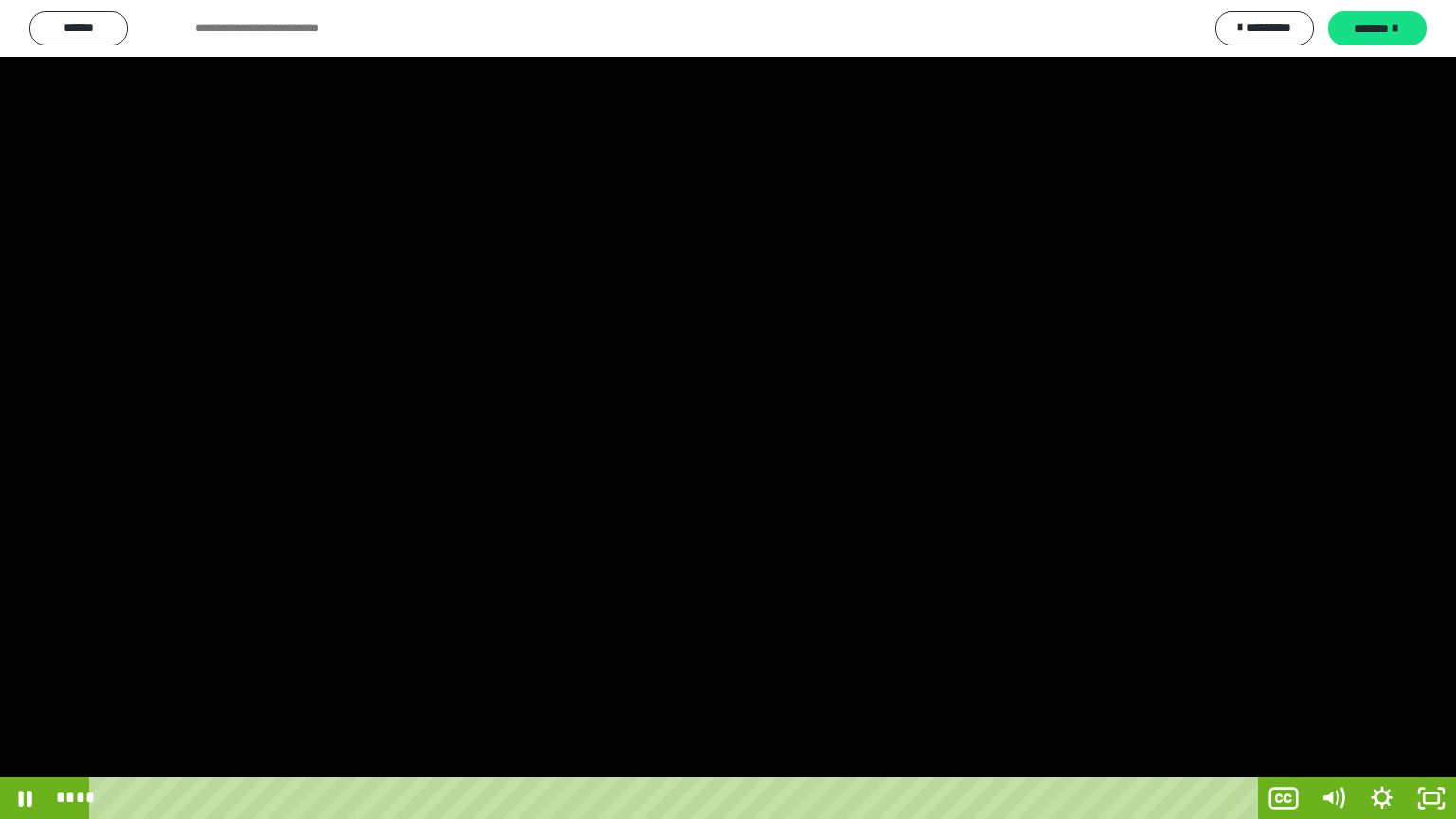 click at bounding box center (728, 410) 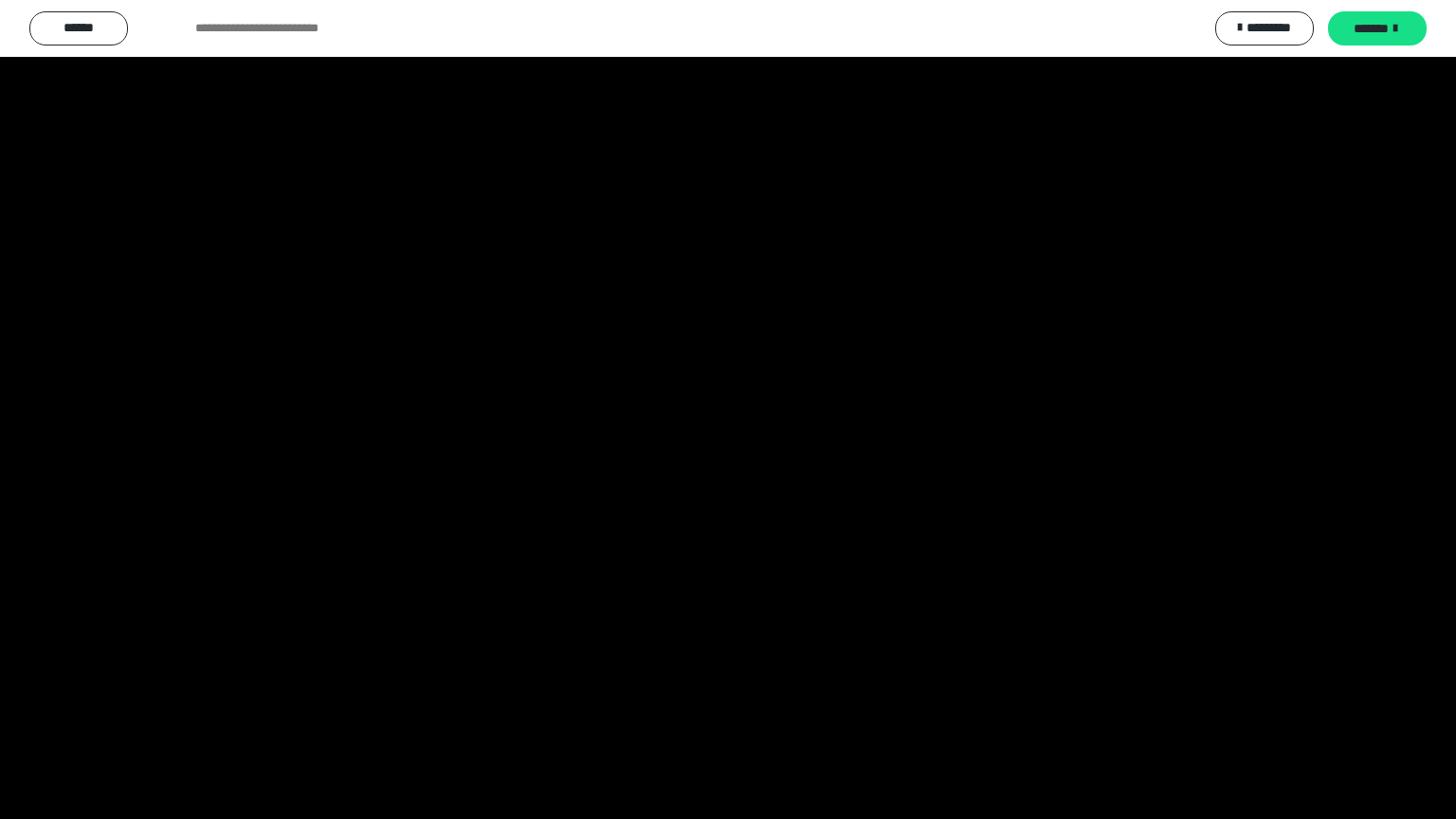click at bounding box center [728, 410] 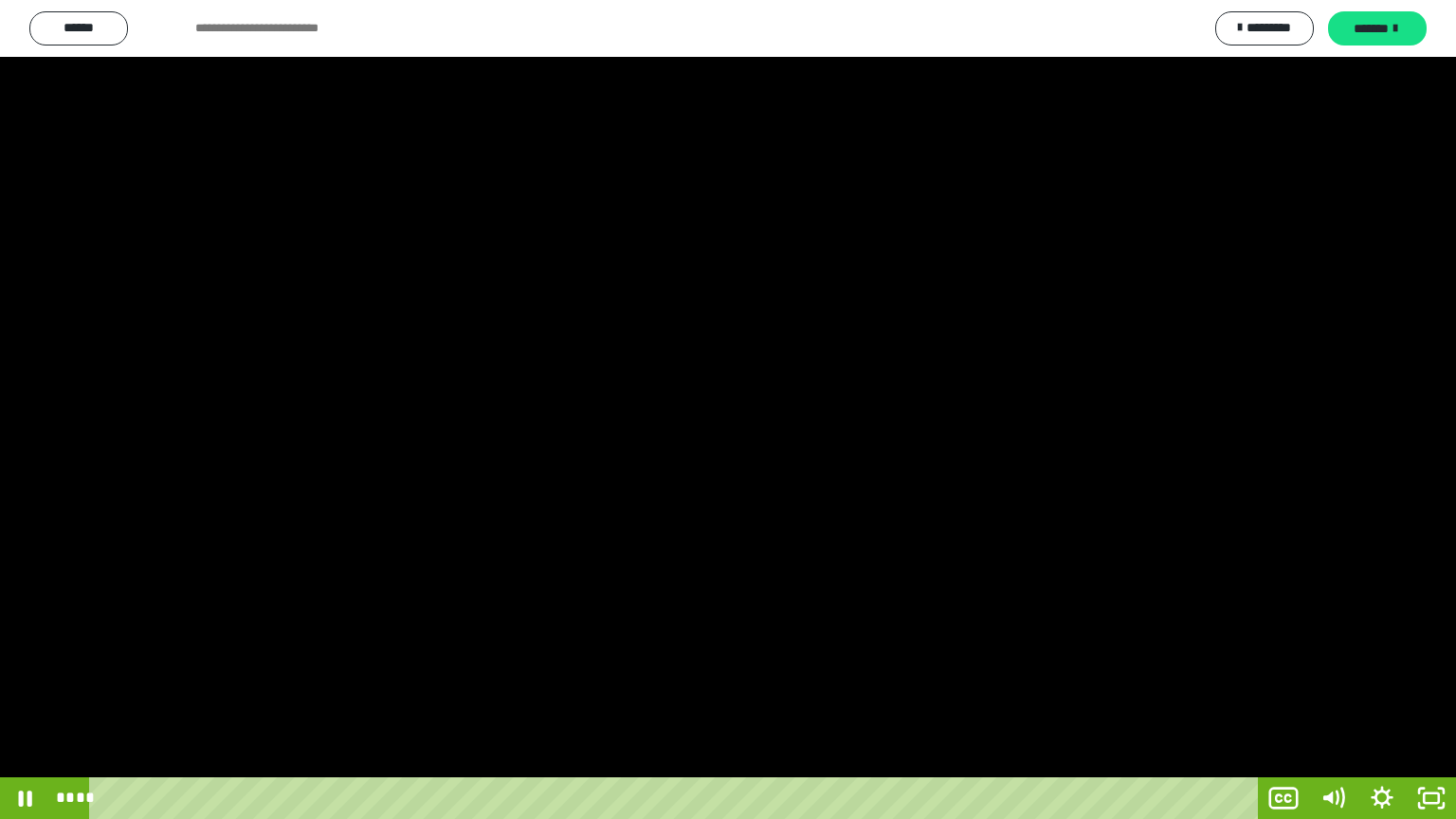 click at bounding box center [728, 410] 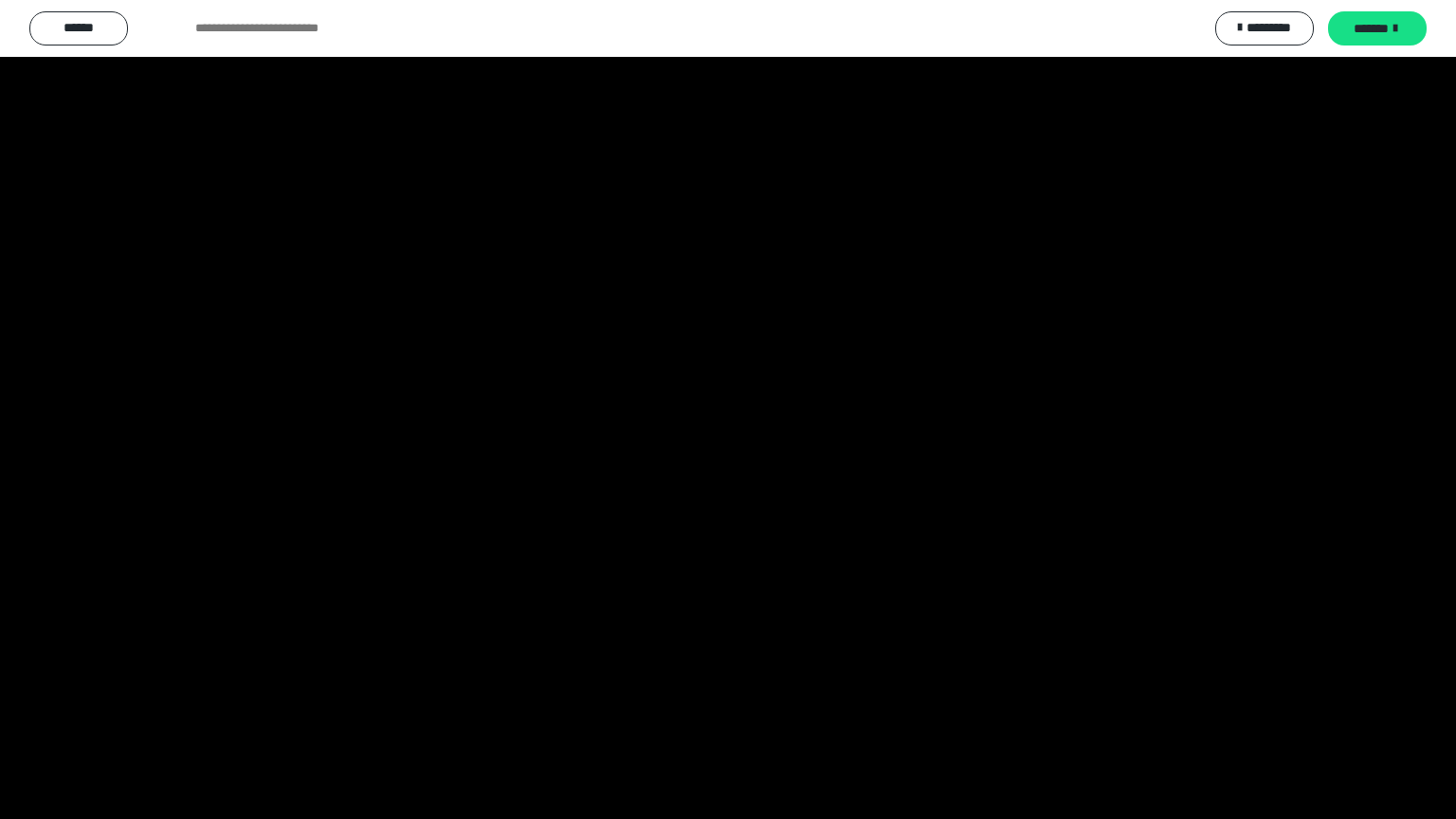 click at bounding box center [728, 410] 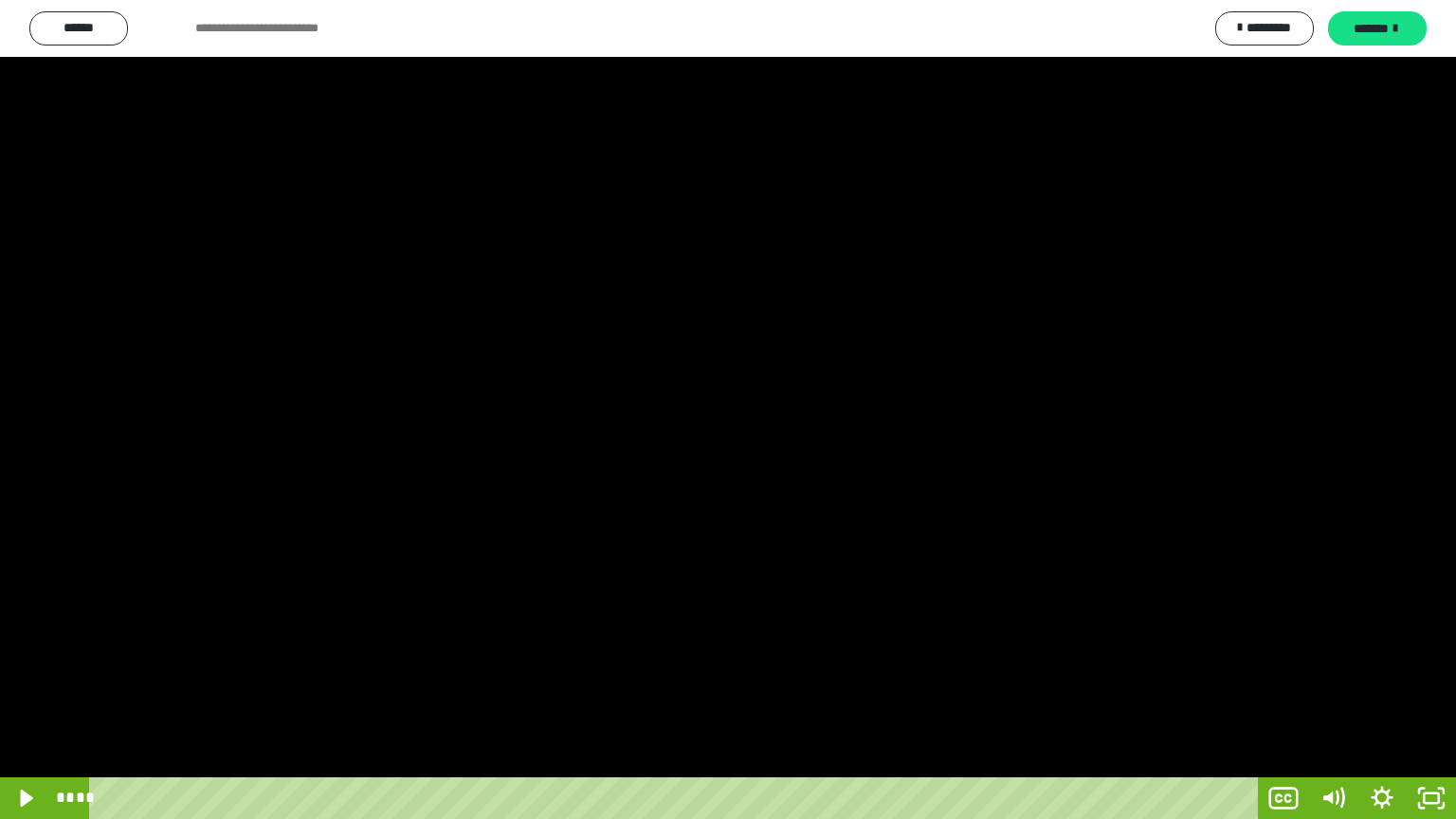 click at bounding box center [728, 410] 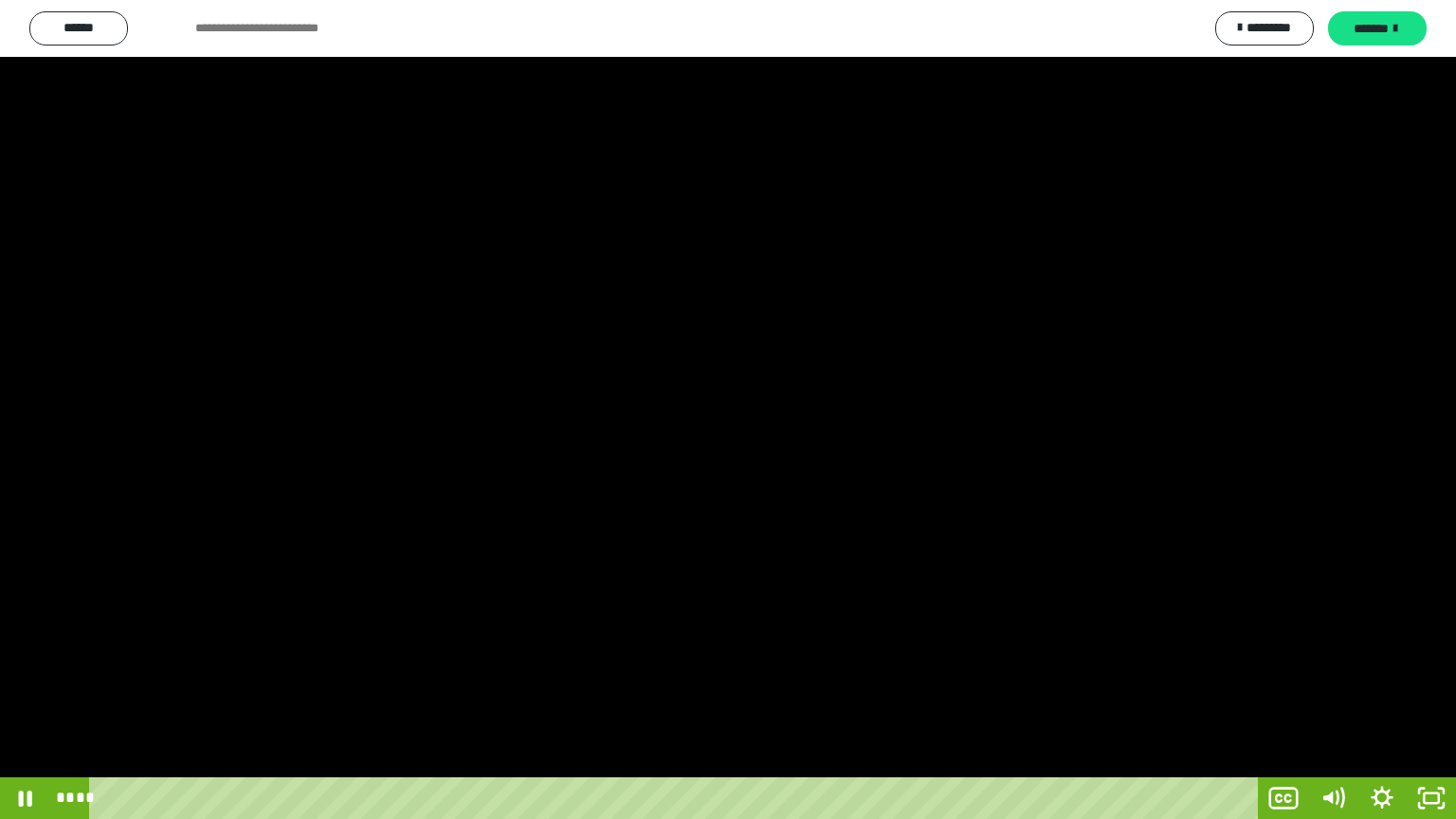 click at bounding box center (728, 410) 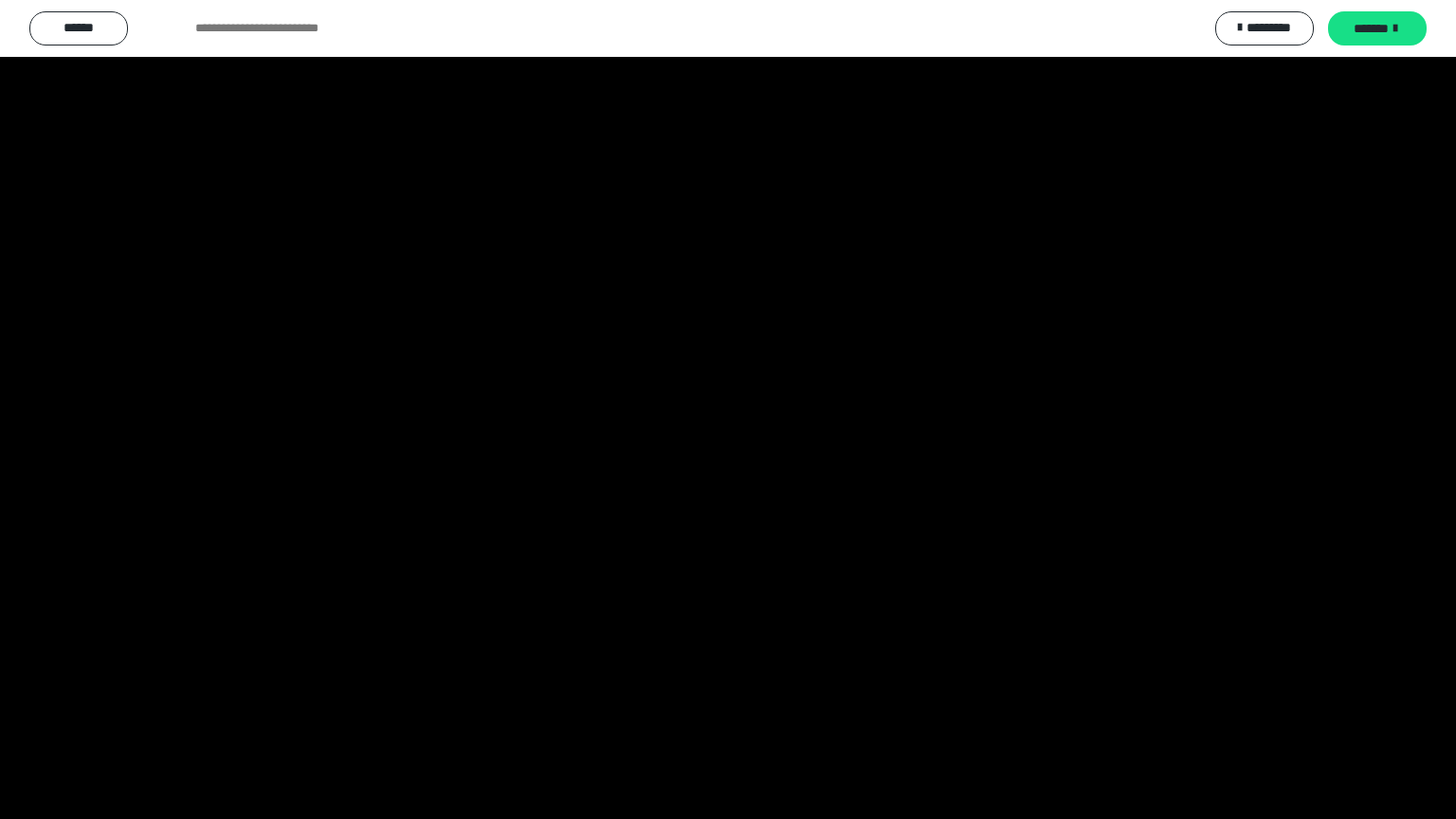 click at bounding box center (728, 410) 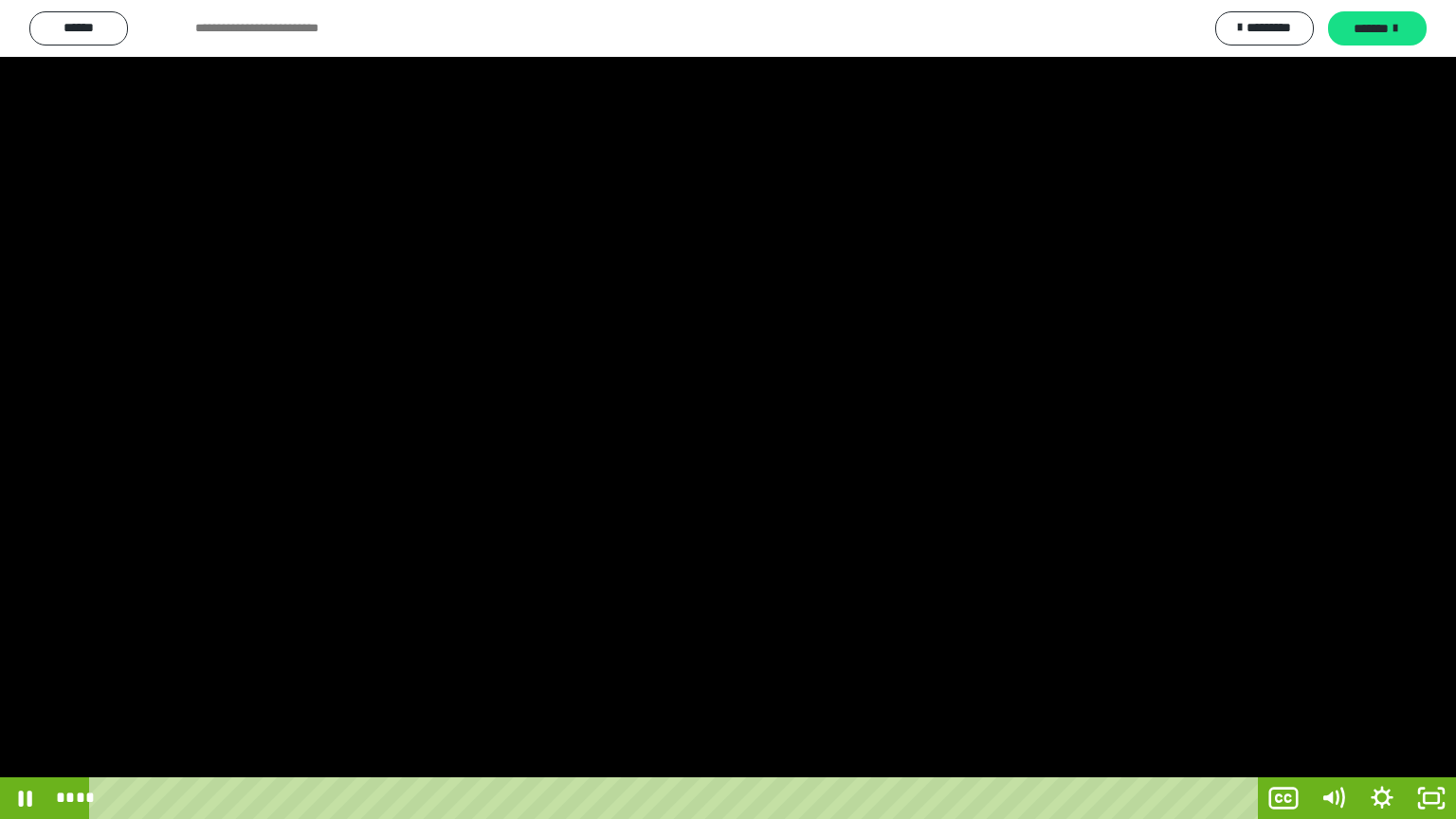 click at bounding box center (728, 410) 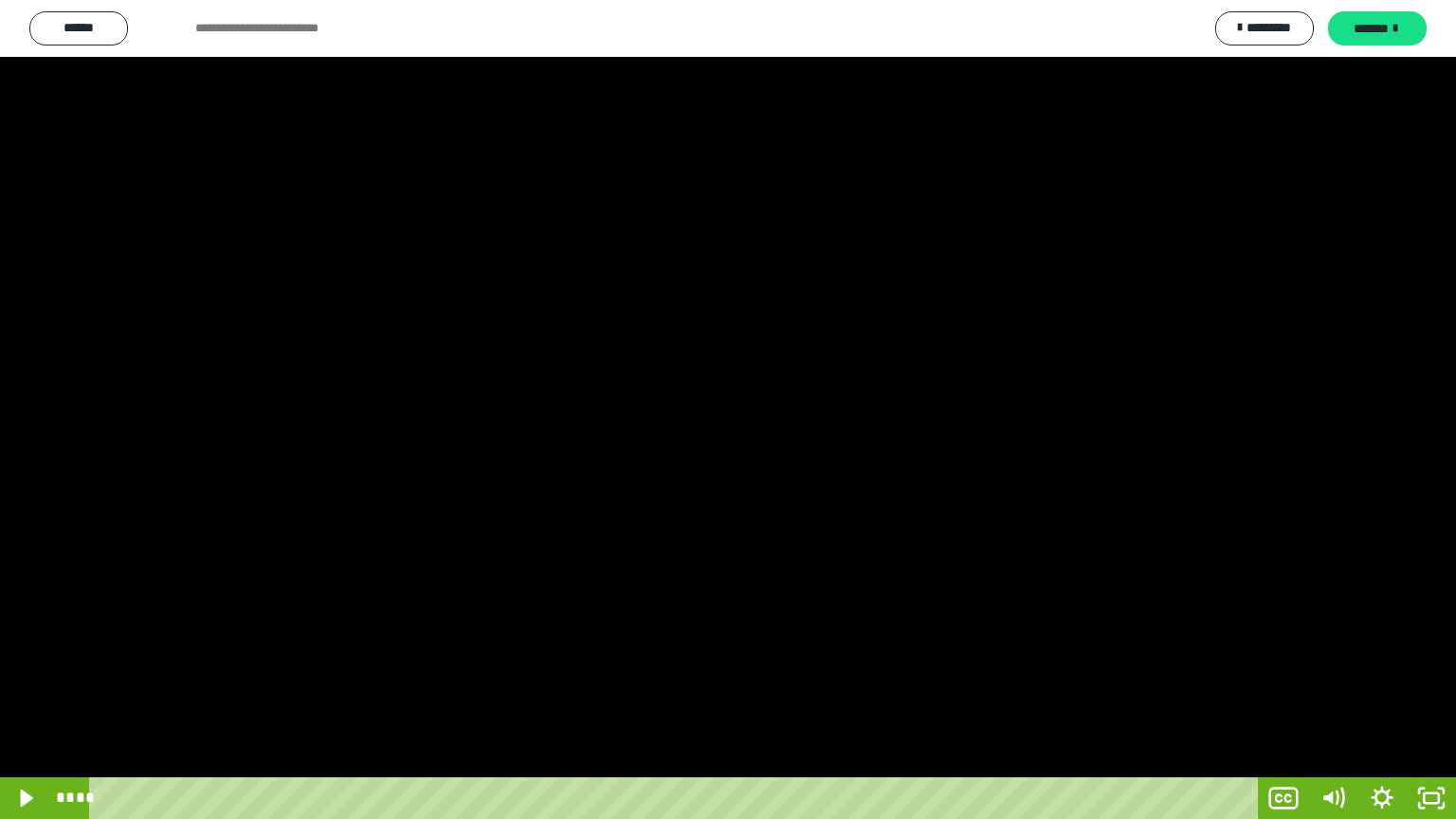 click at bounding box center [728, 410] 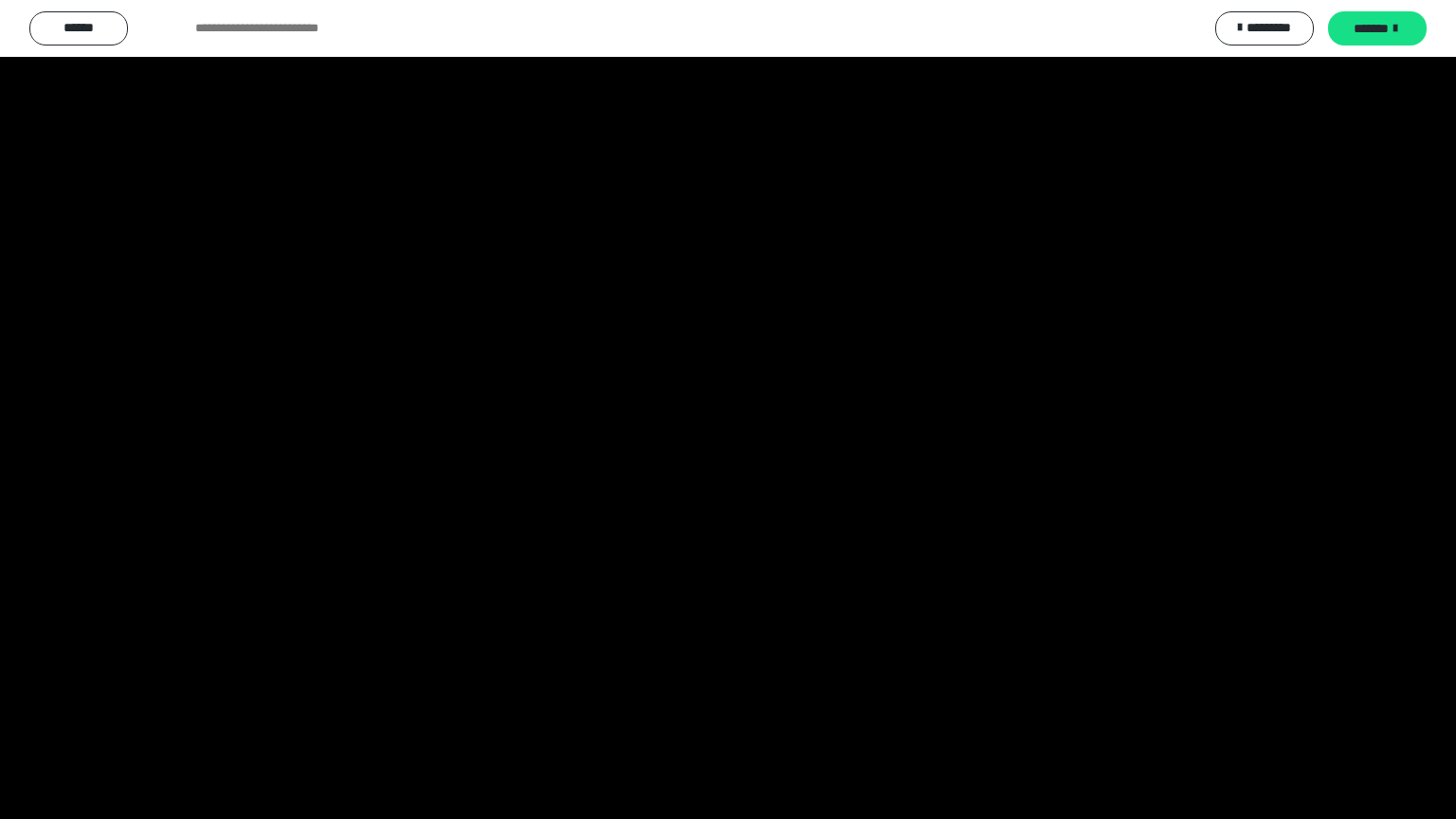 click at bounding box center [728, 410] 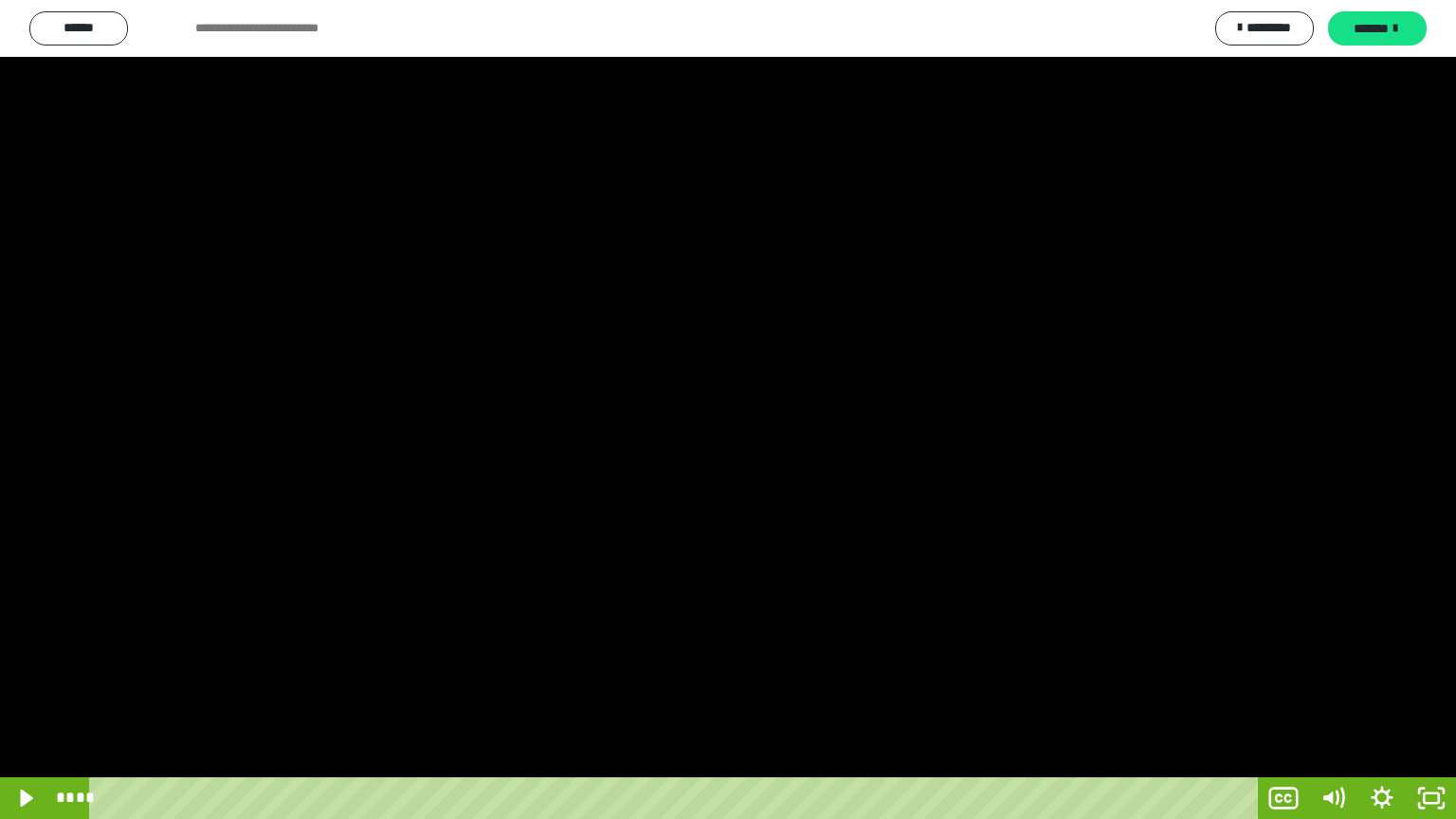 click at bounding box center [728, 410] 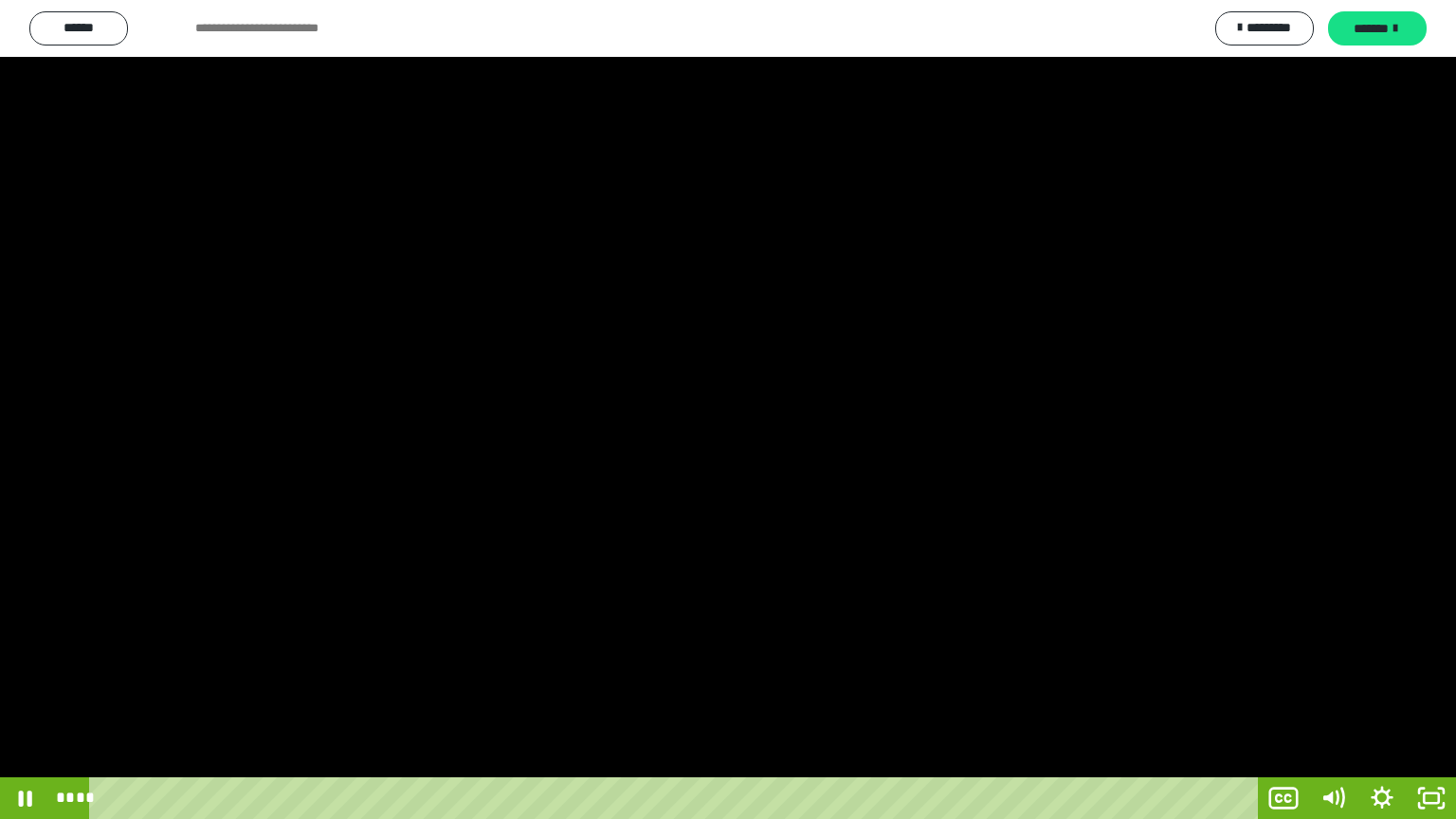 click at bounding box center [728, 410] 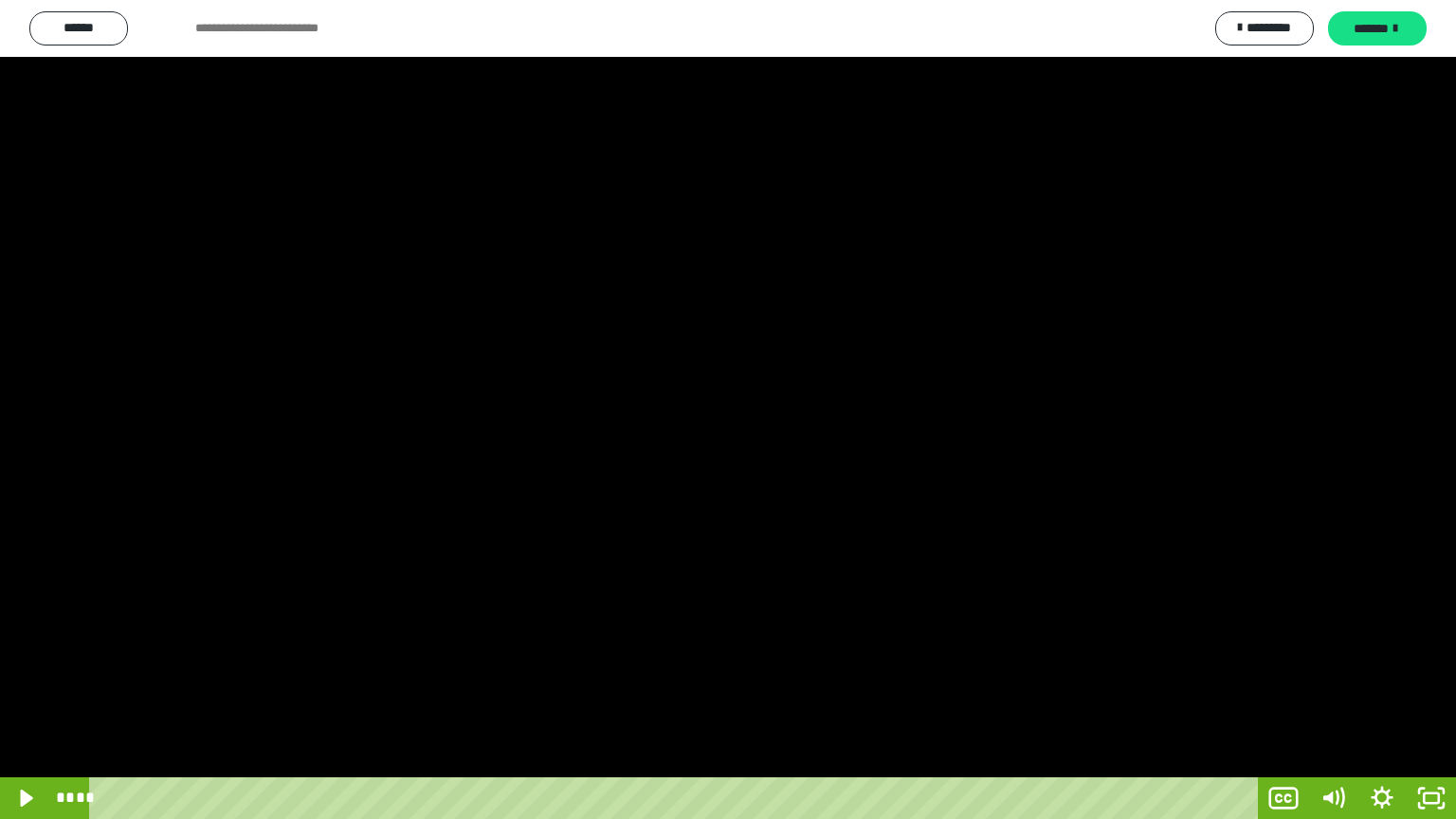 click at bounding box center [728, 410] 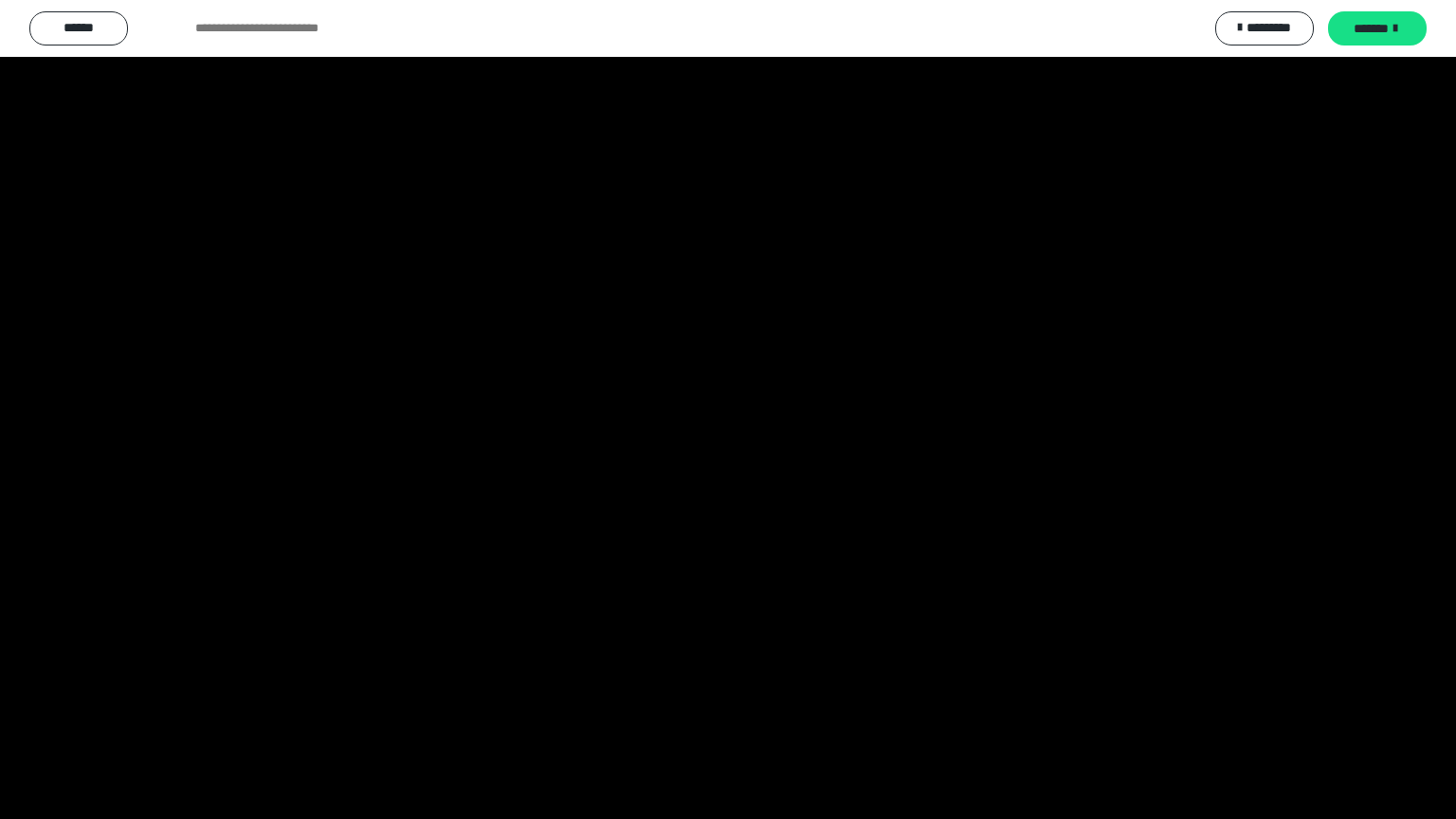 click at bounding box center (728, 410) 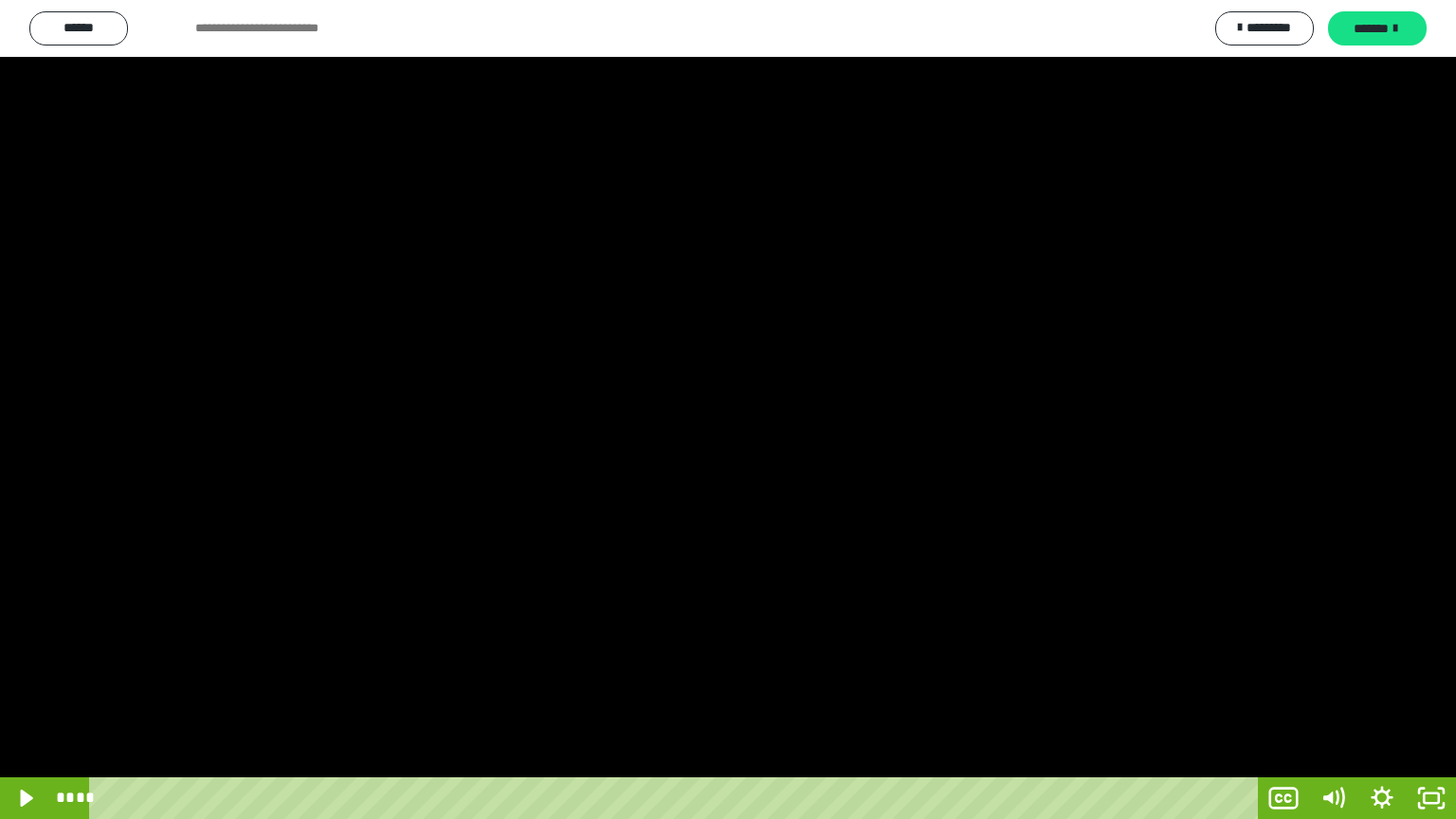 click at bounding box center (728, 410) 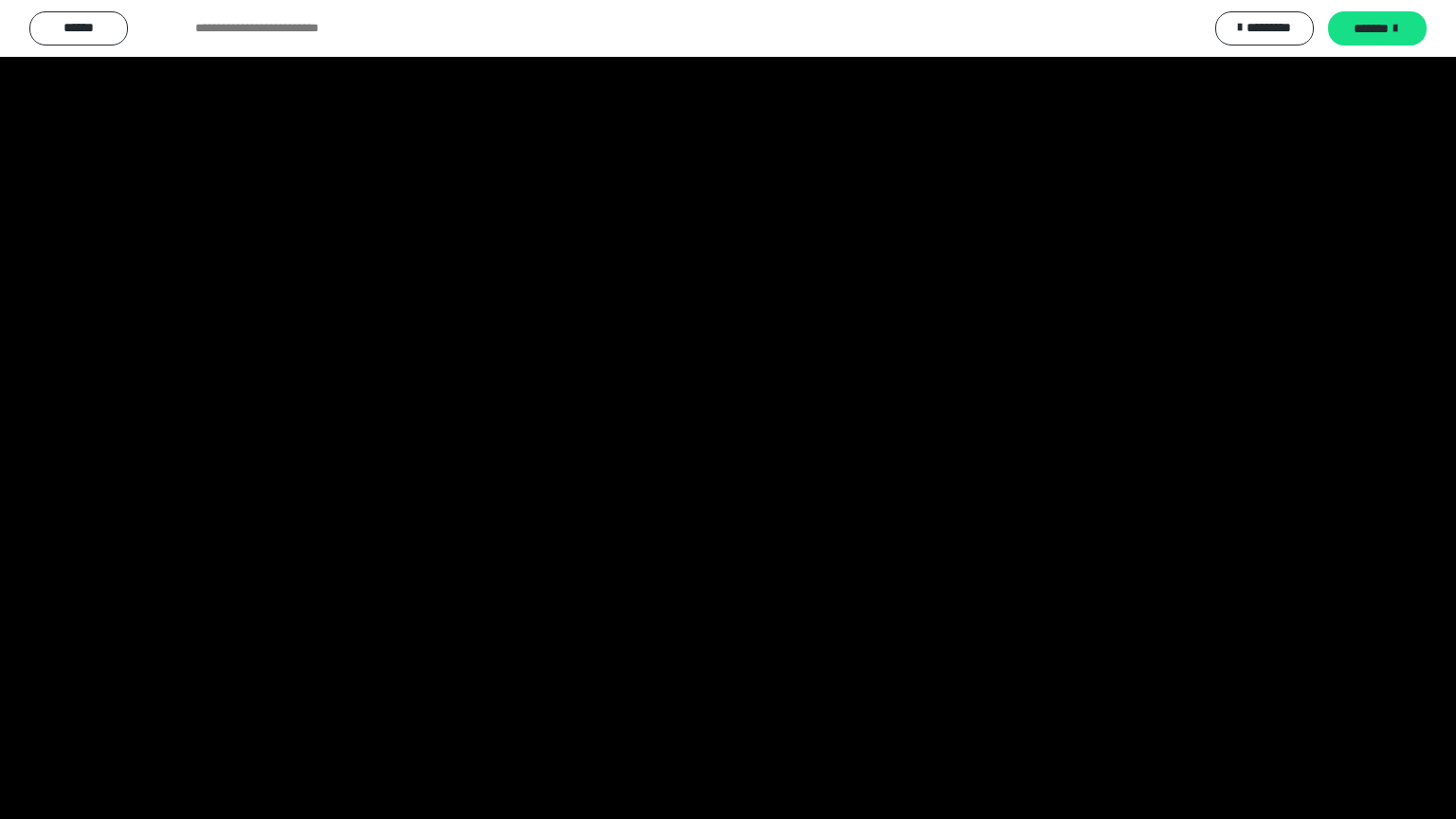 click at bounding box center (728, 410) 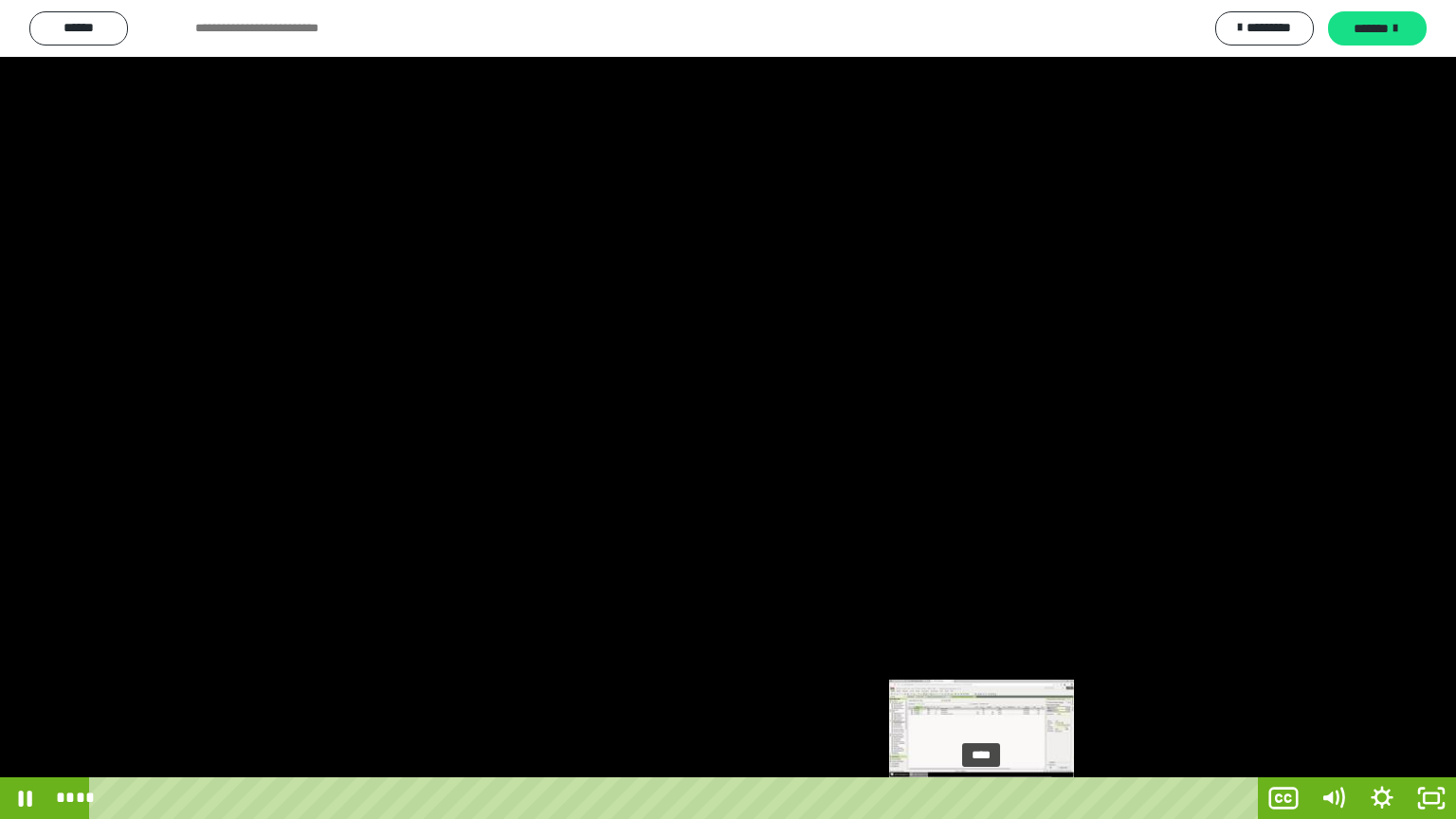 click on "****" at bounding box center [677, 798] 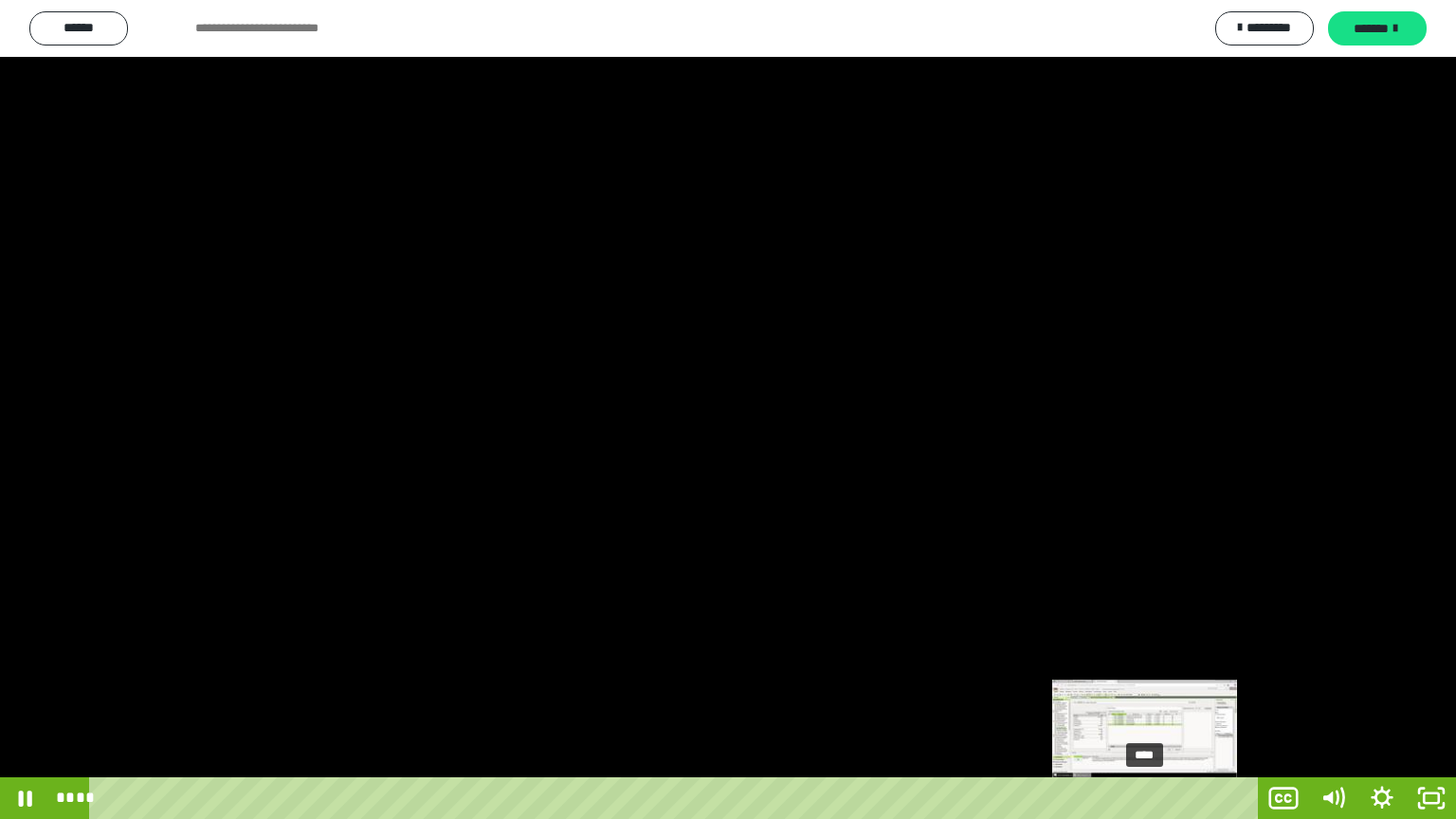 click on "****" at bounding box center [677, 798] 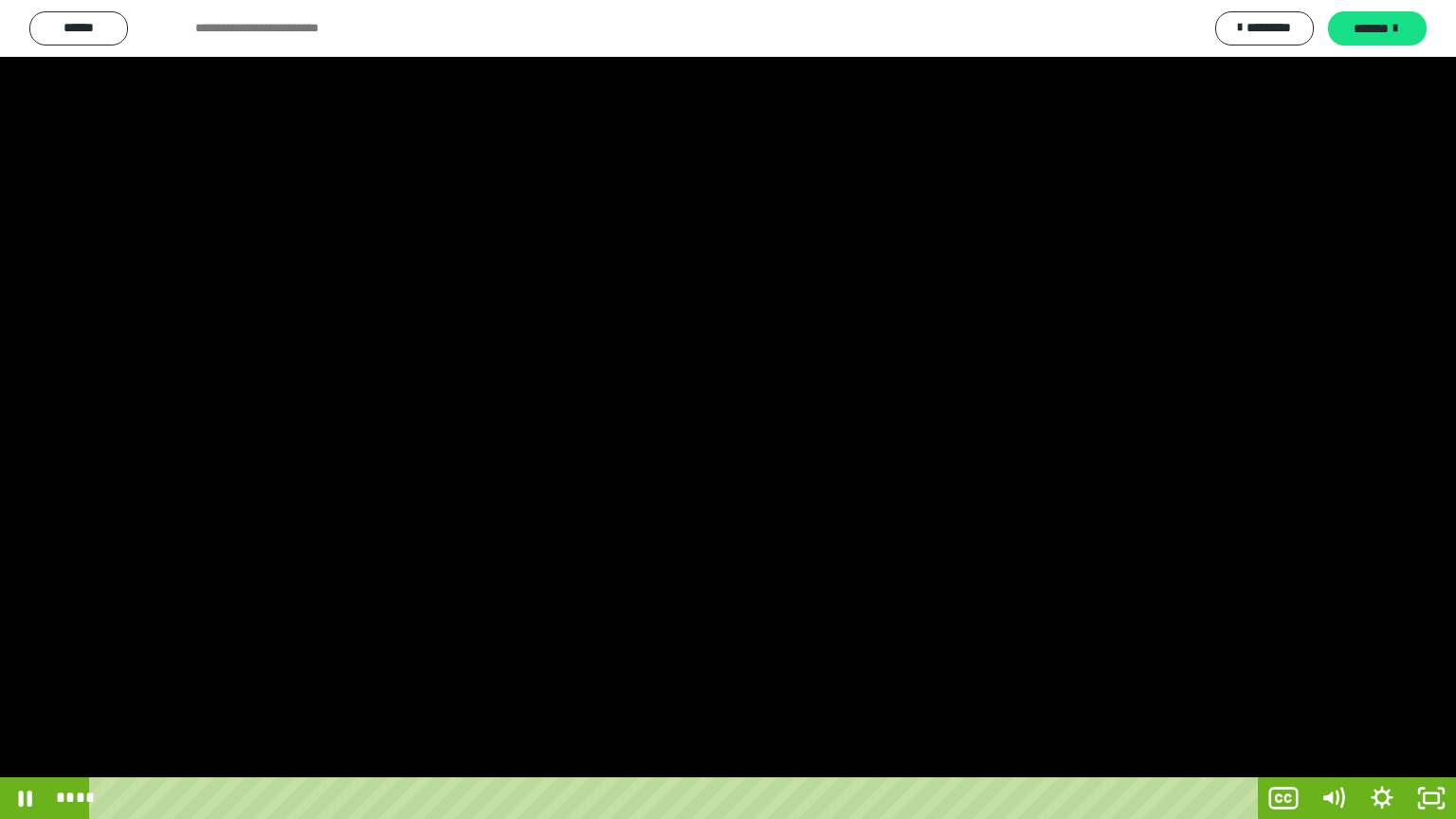 click at bounding box center [728, 410] 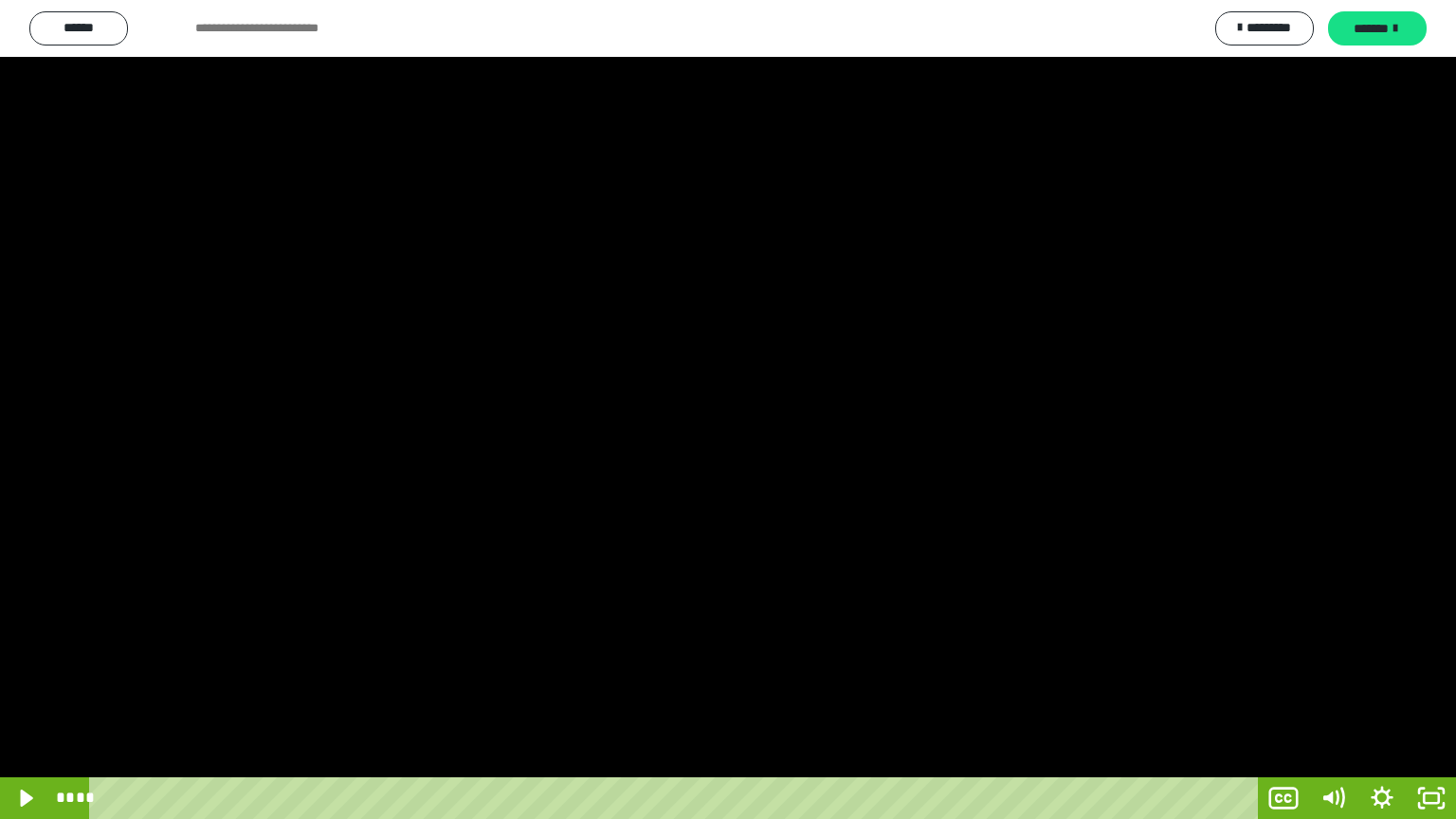 click at bounding box center (728, 410) 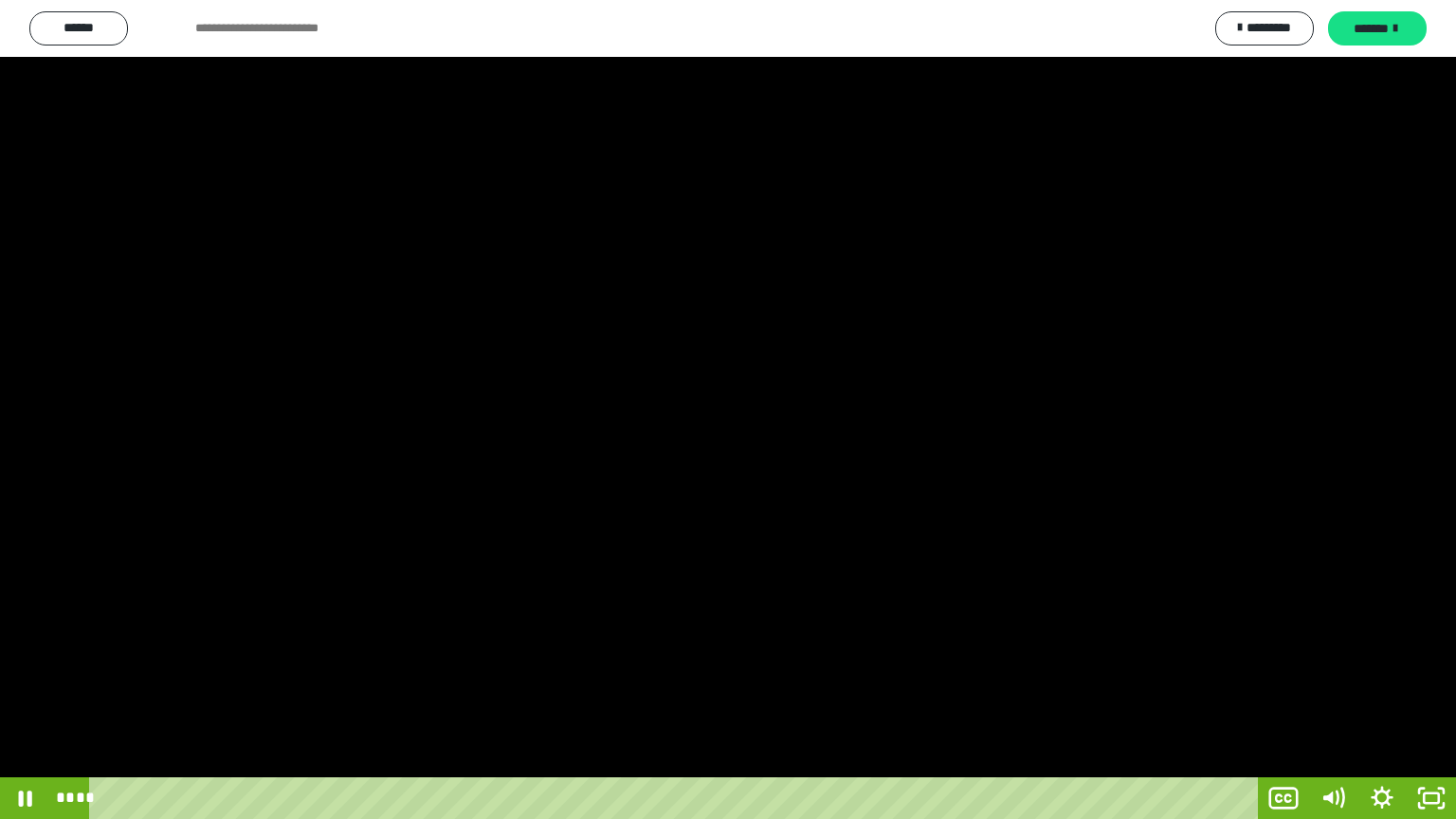 click at bounding box center (728, 410) 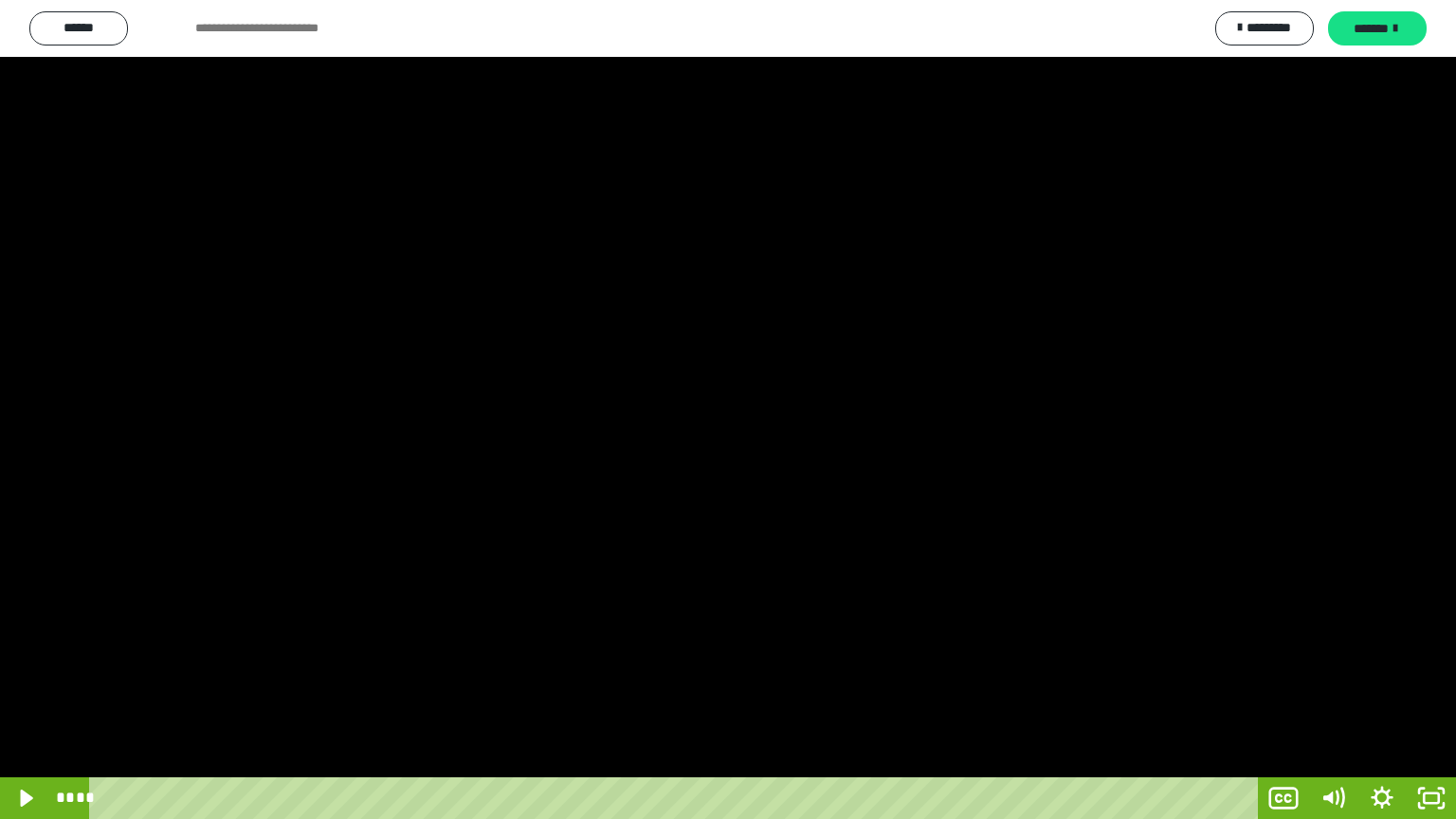 click at bounding box center [728, 410] 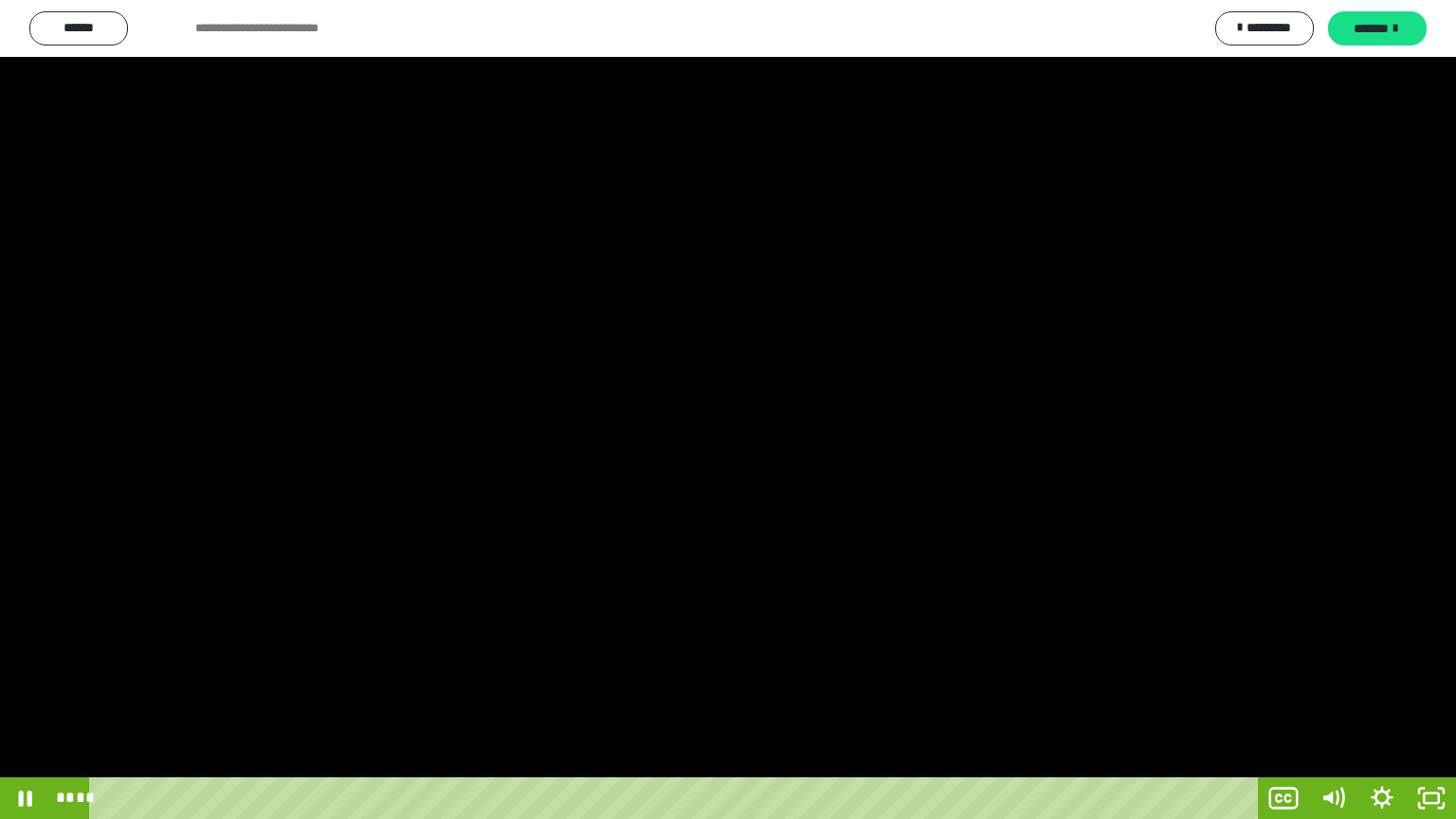 click at bounding box center [728, 410] 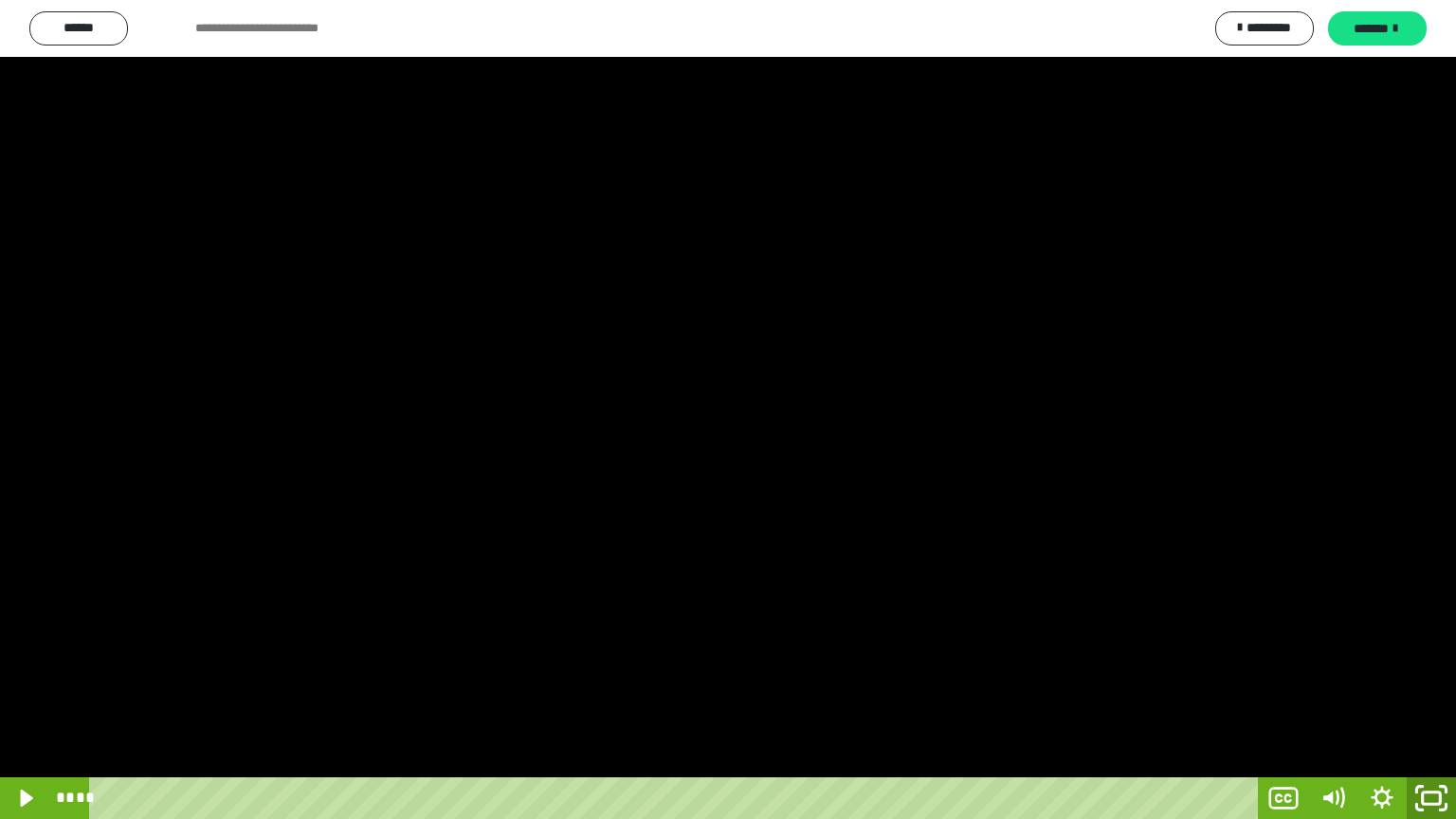 click 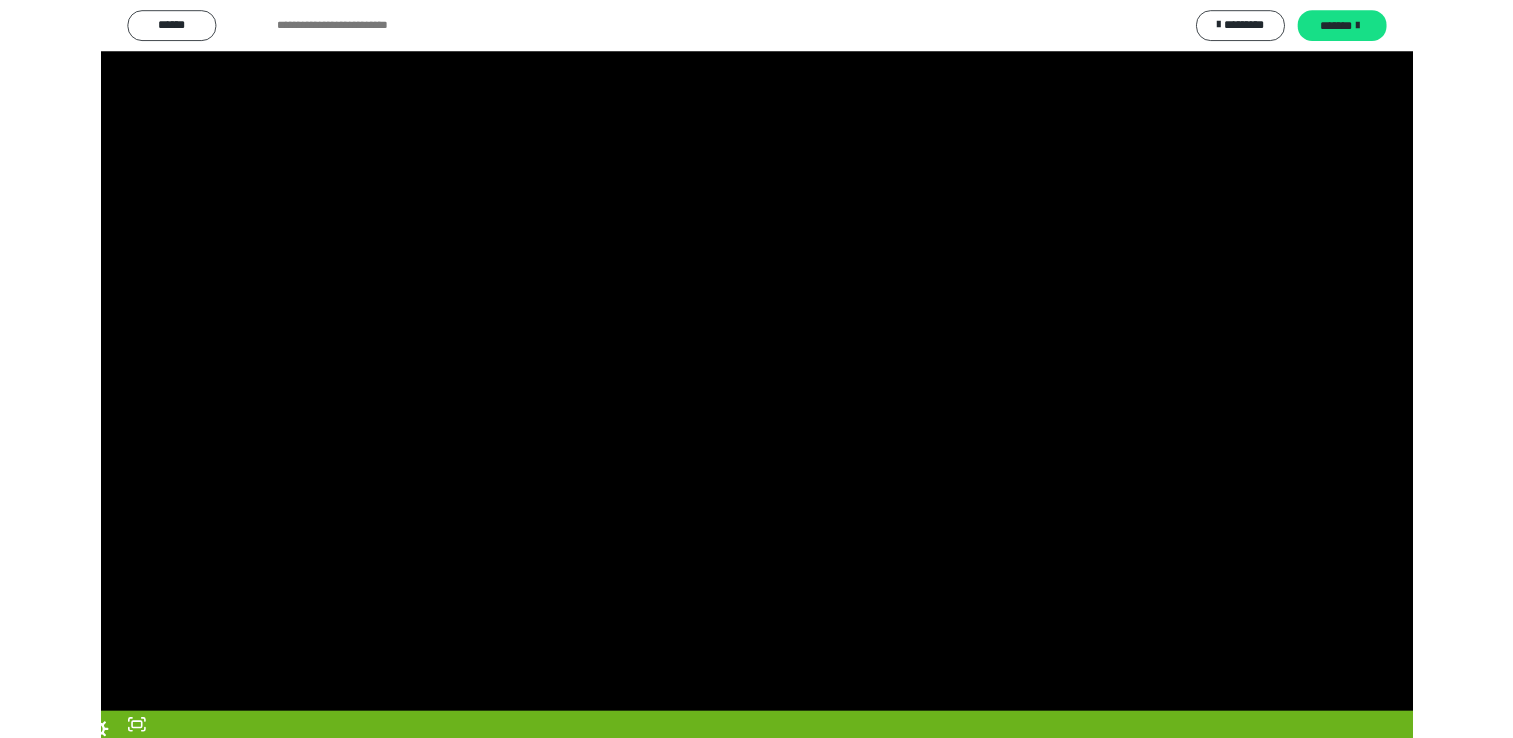 scroll, scrollTop: 324, scrollLeft: 0, axis: vertical 